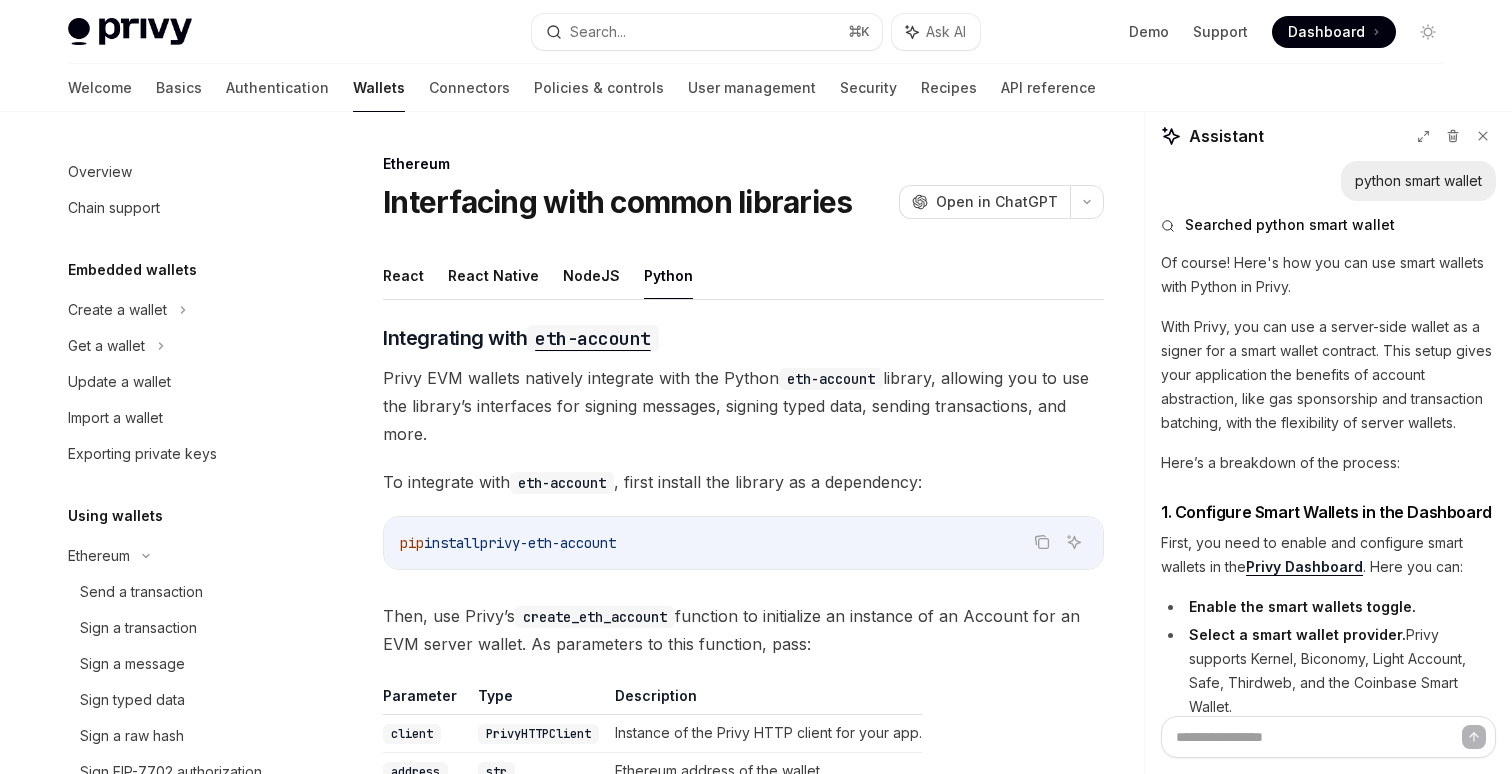 scroll, scrollTop: 1552, scrollLeft: 0, axis: vertical 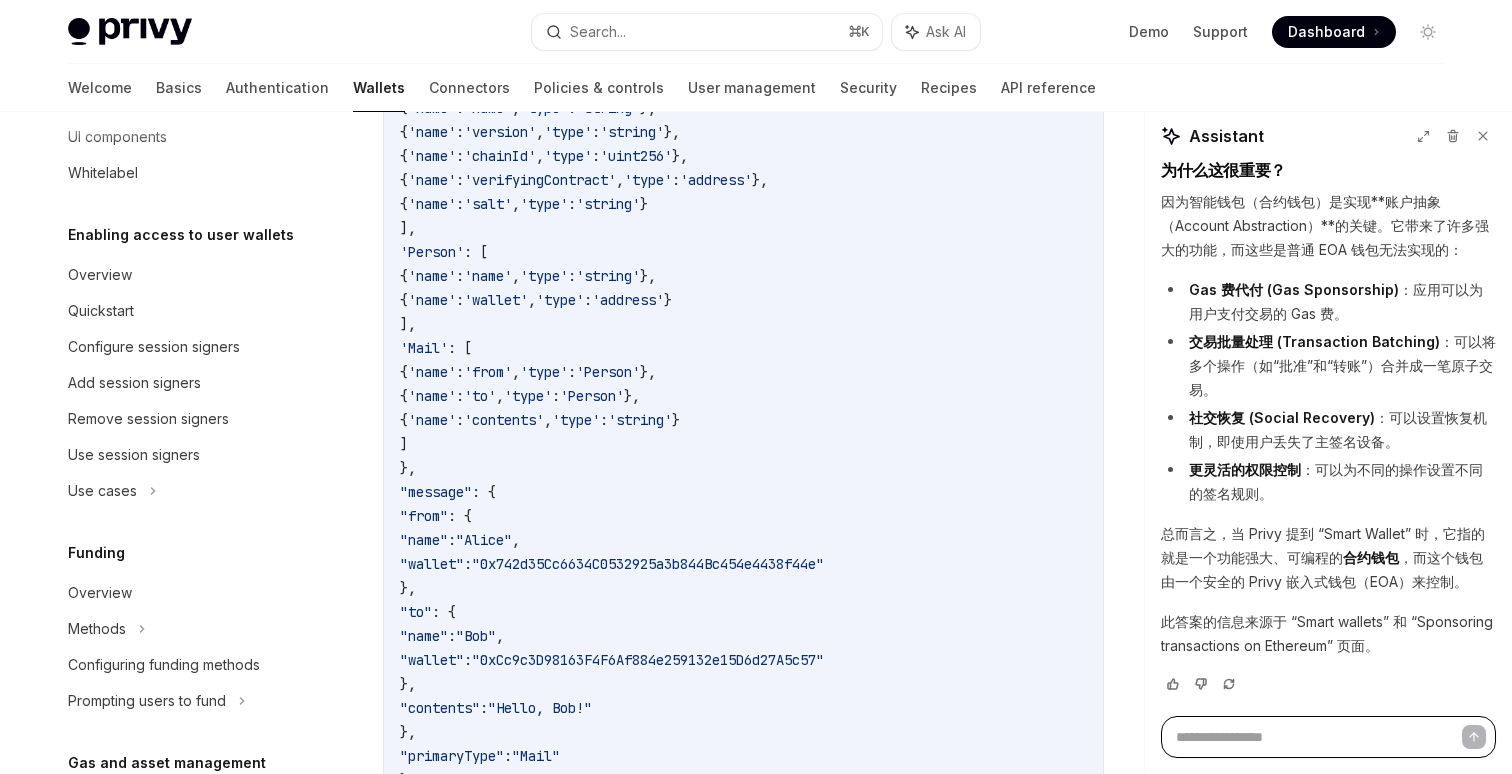 click at bounding box center (1328, 737) 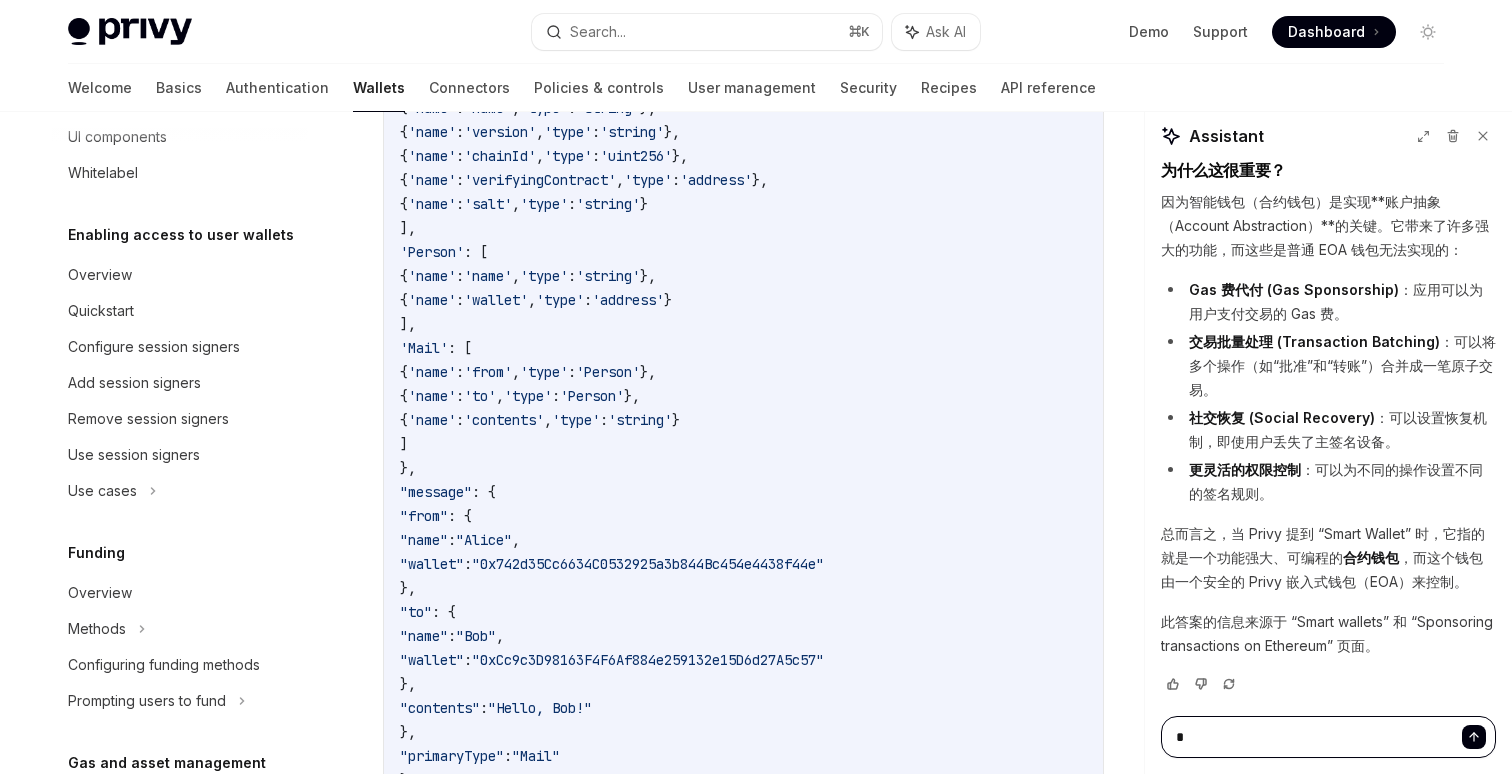 type on "**" 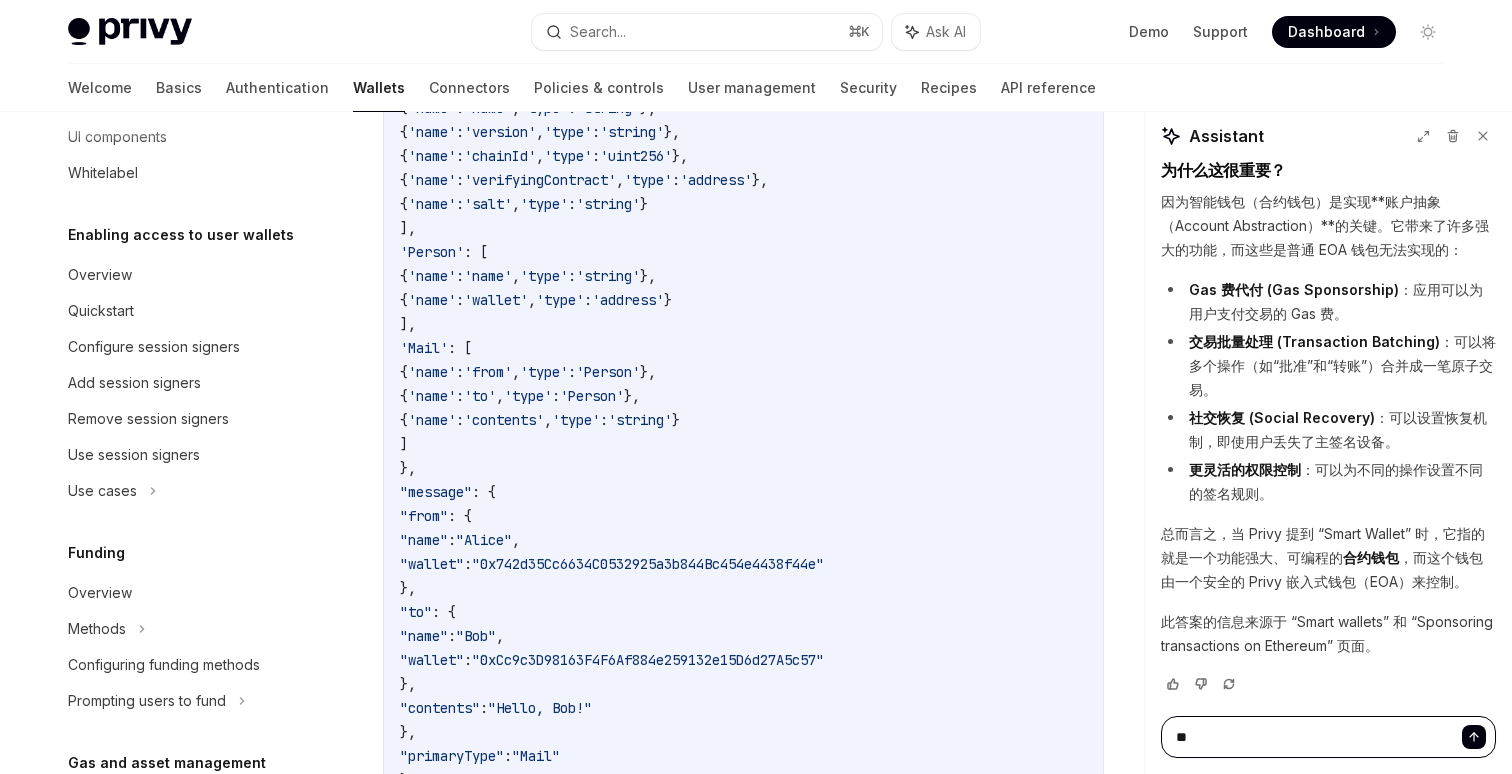 type on "****" 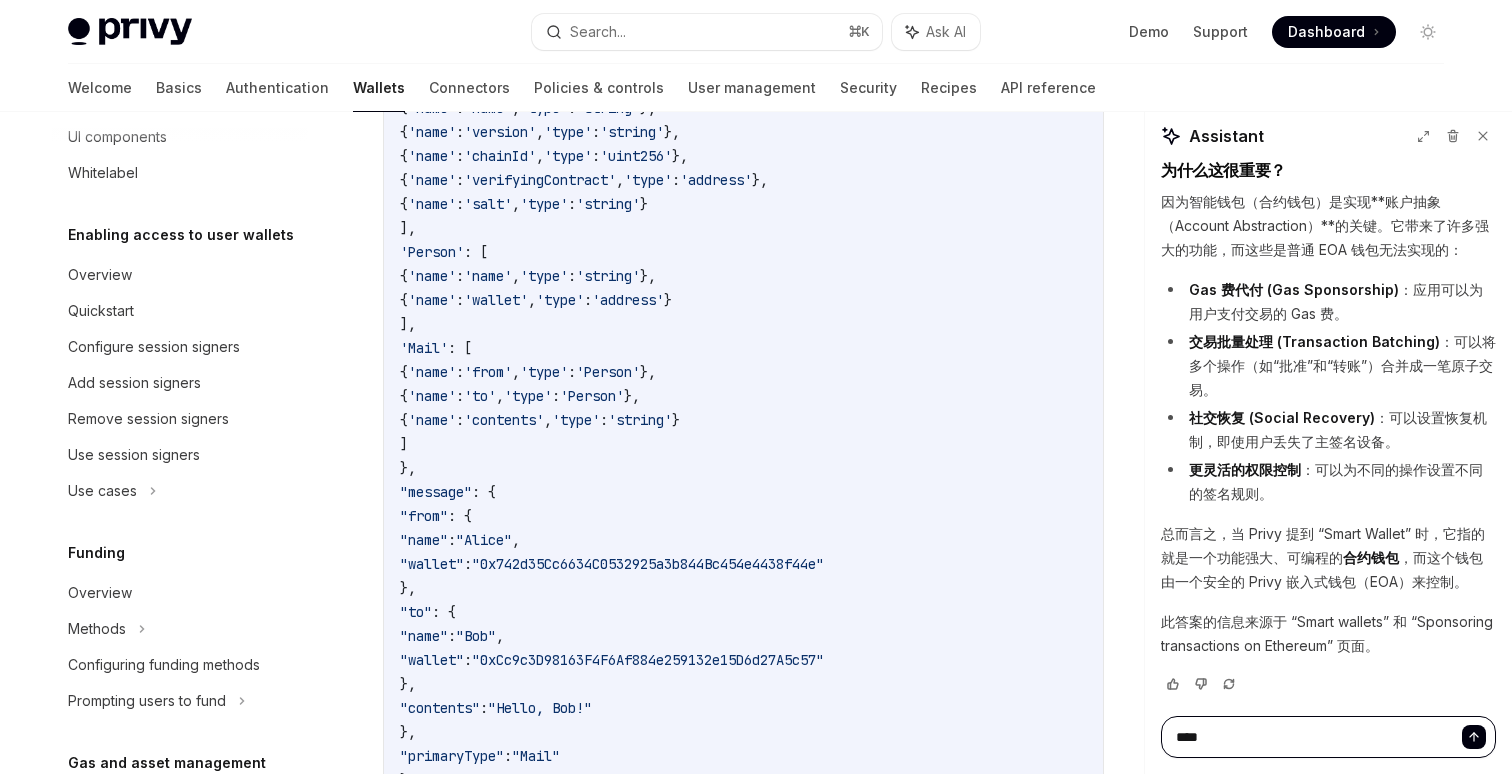 type on "*****" 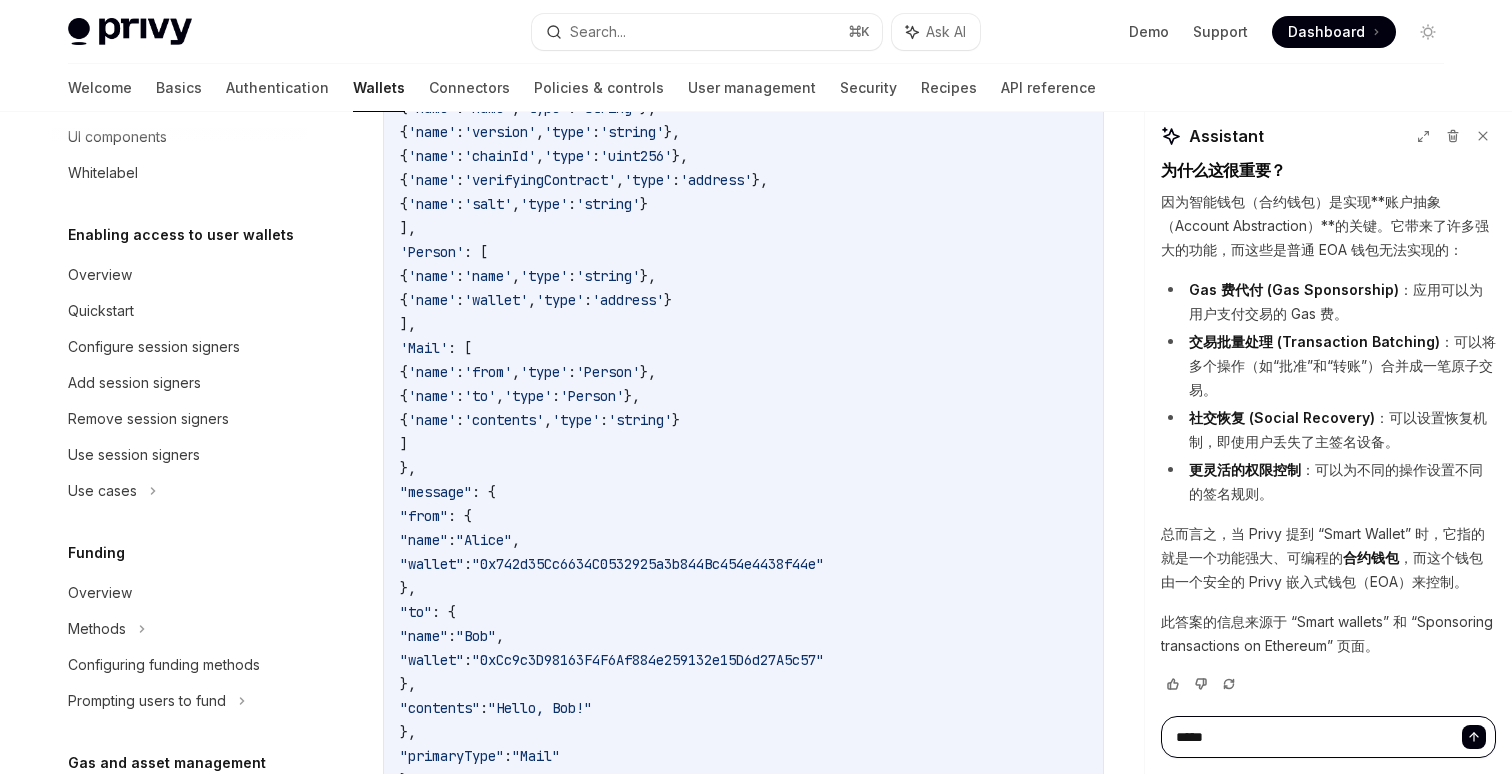 type on "****" 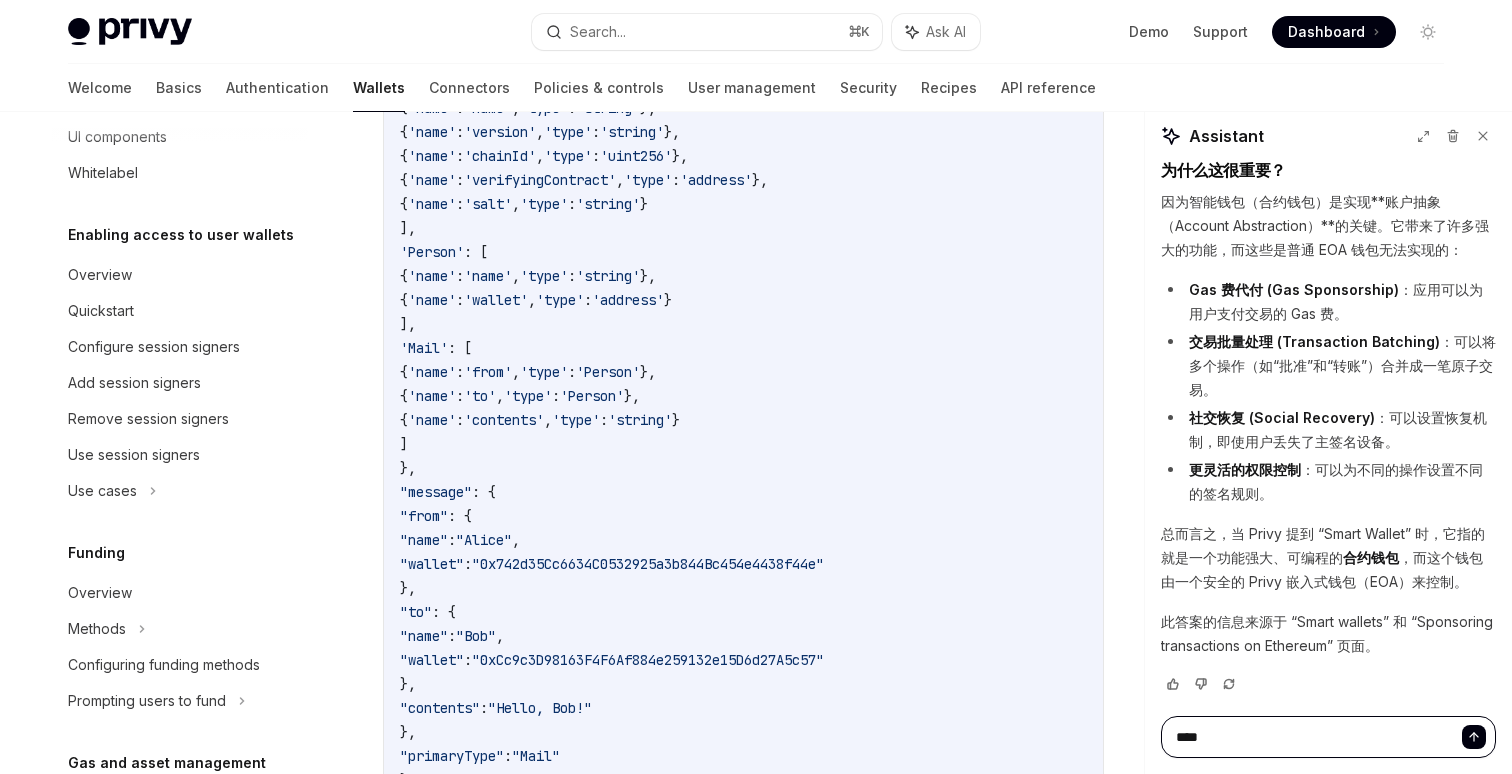 type on "**" 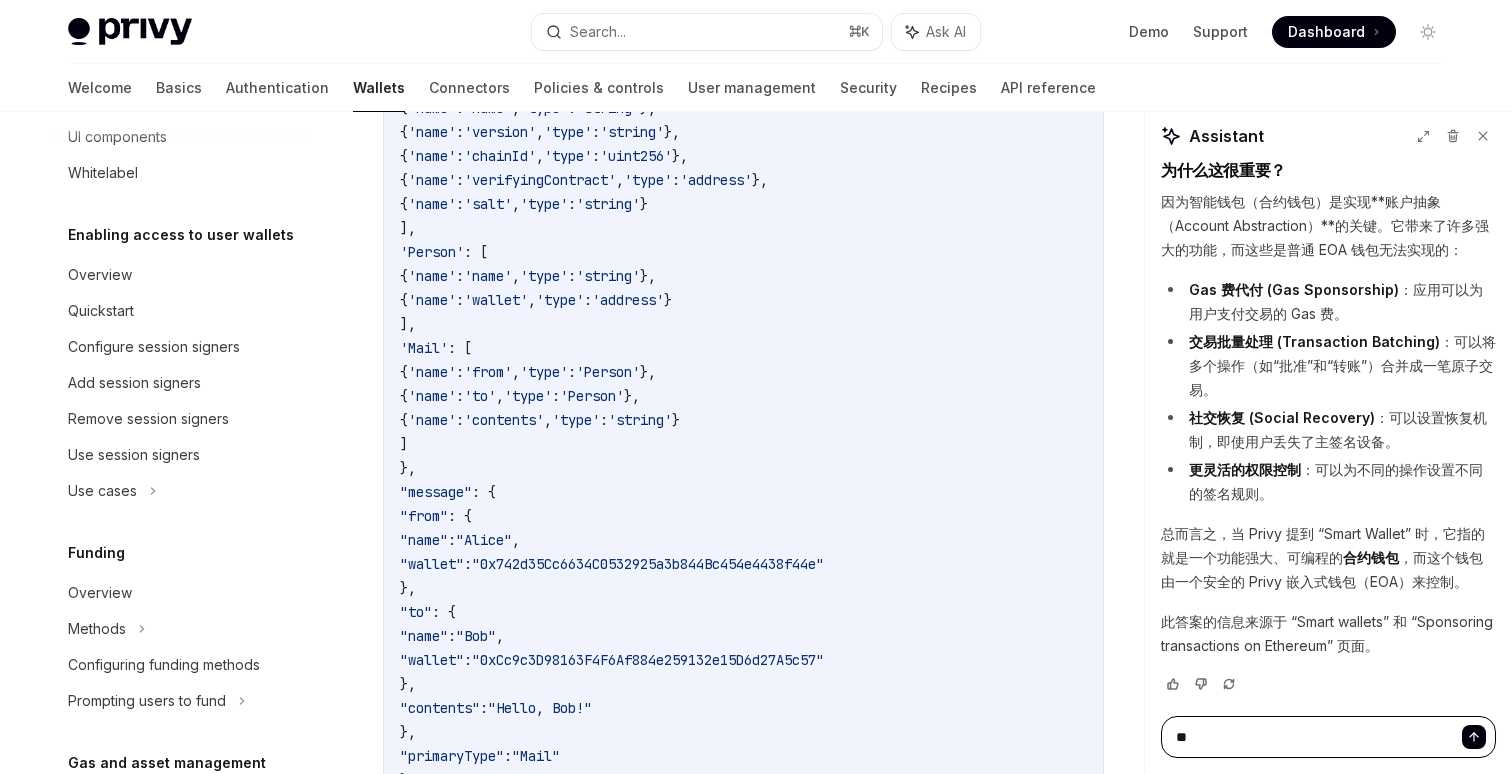 type on "****" 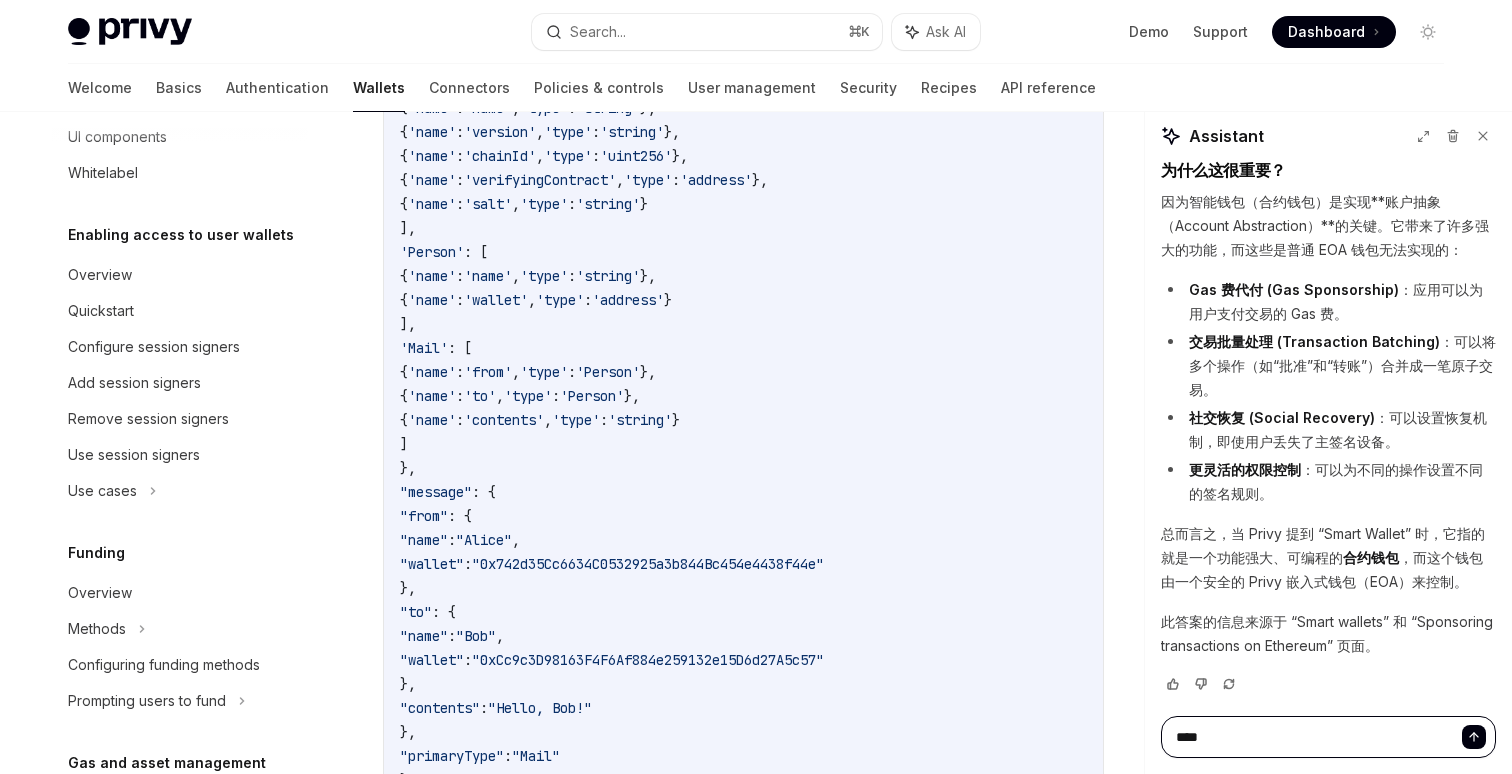 type on "*****" 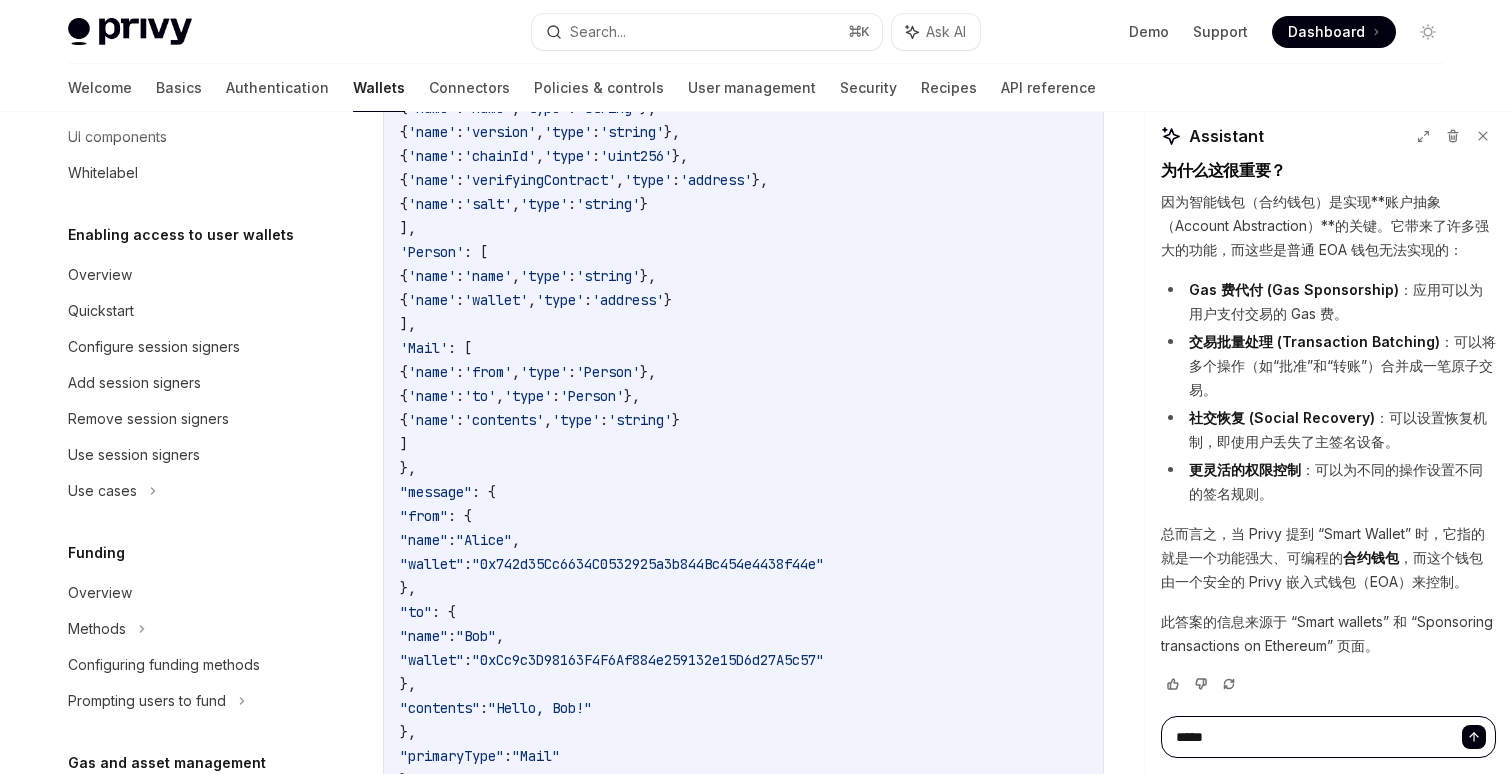 type on "**" 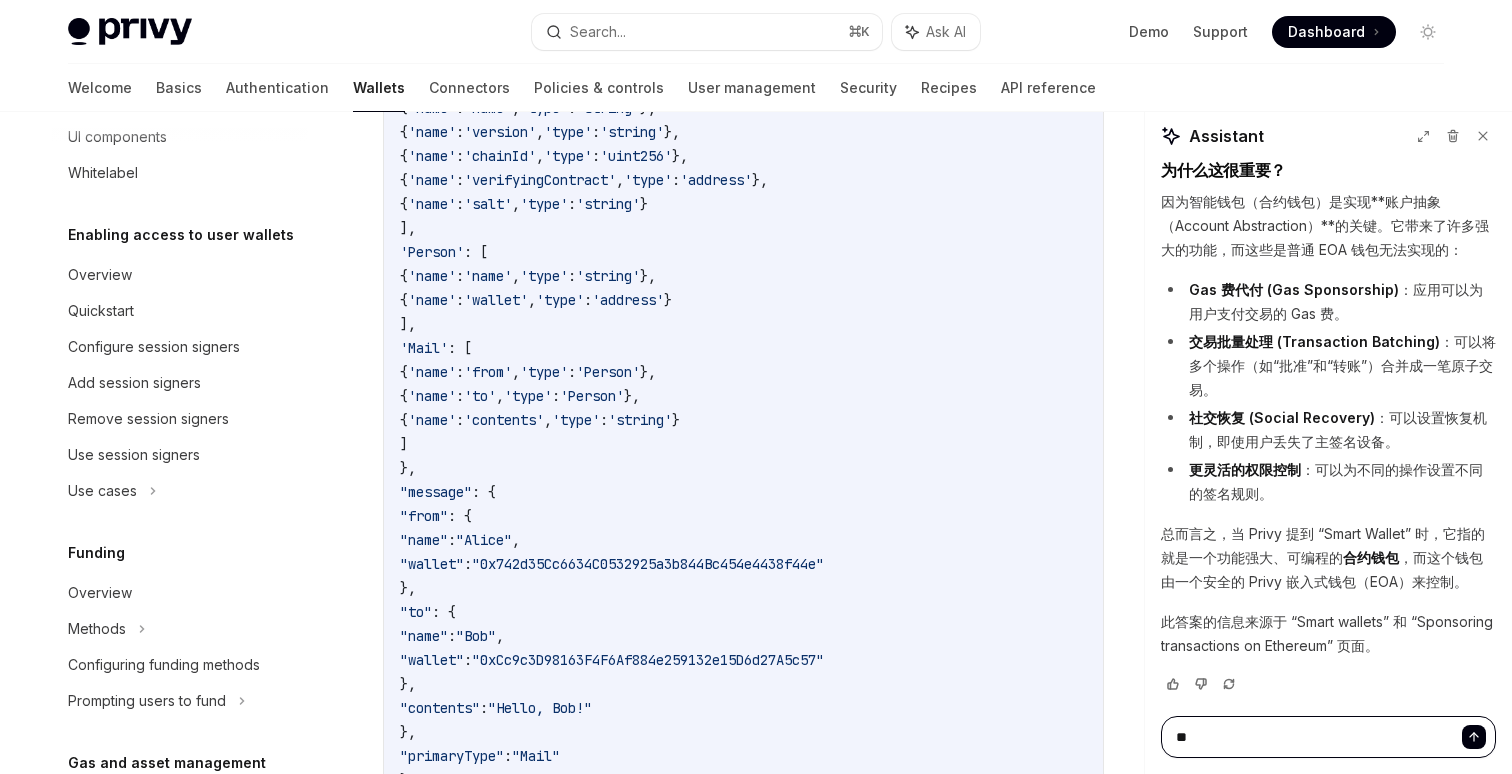 type on "***" 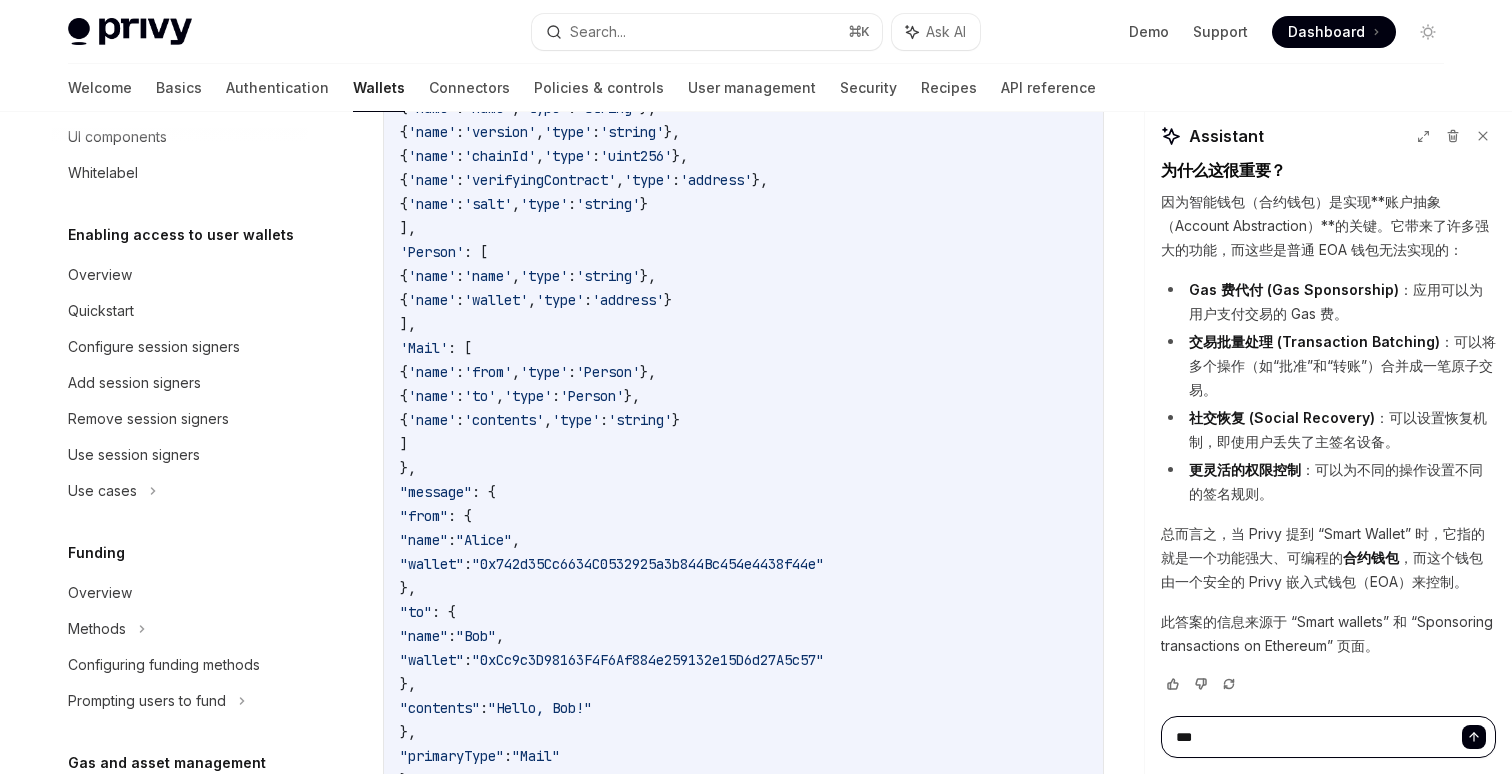 type on "****" 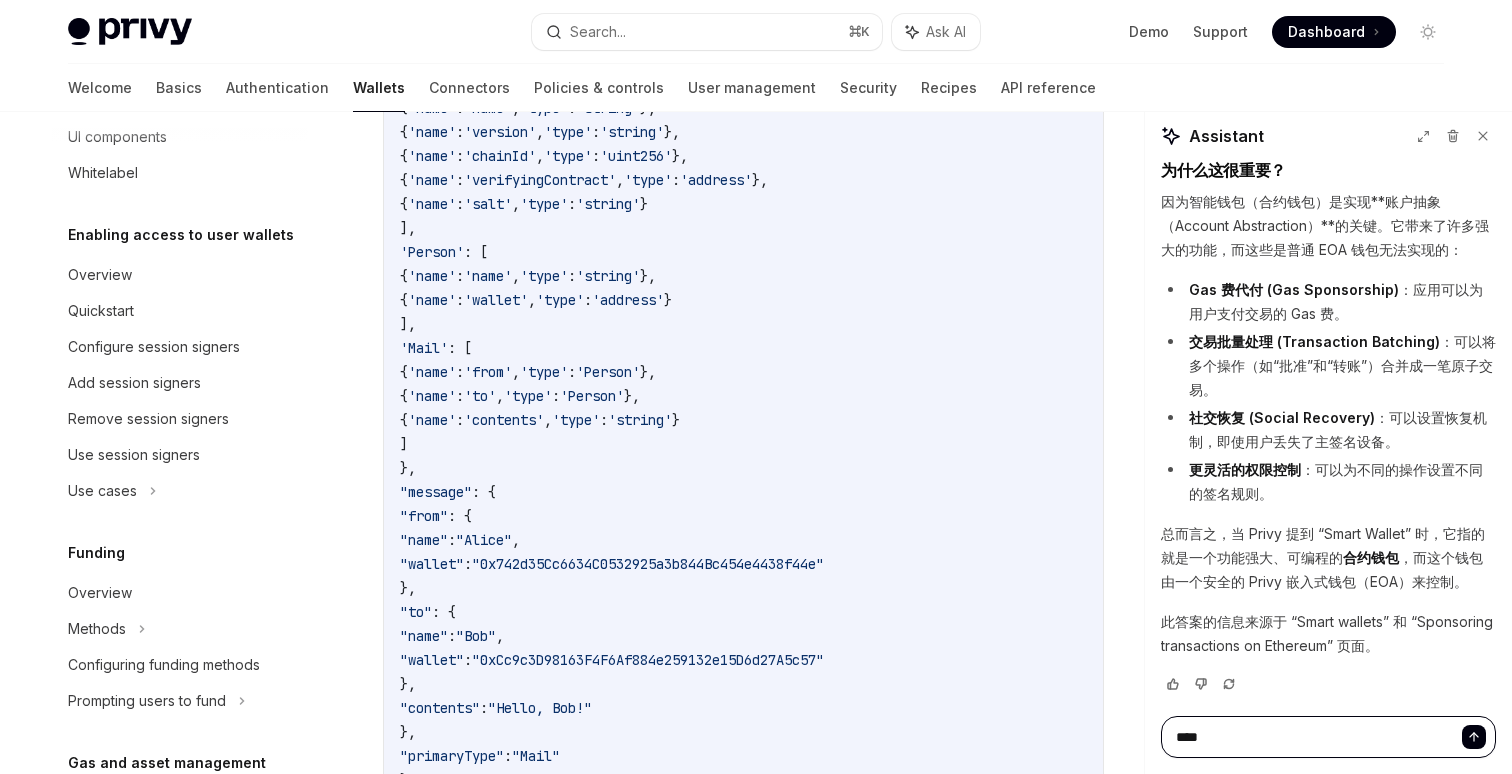 type on "*****" 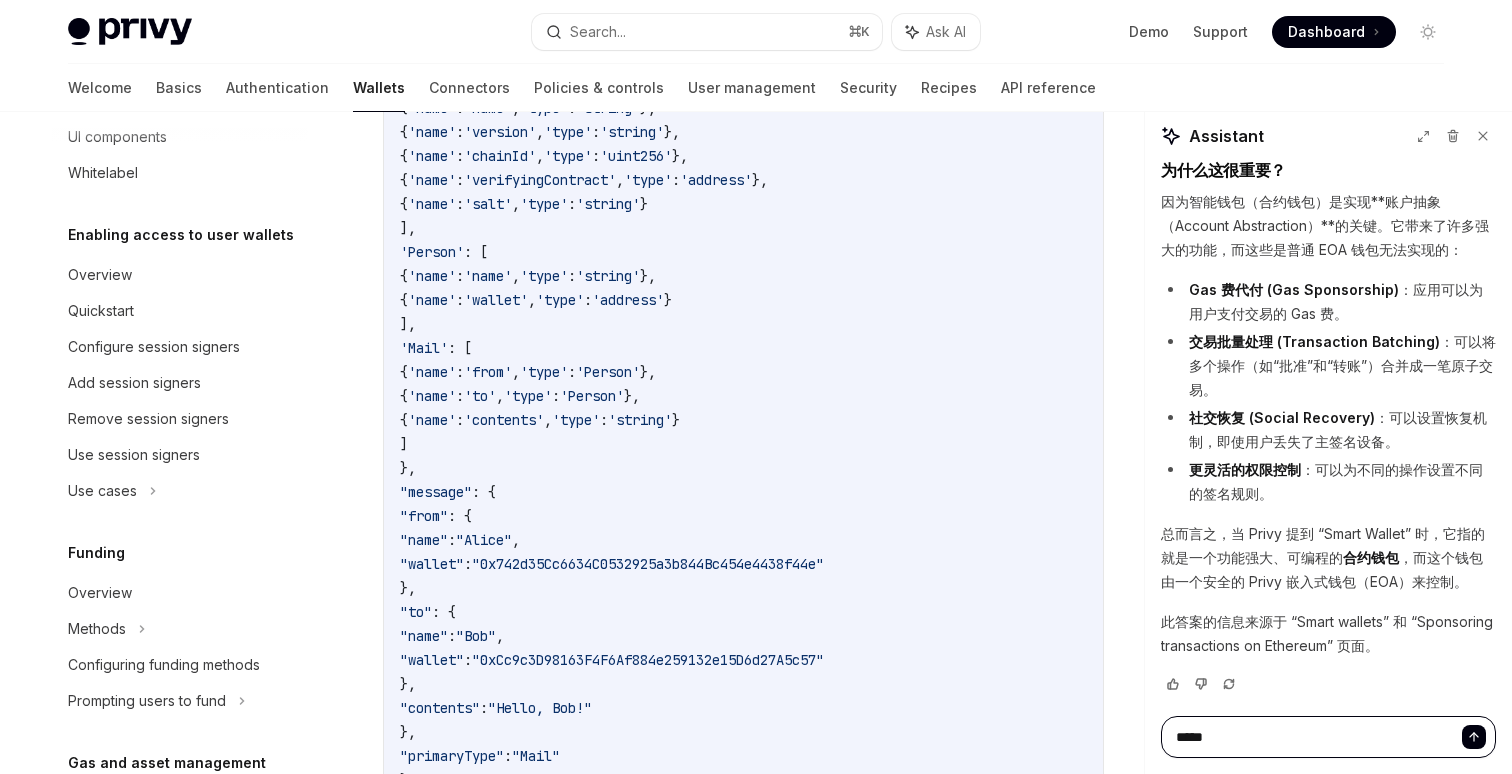 type on "*******" 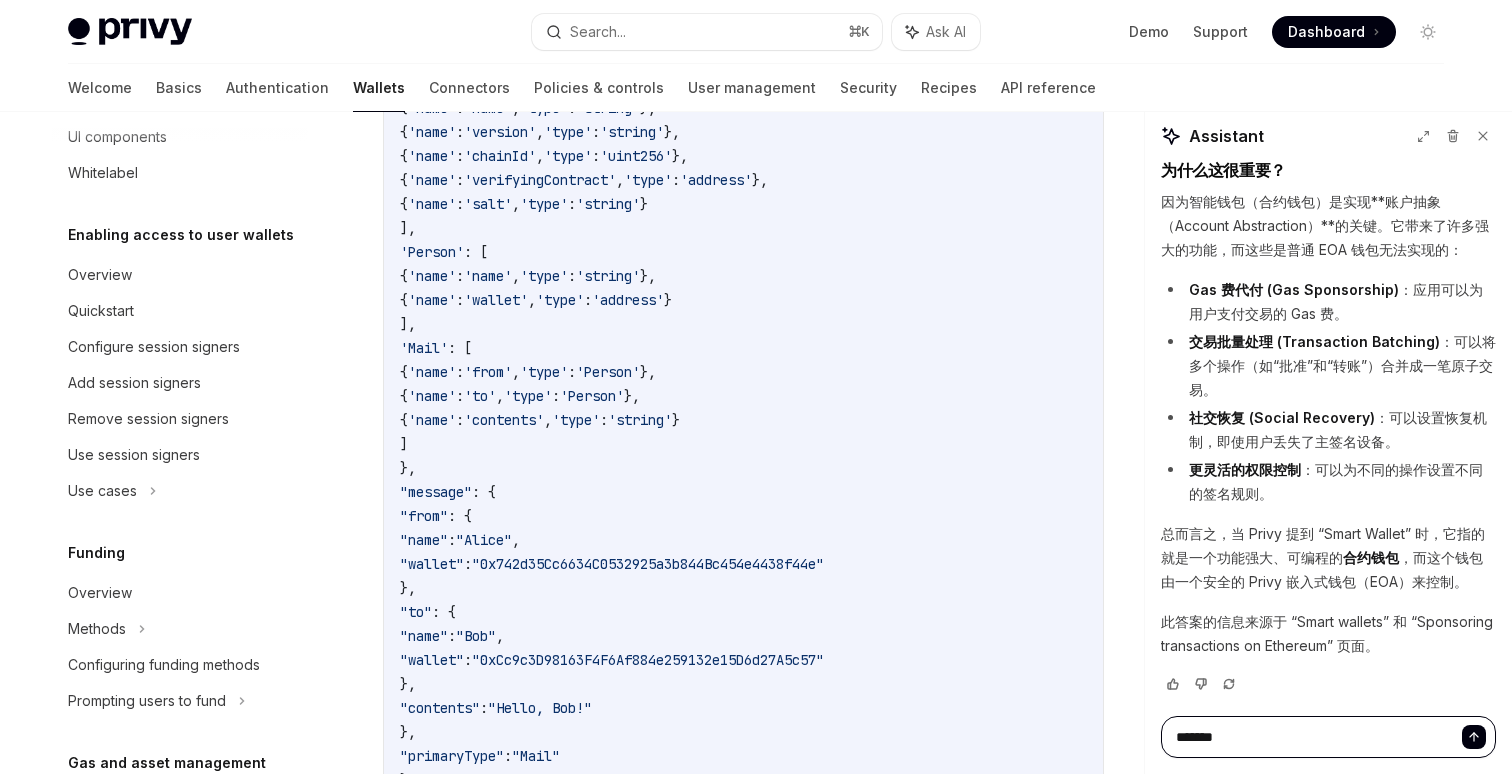 type on "********" 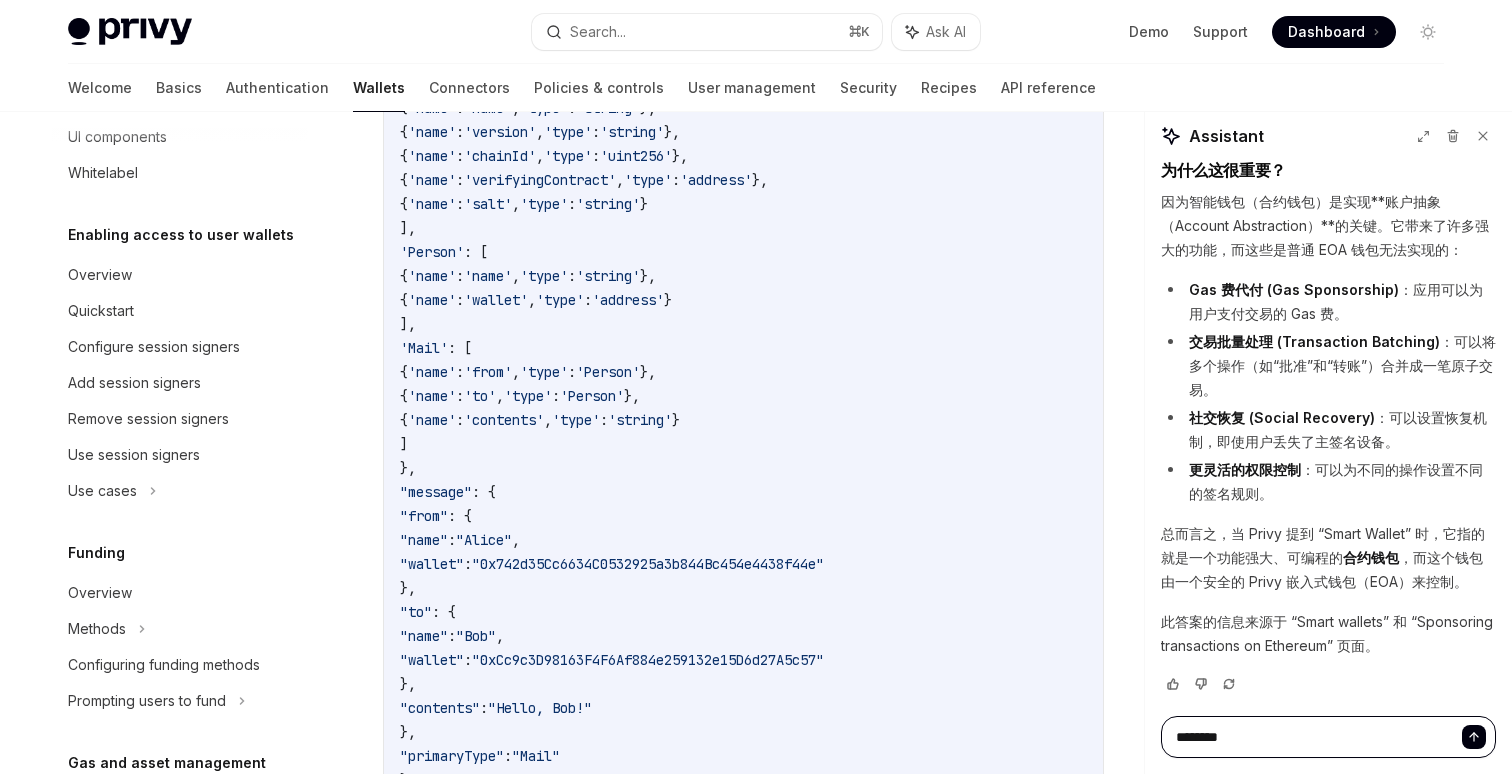 type on "**********" 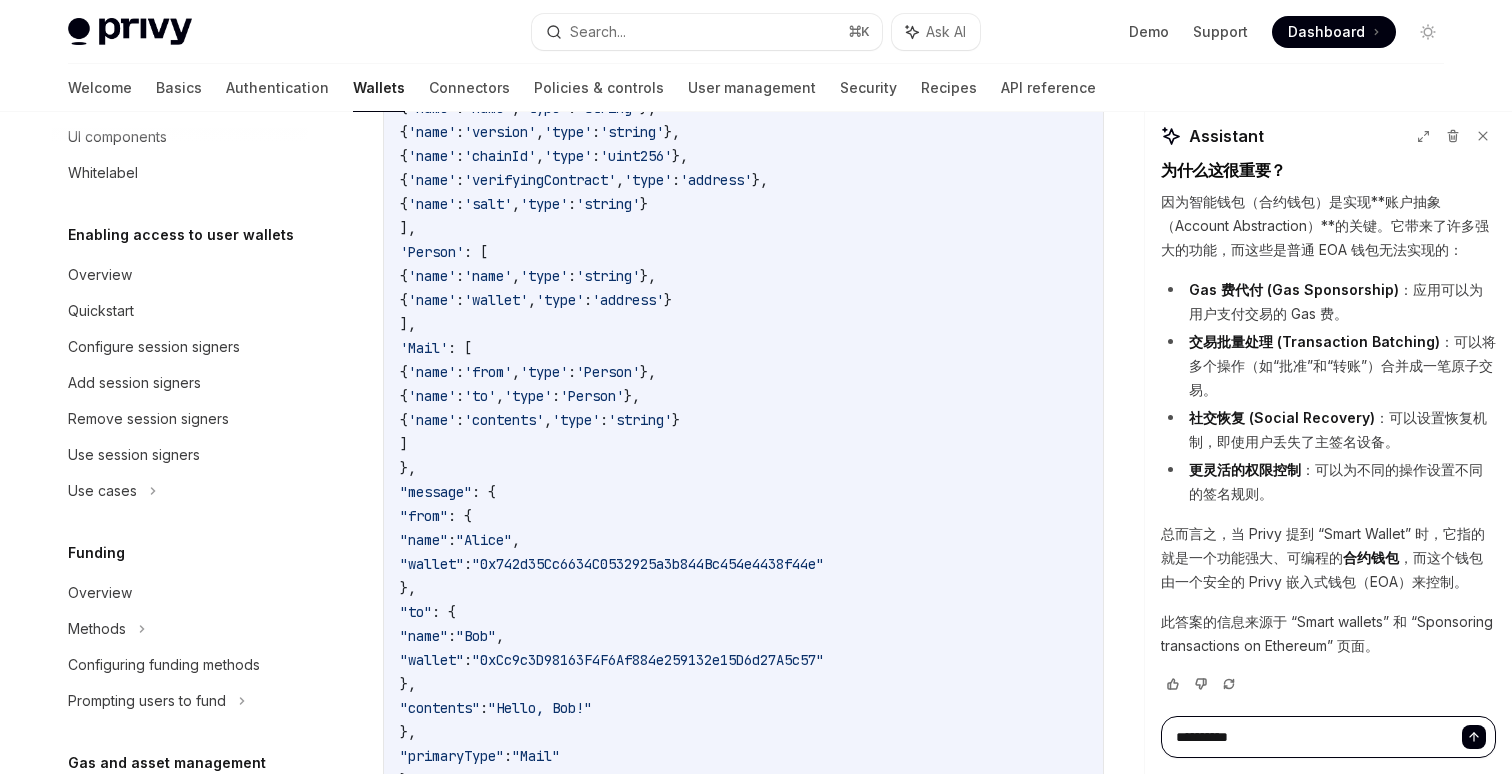 type on "**********" 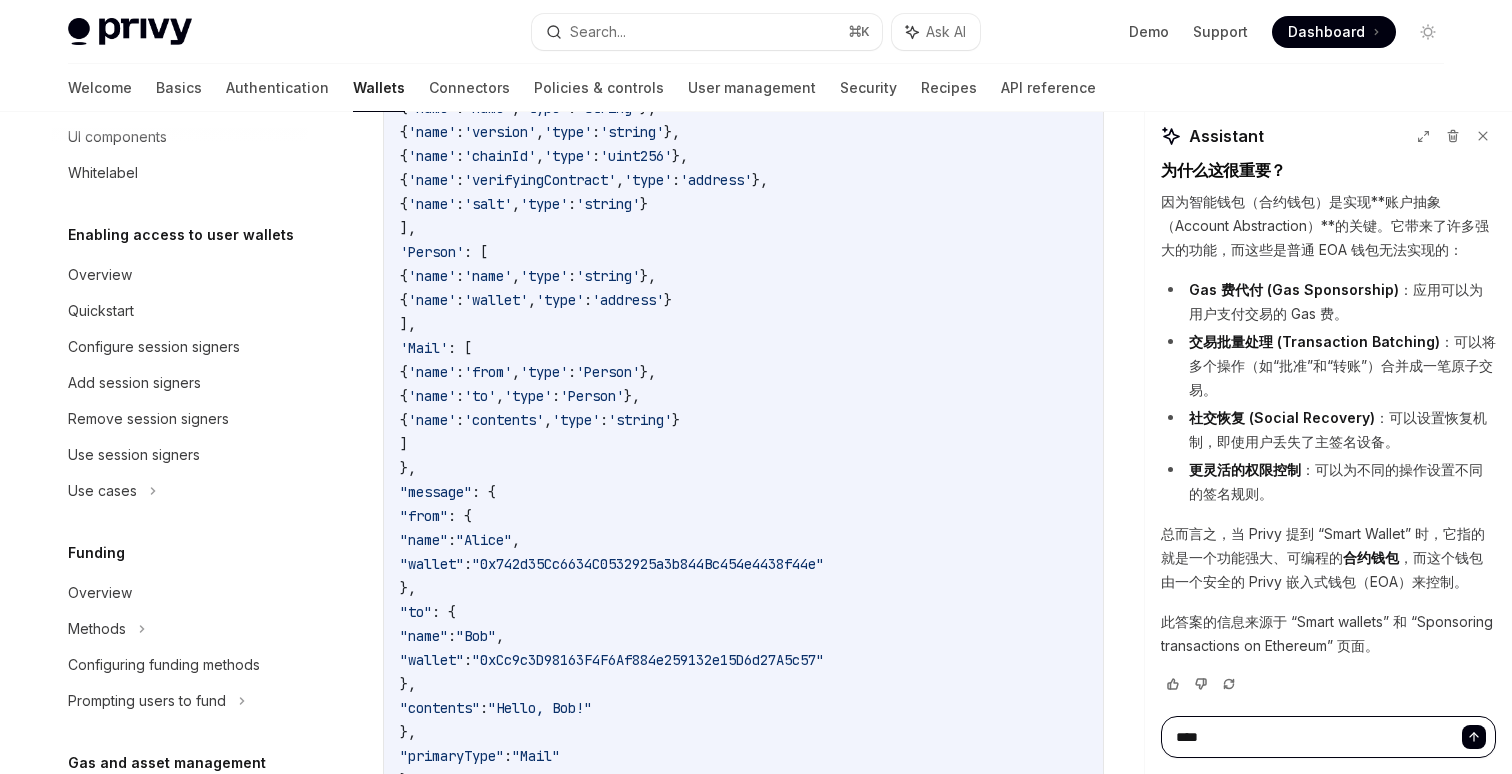 type on "*****" 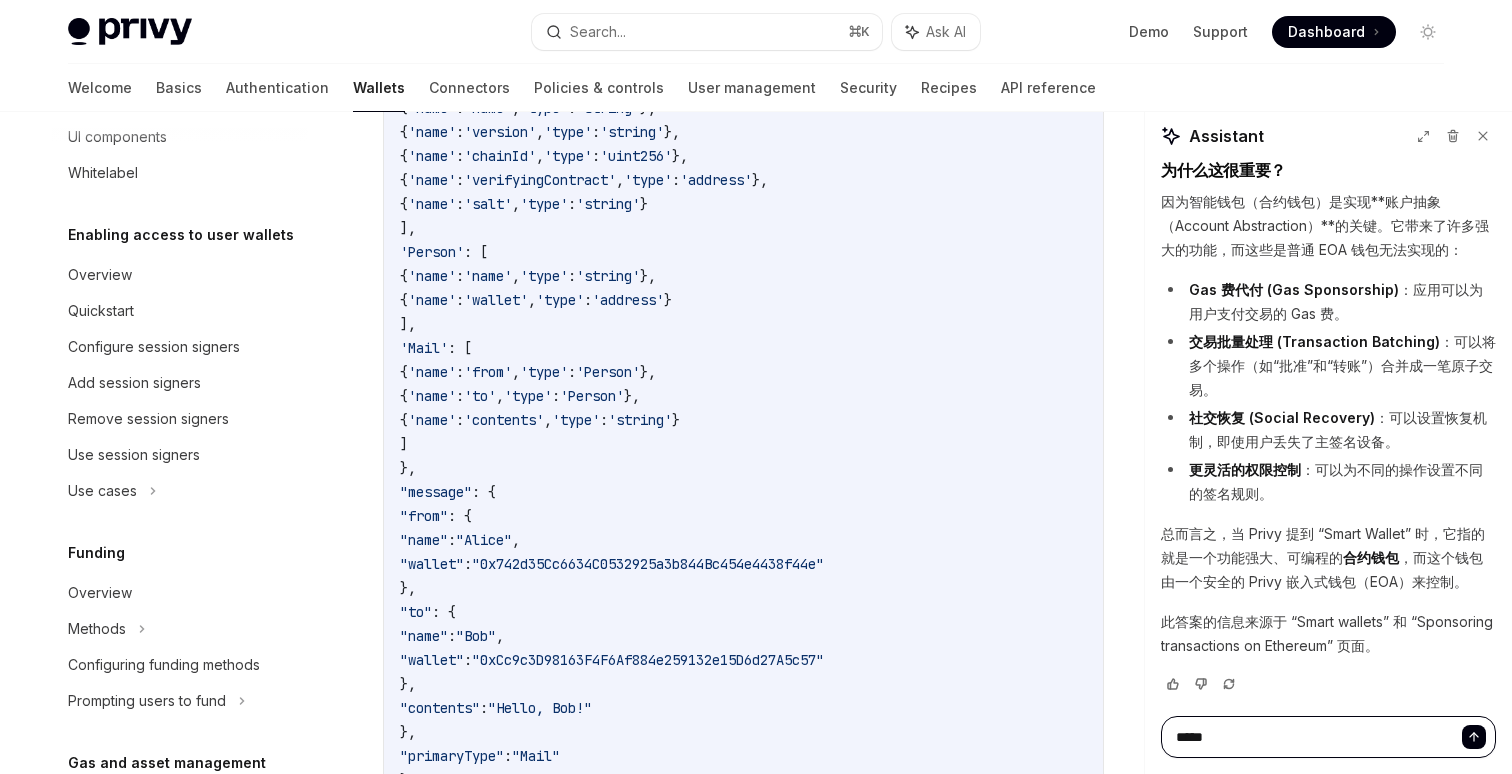 type on "******" 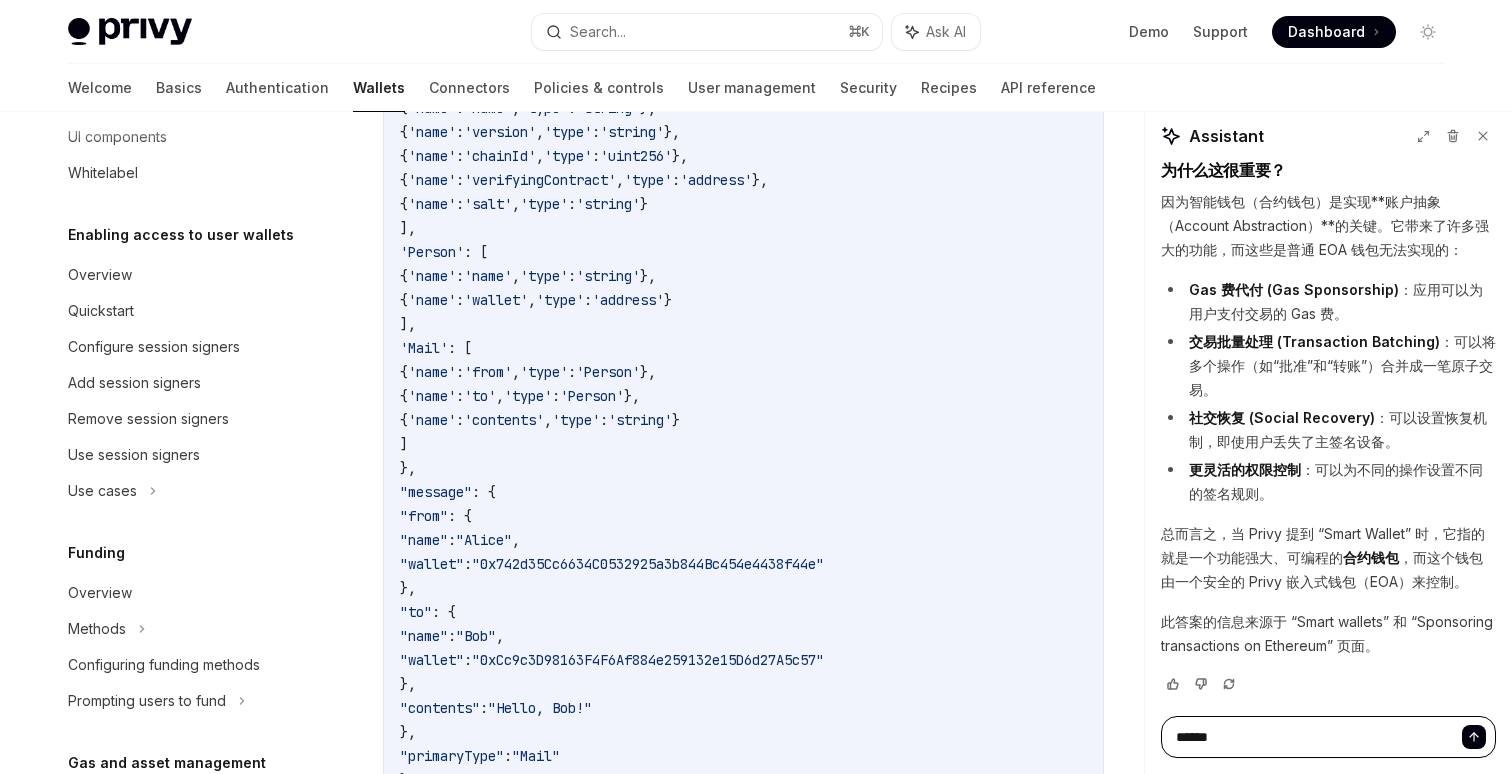 type on "*" 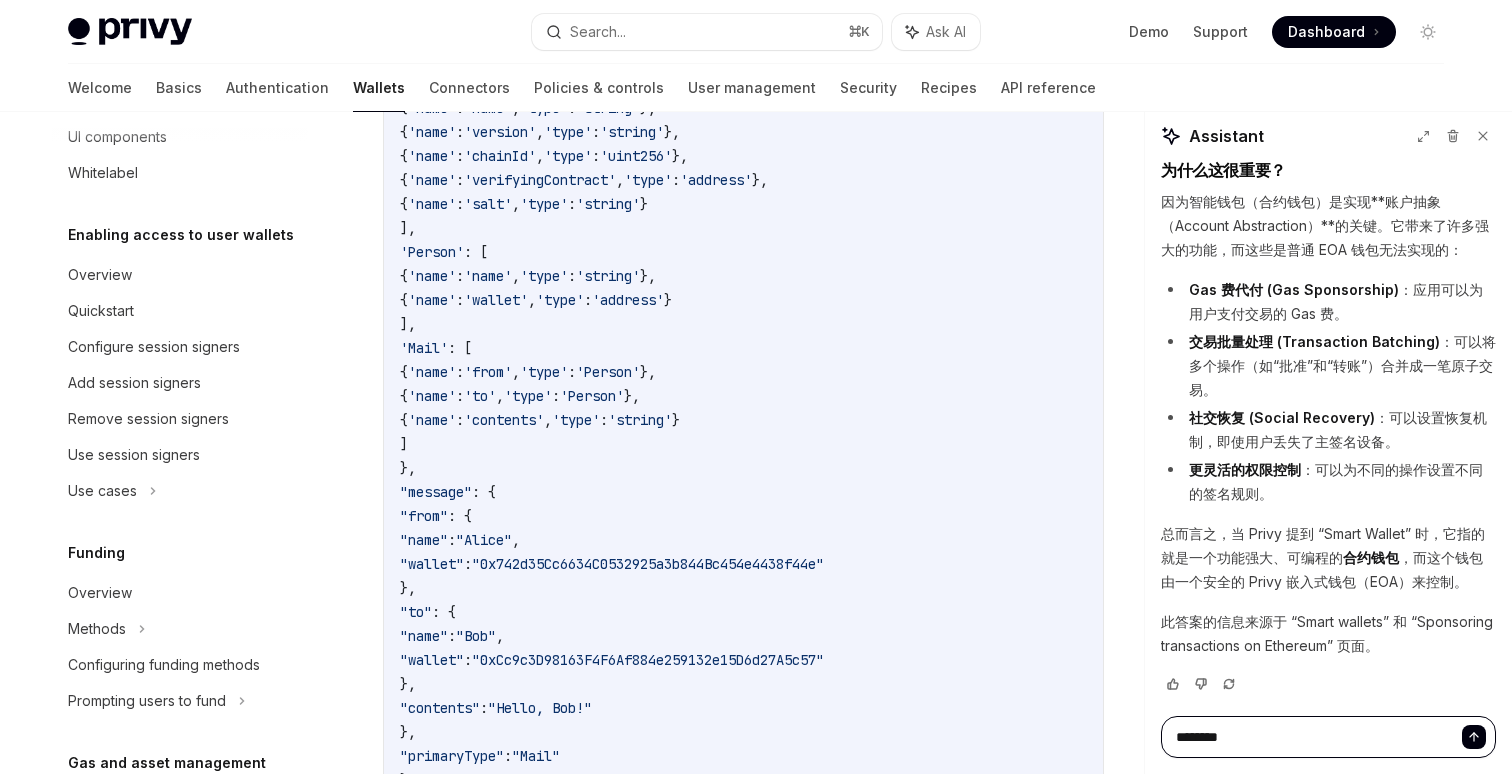 type on "*********" 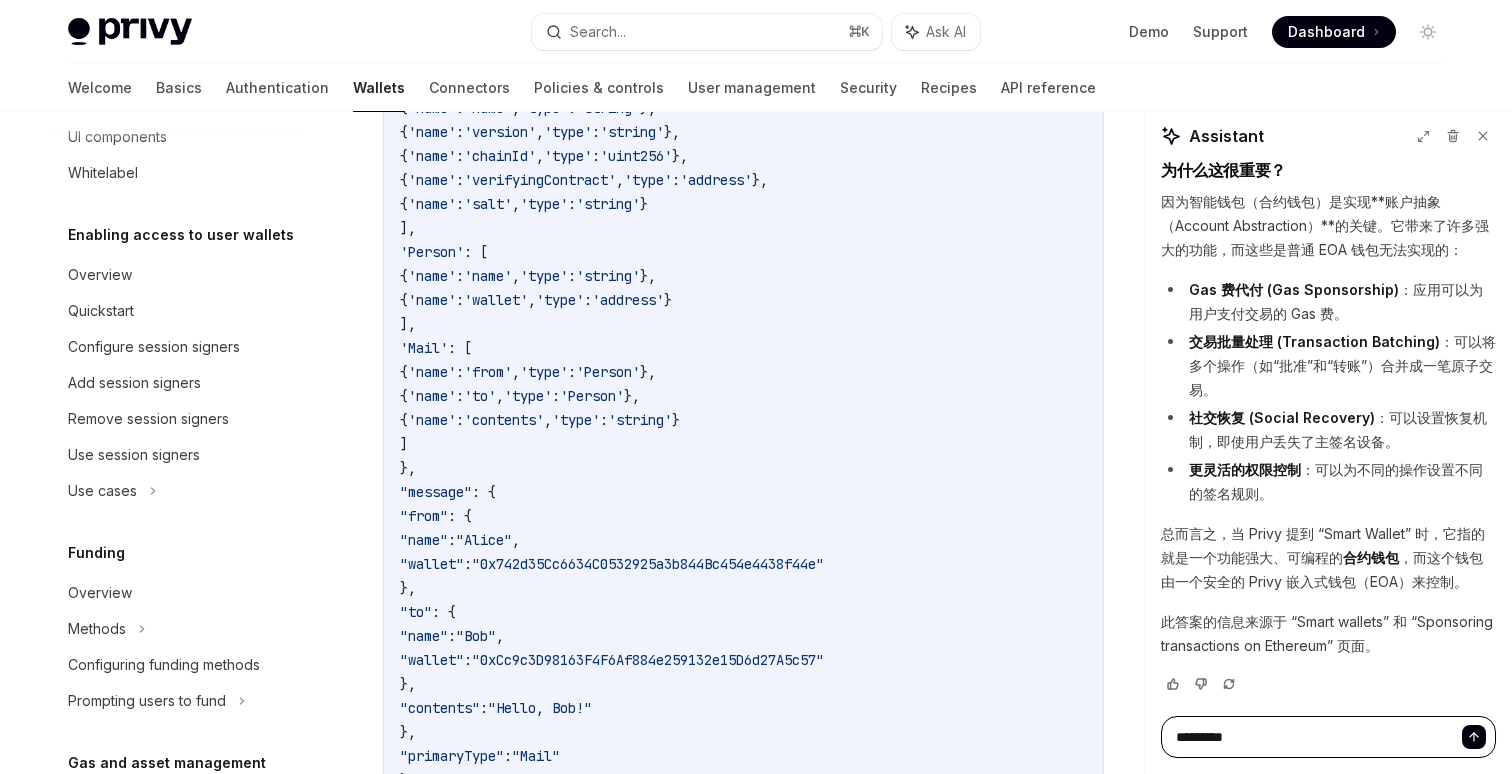 type on "******" 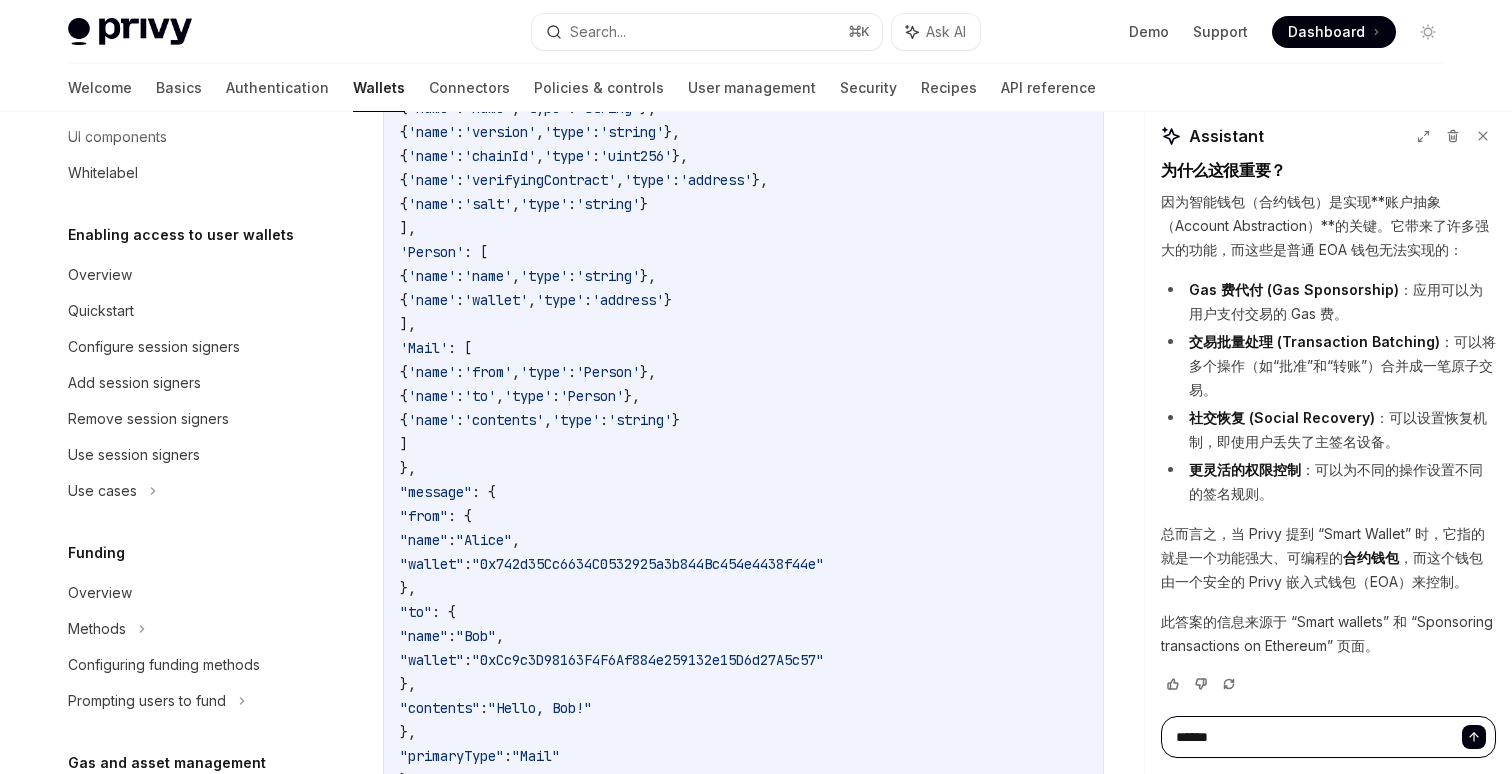 type on "*******" 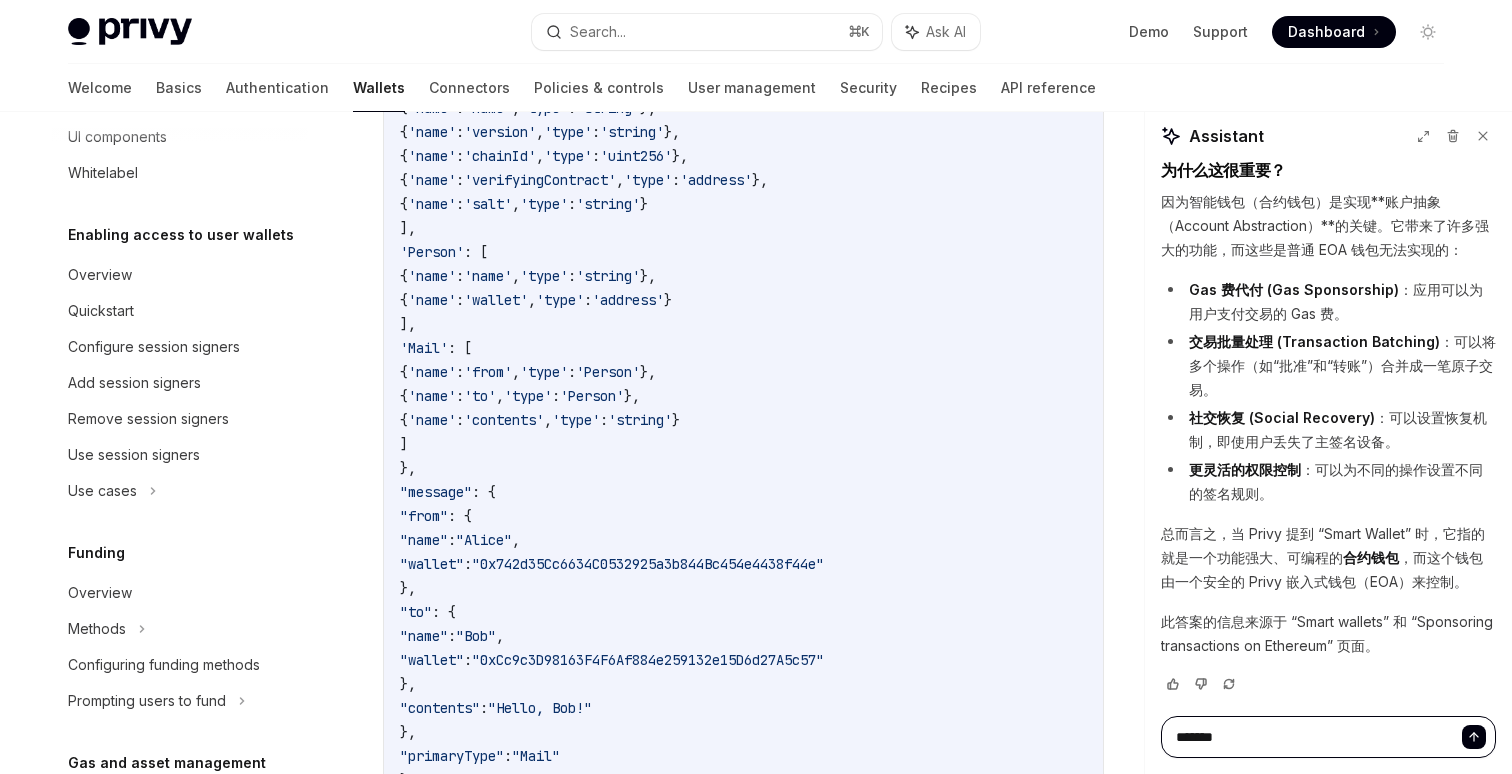 type on "*********" 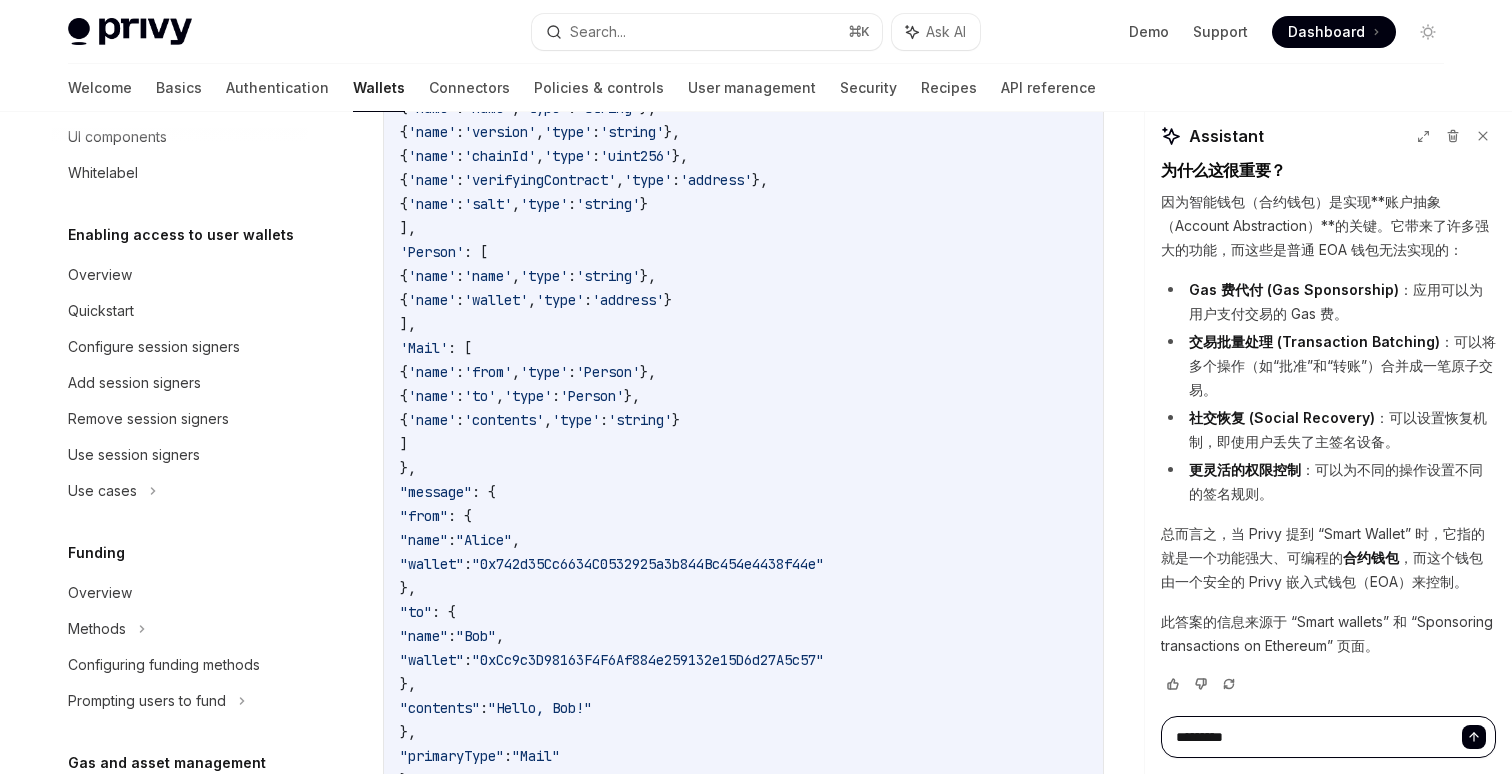 type on "**********" 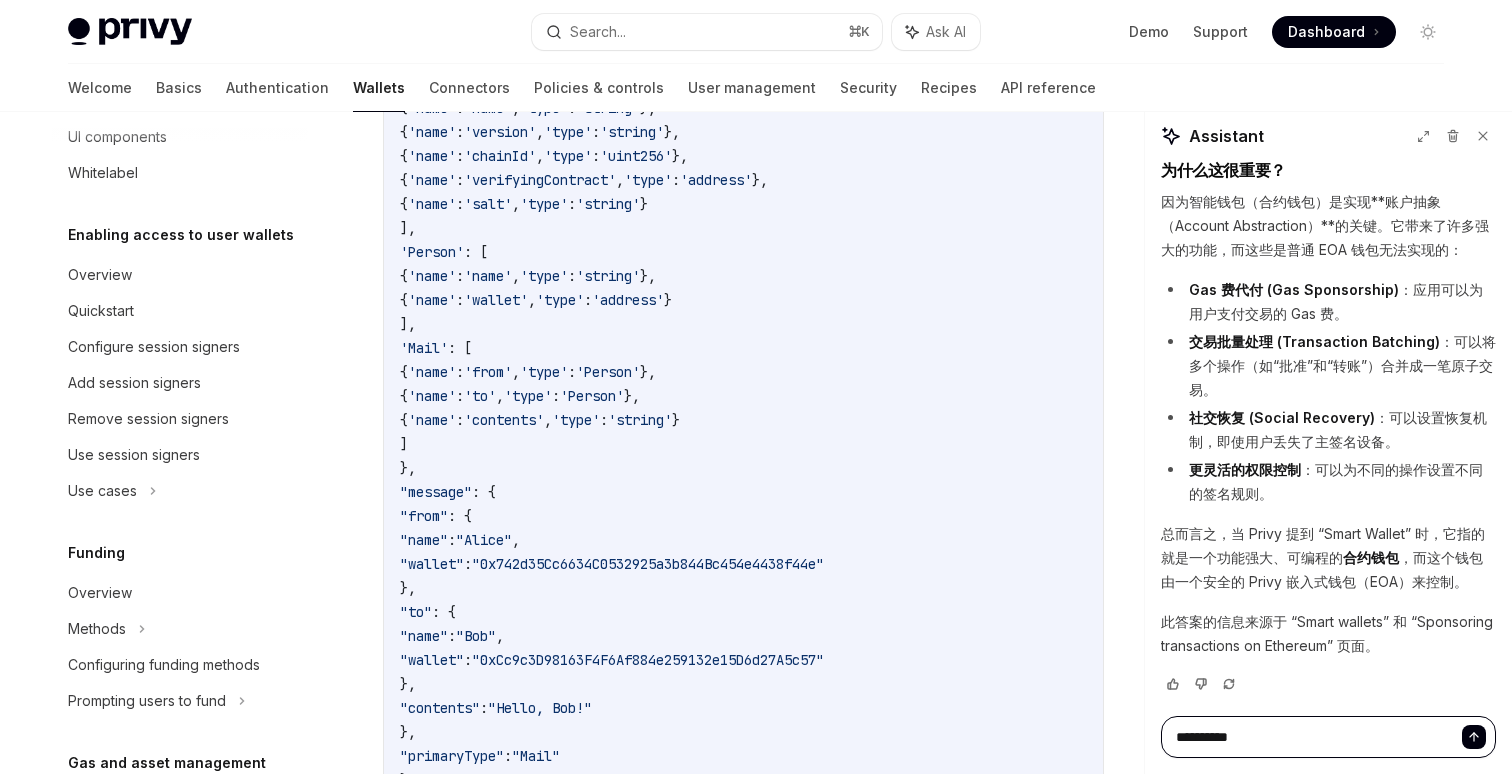 type on "**********" 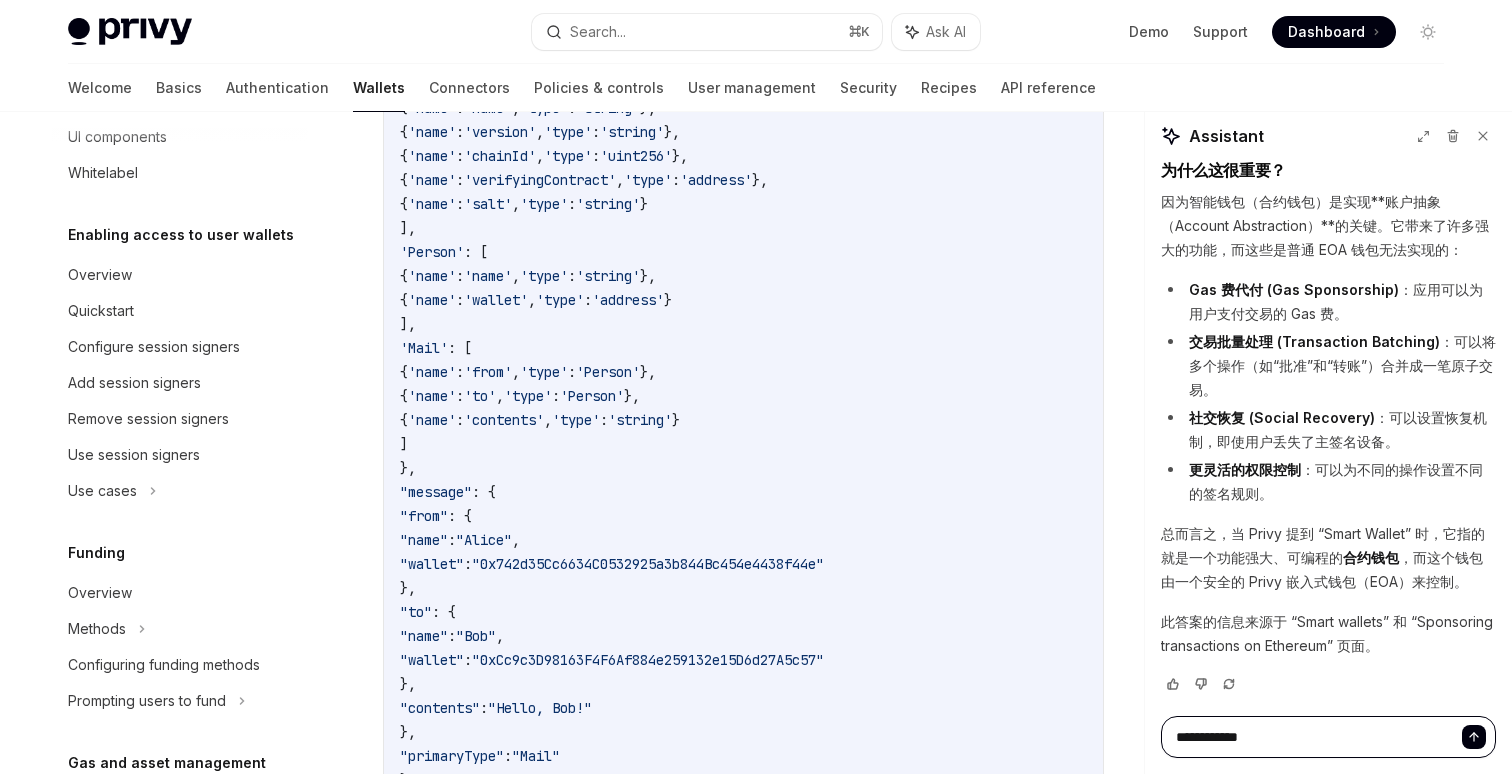 type on "**********" 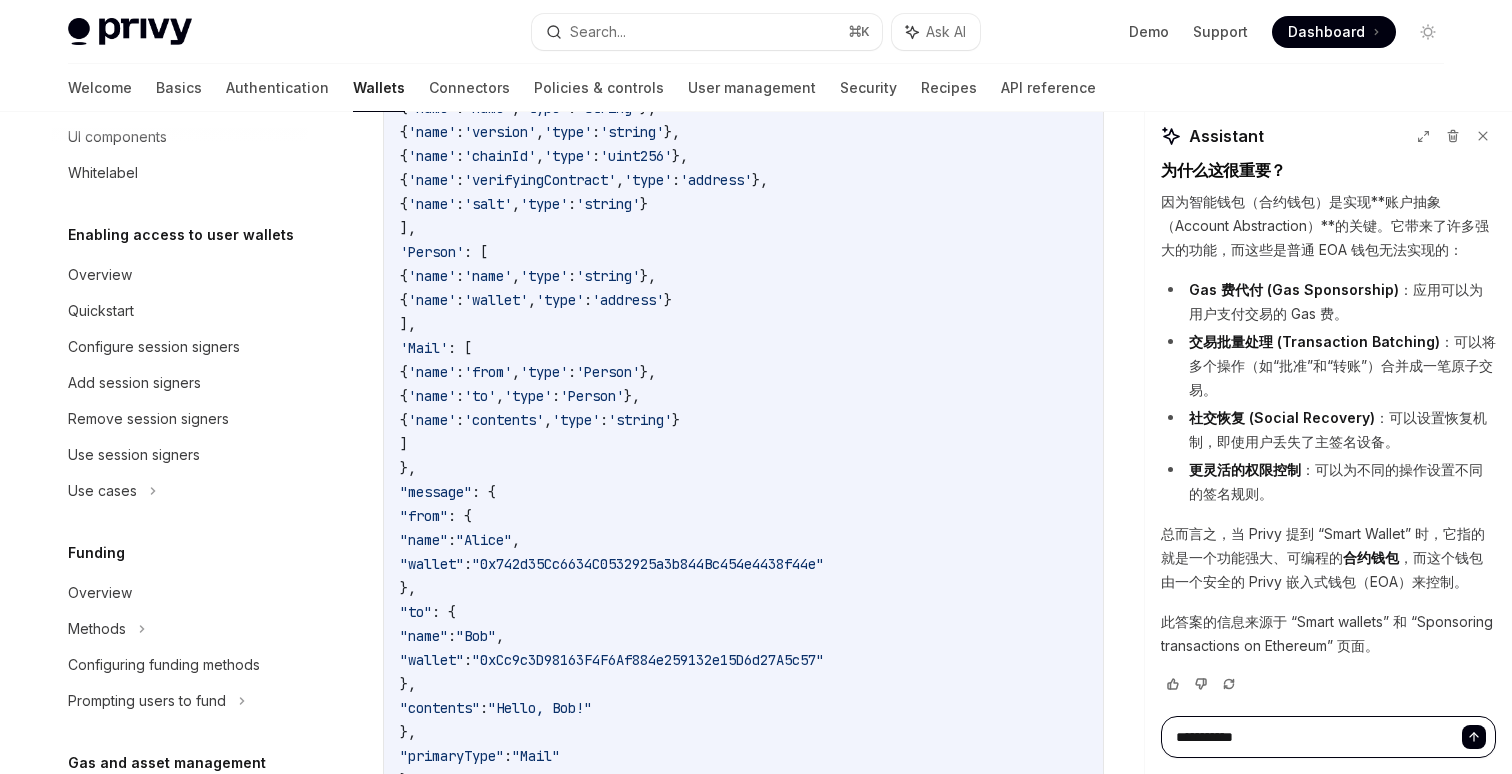 type on "*****" 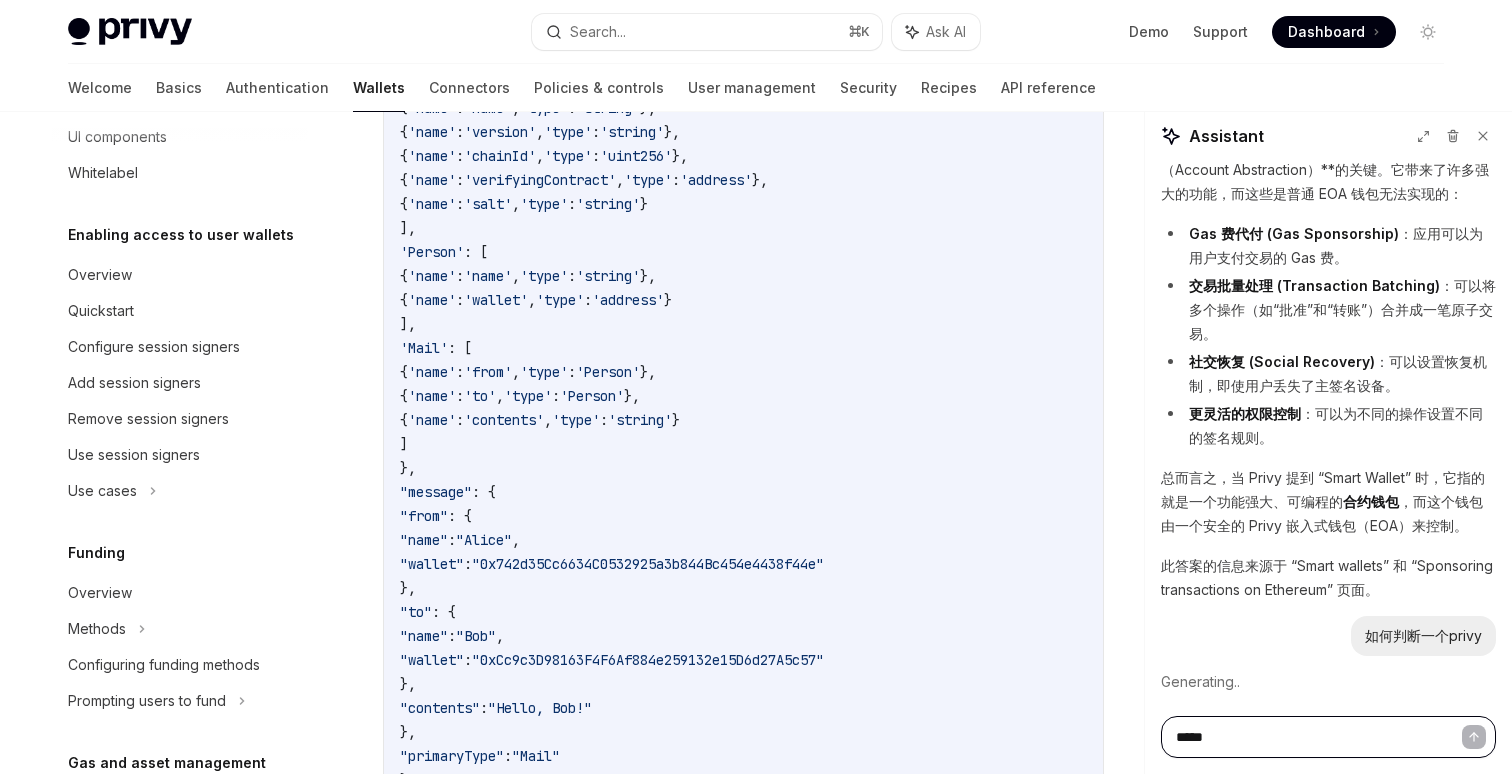 scroll, scrollTop: 22217, scrollLeft: 0, axis: vertical 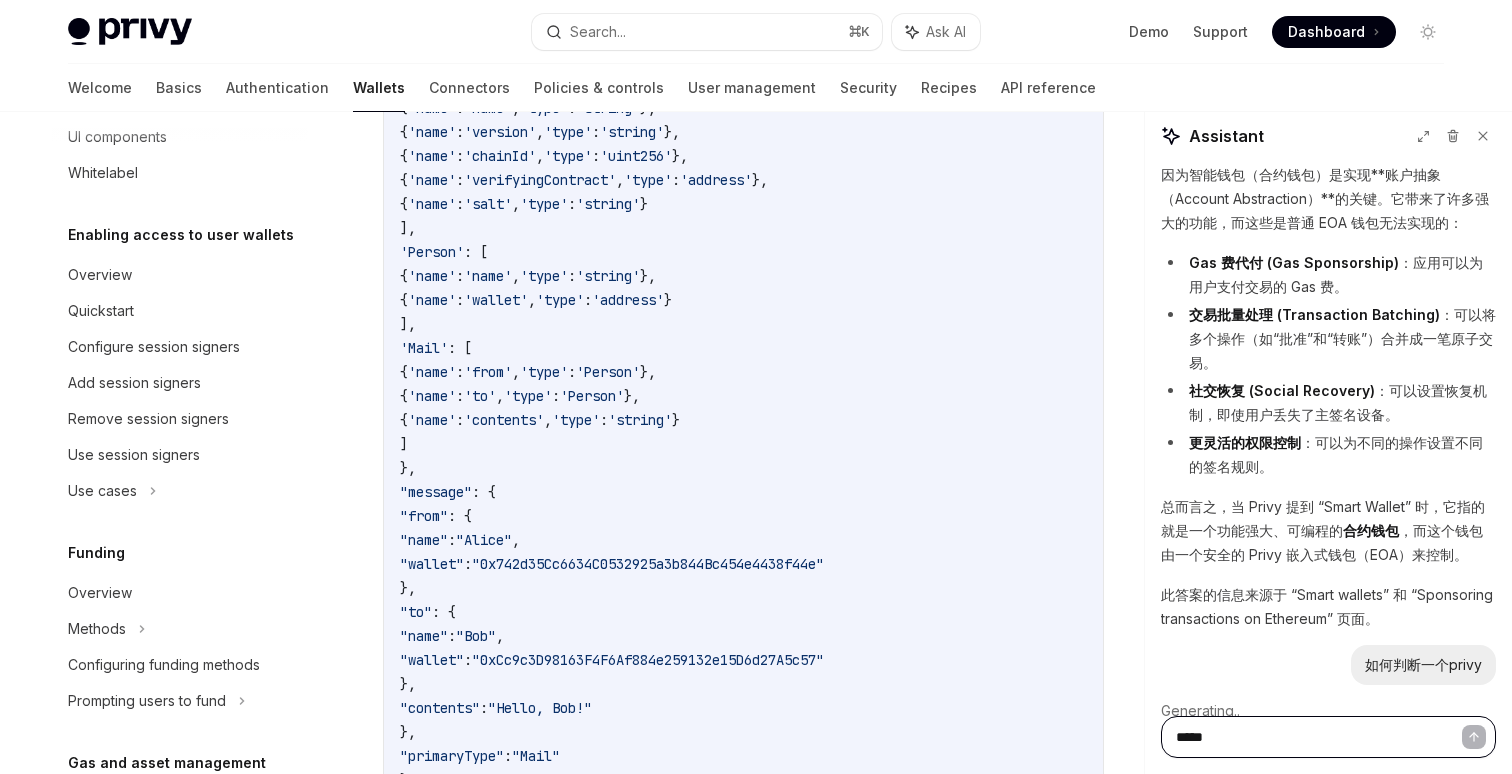 type on "******" 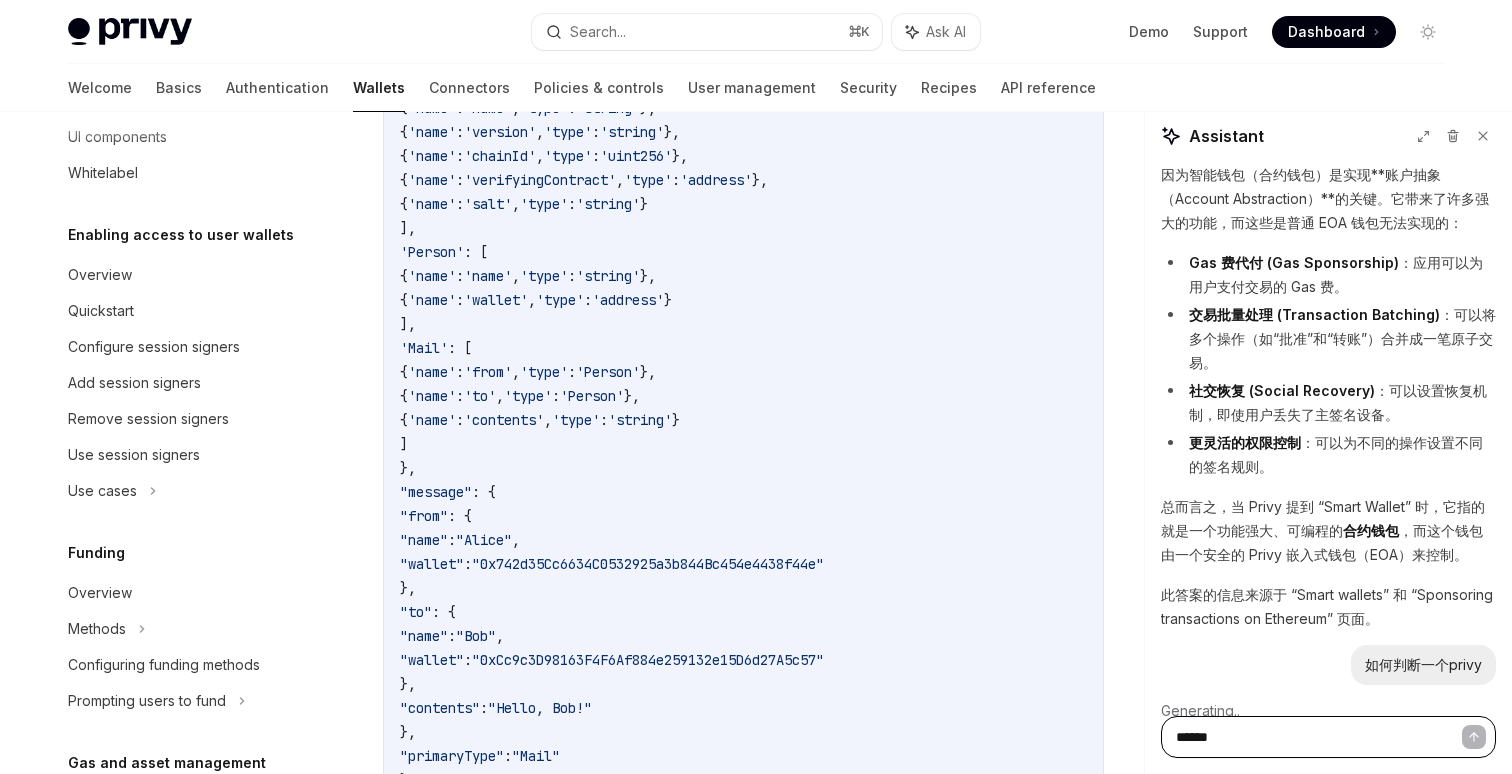 type on "*******" 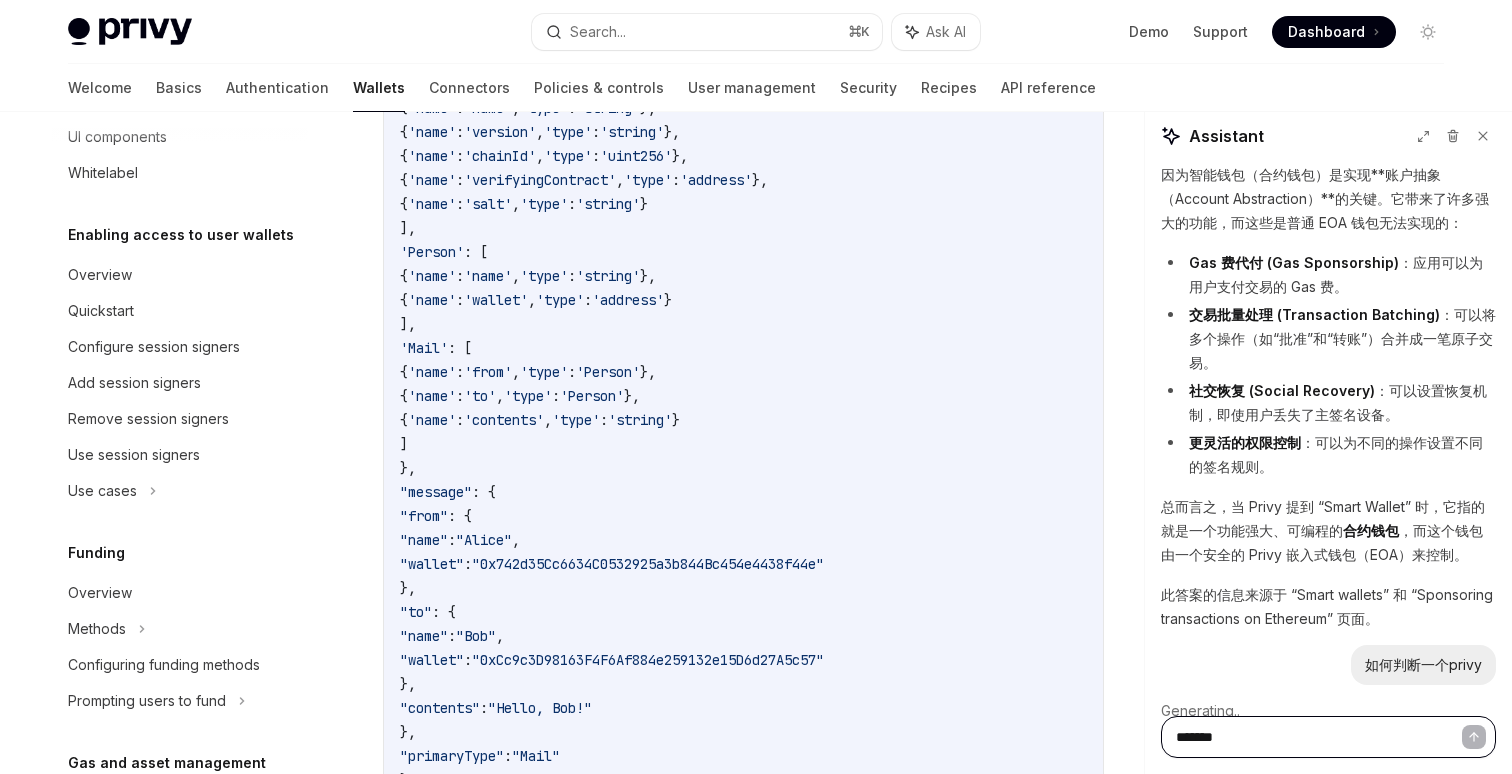 type on "********" 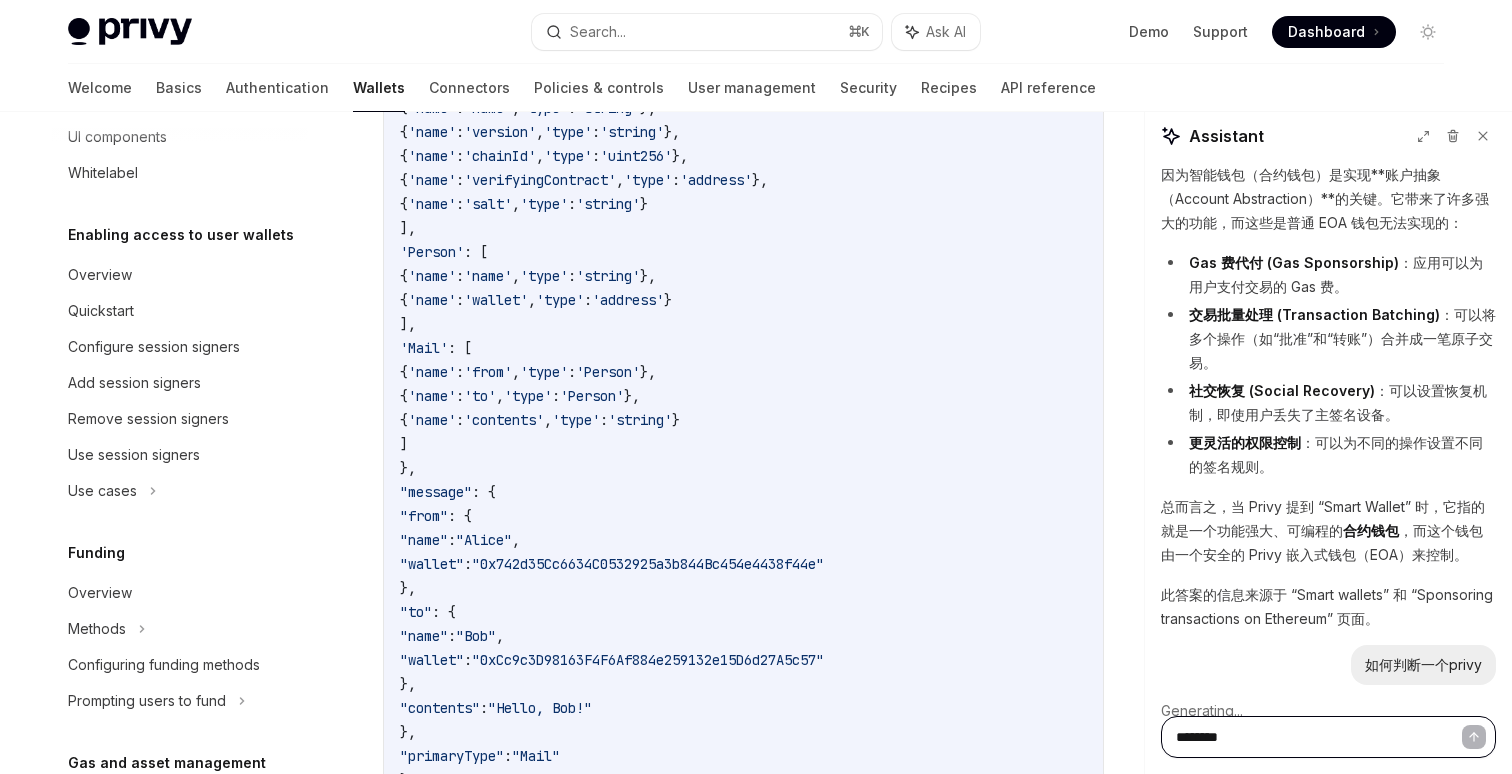 type on "**********" 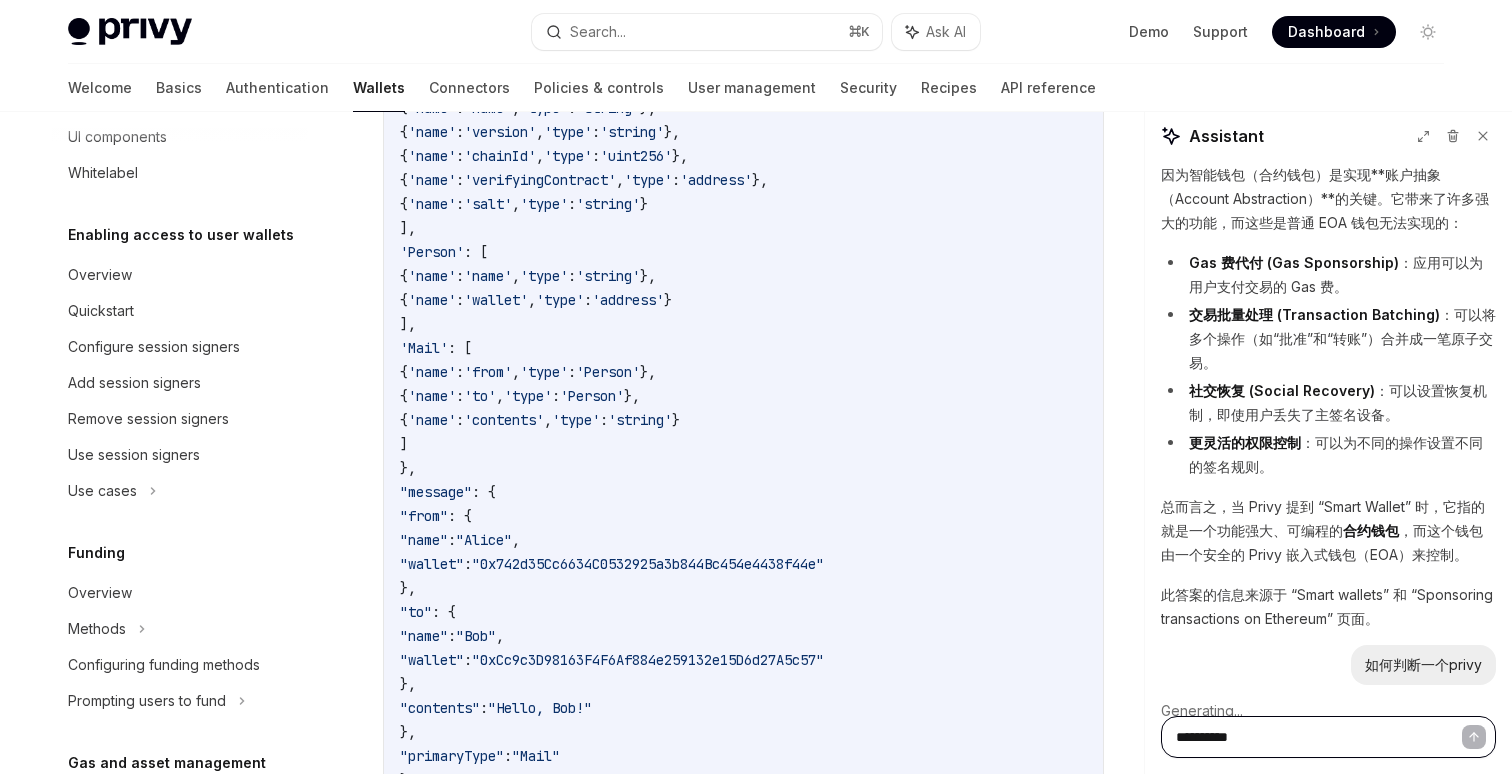 type on "*" 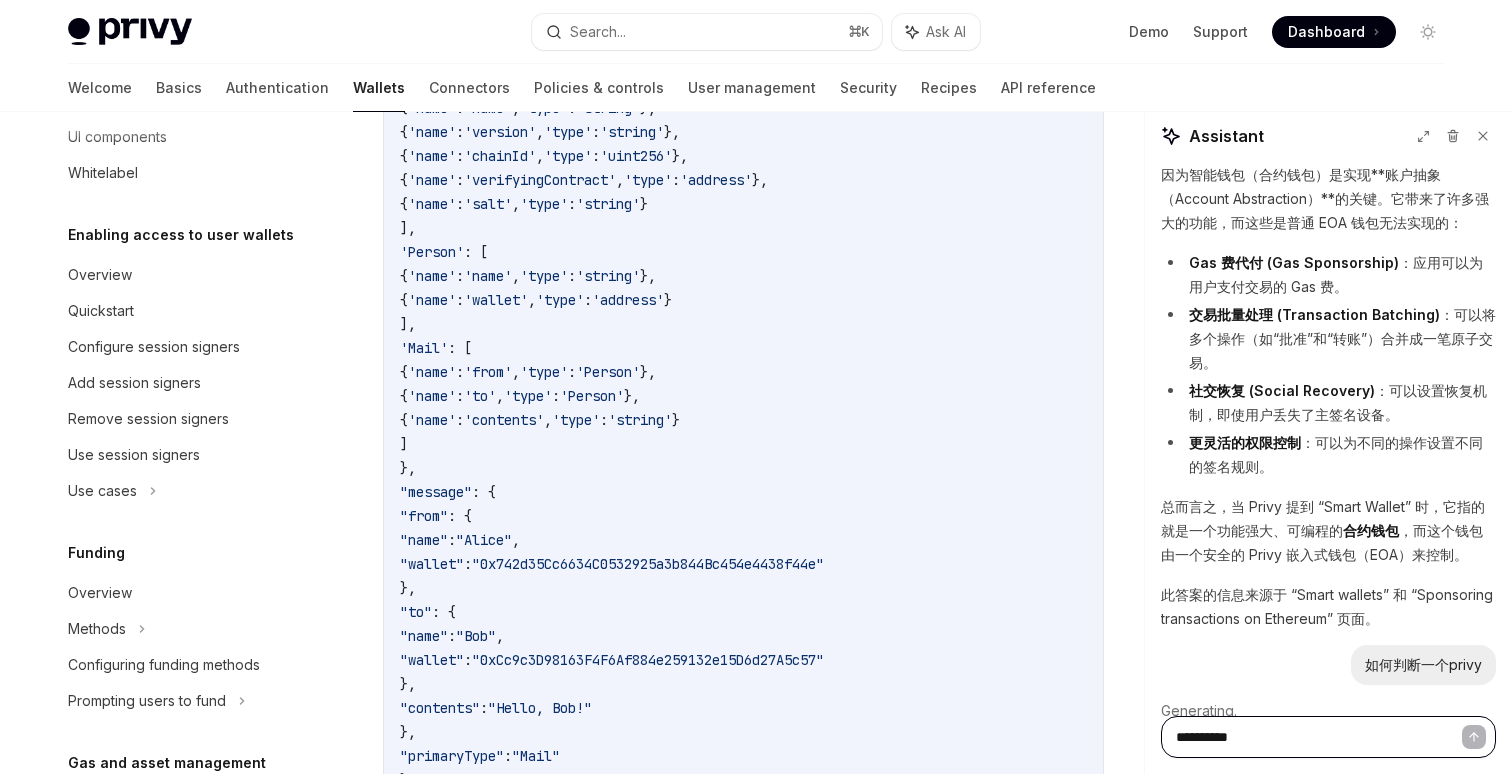 type on "**********" 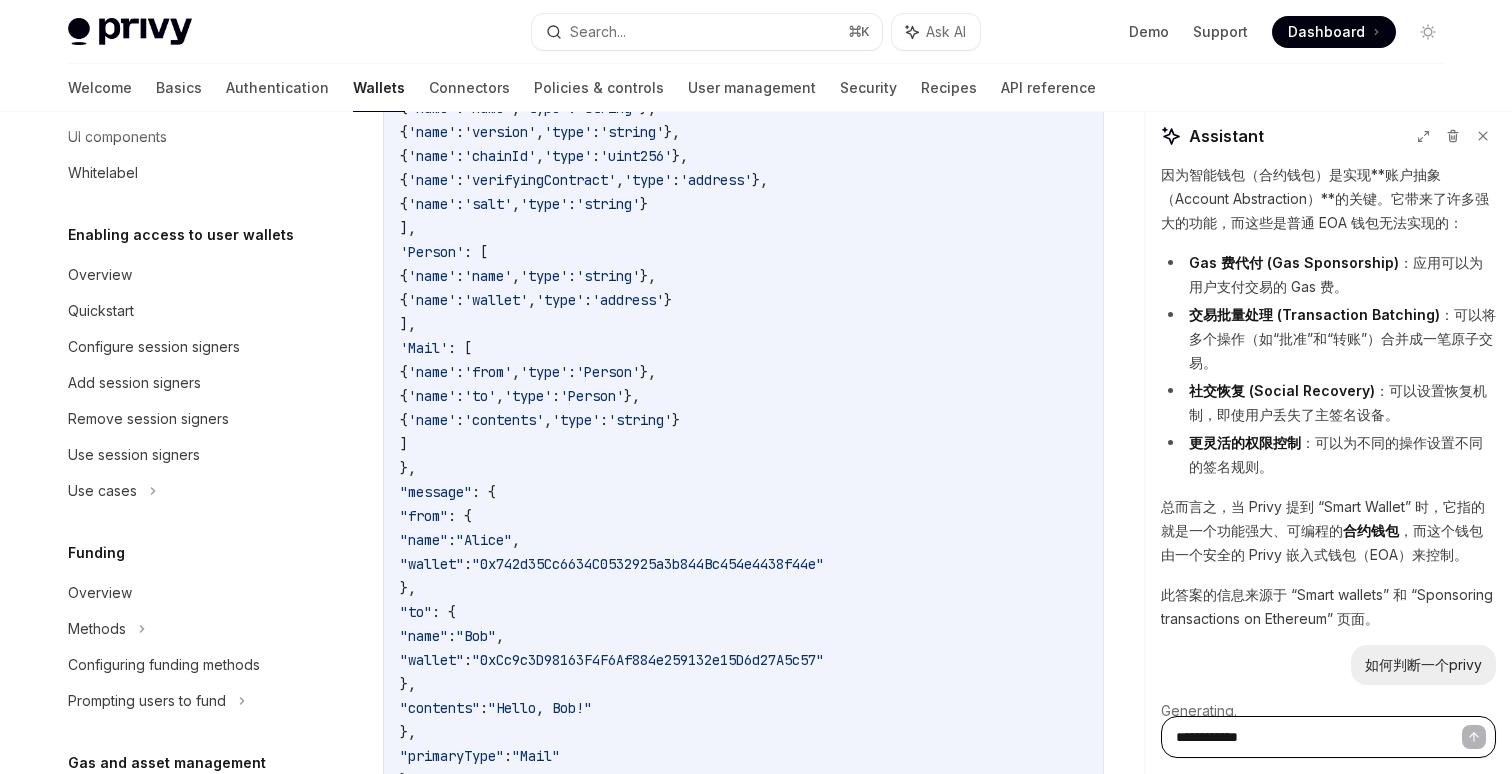 scroll, scrollTop: 22241, scrollLeft: 0, axis: vertical 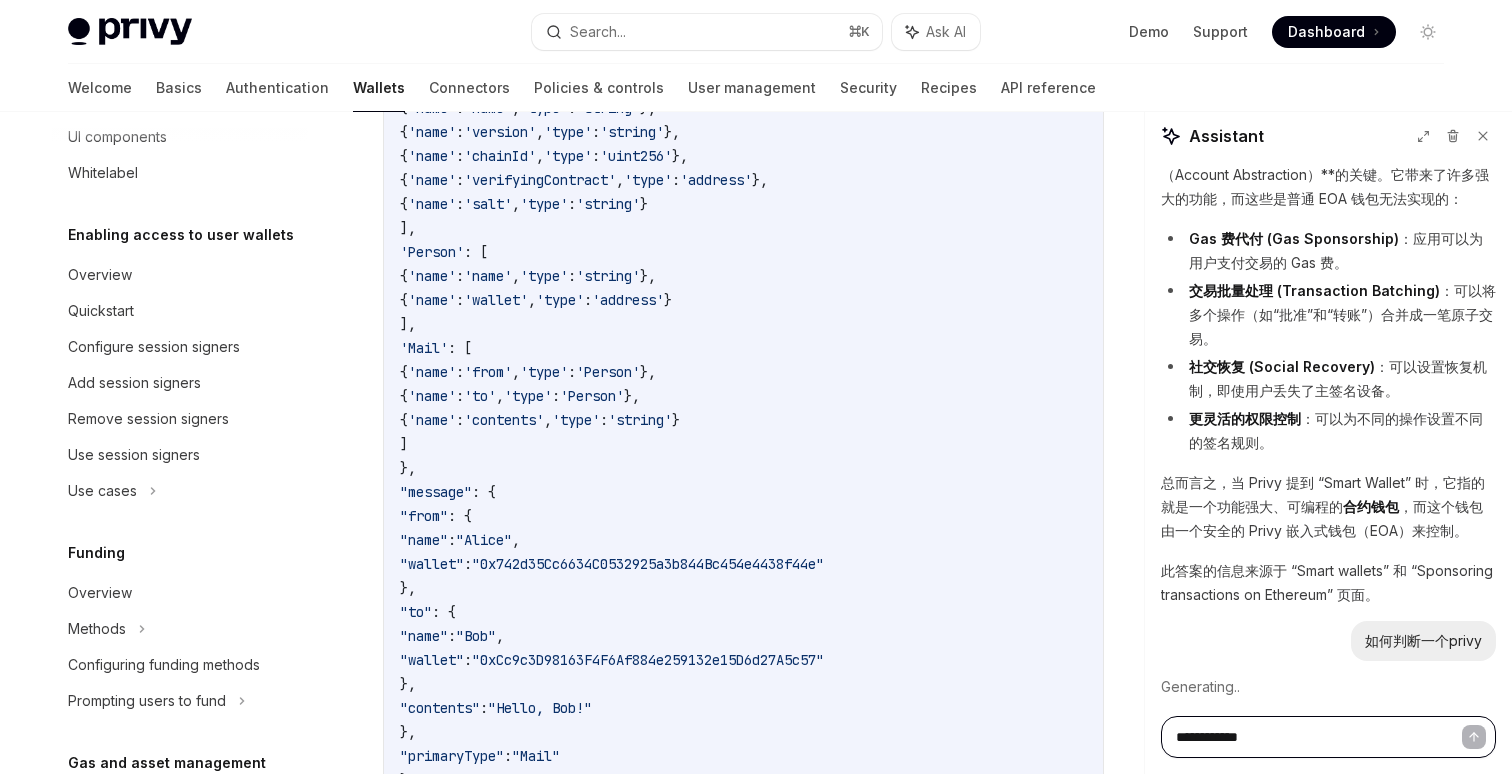 type on "**********" 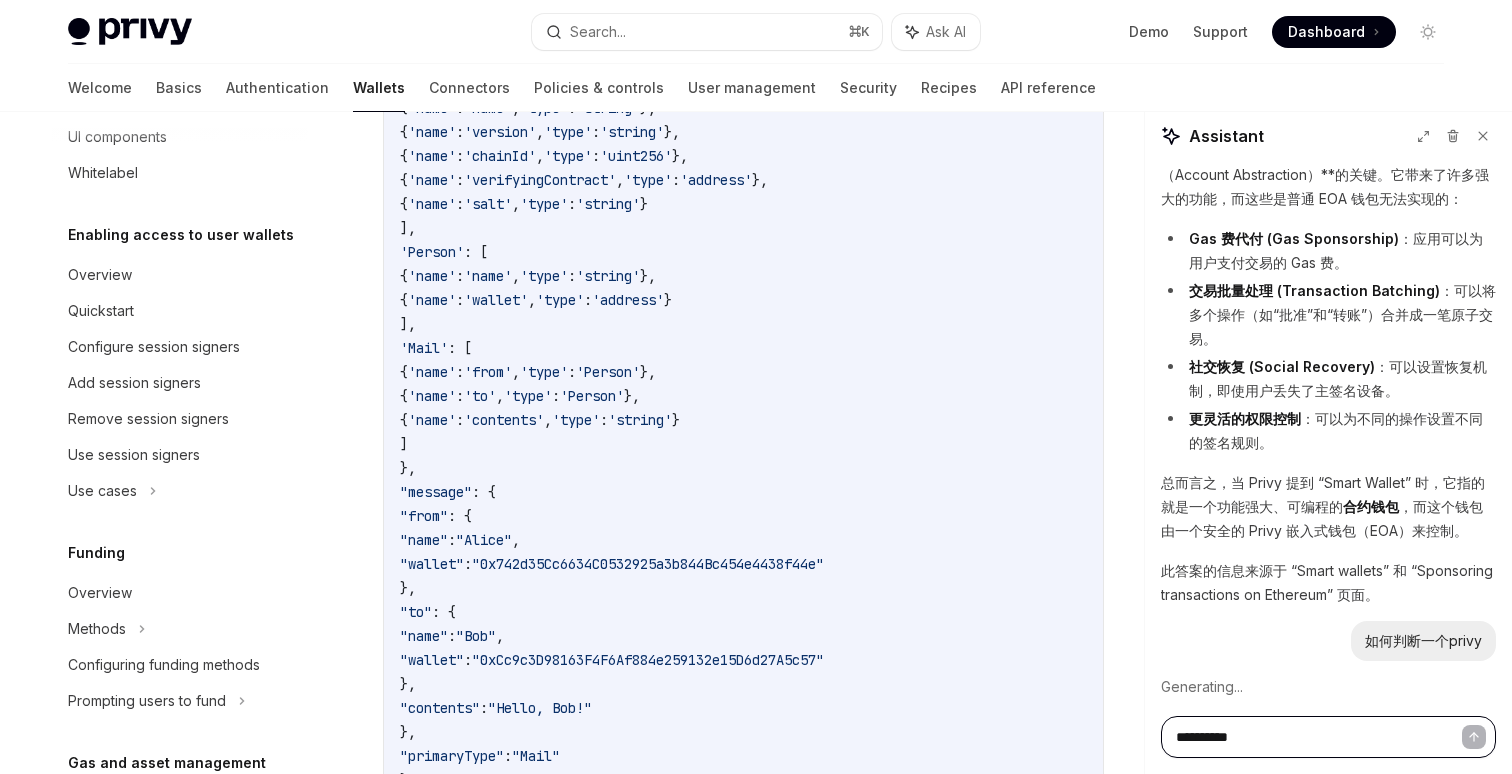 type on "**********" 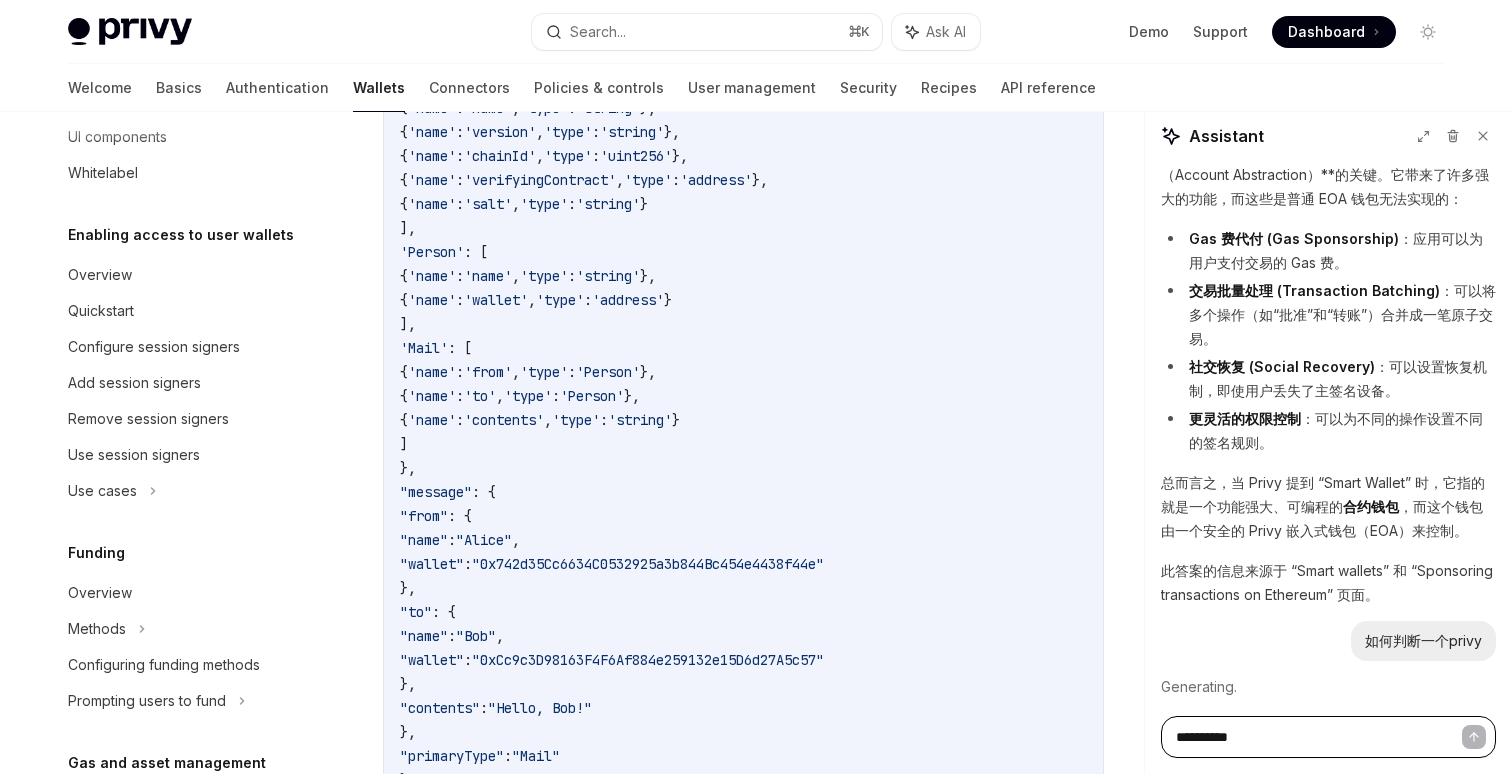 type on "********" 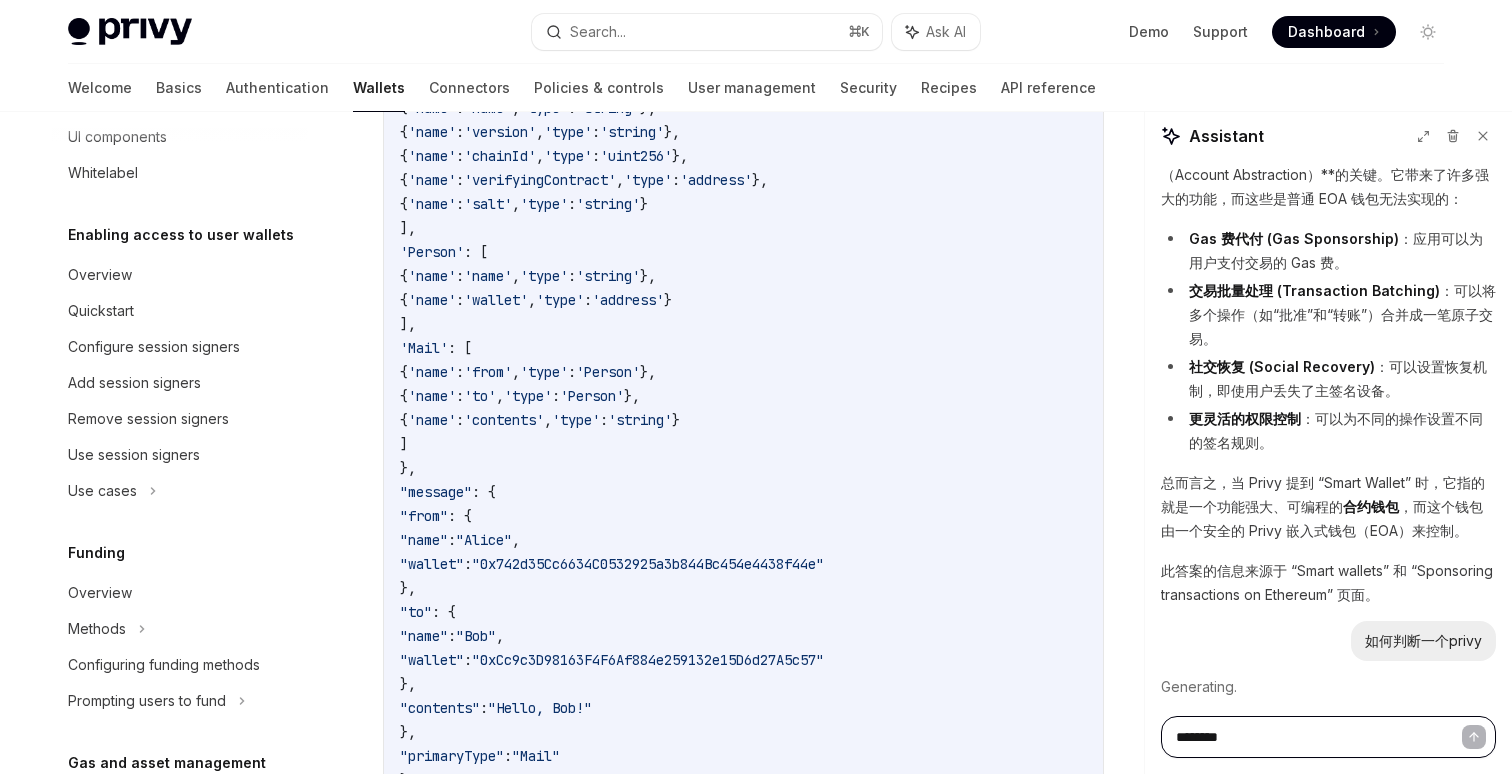 type on "*******" 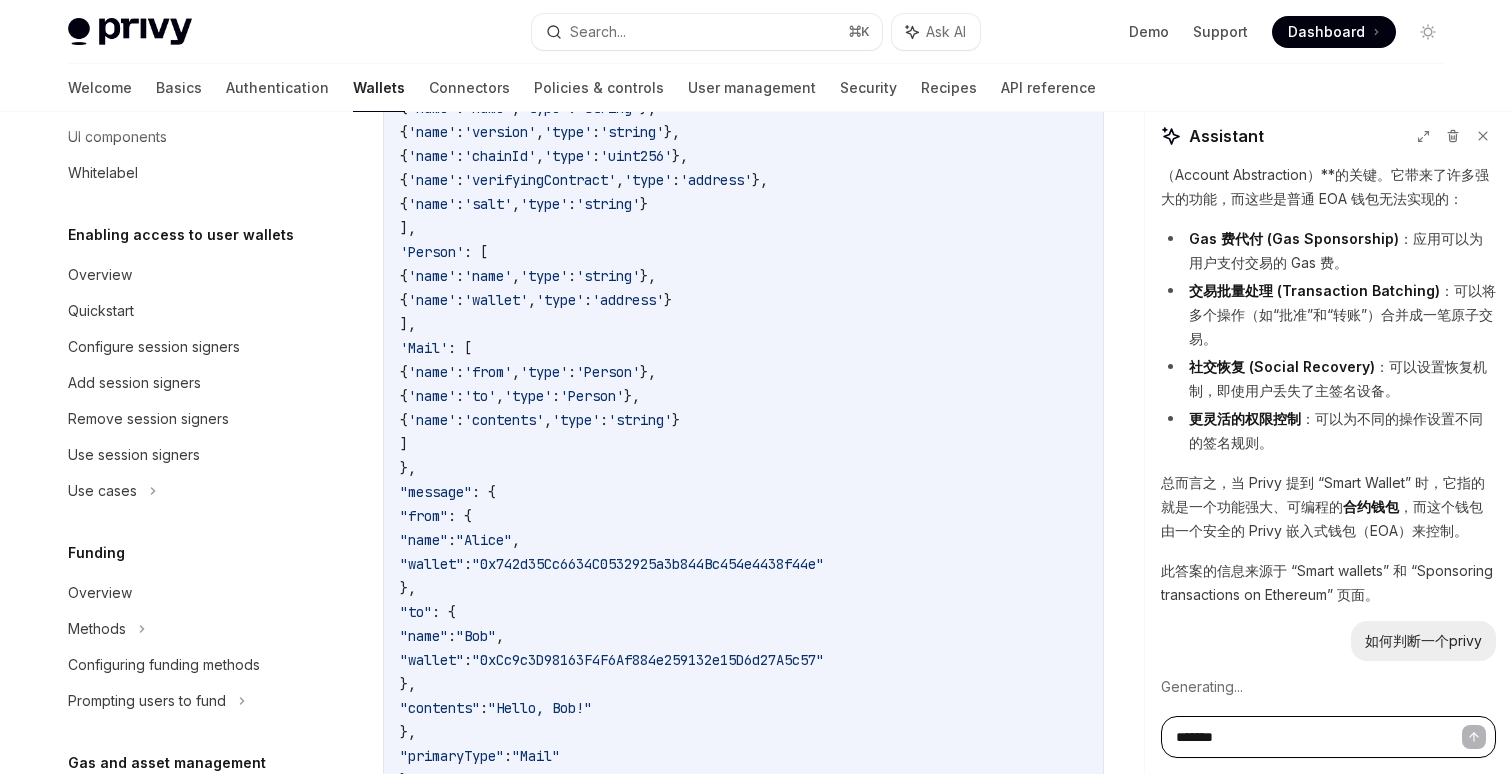 type on "******" 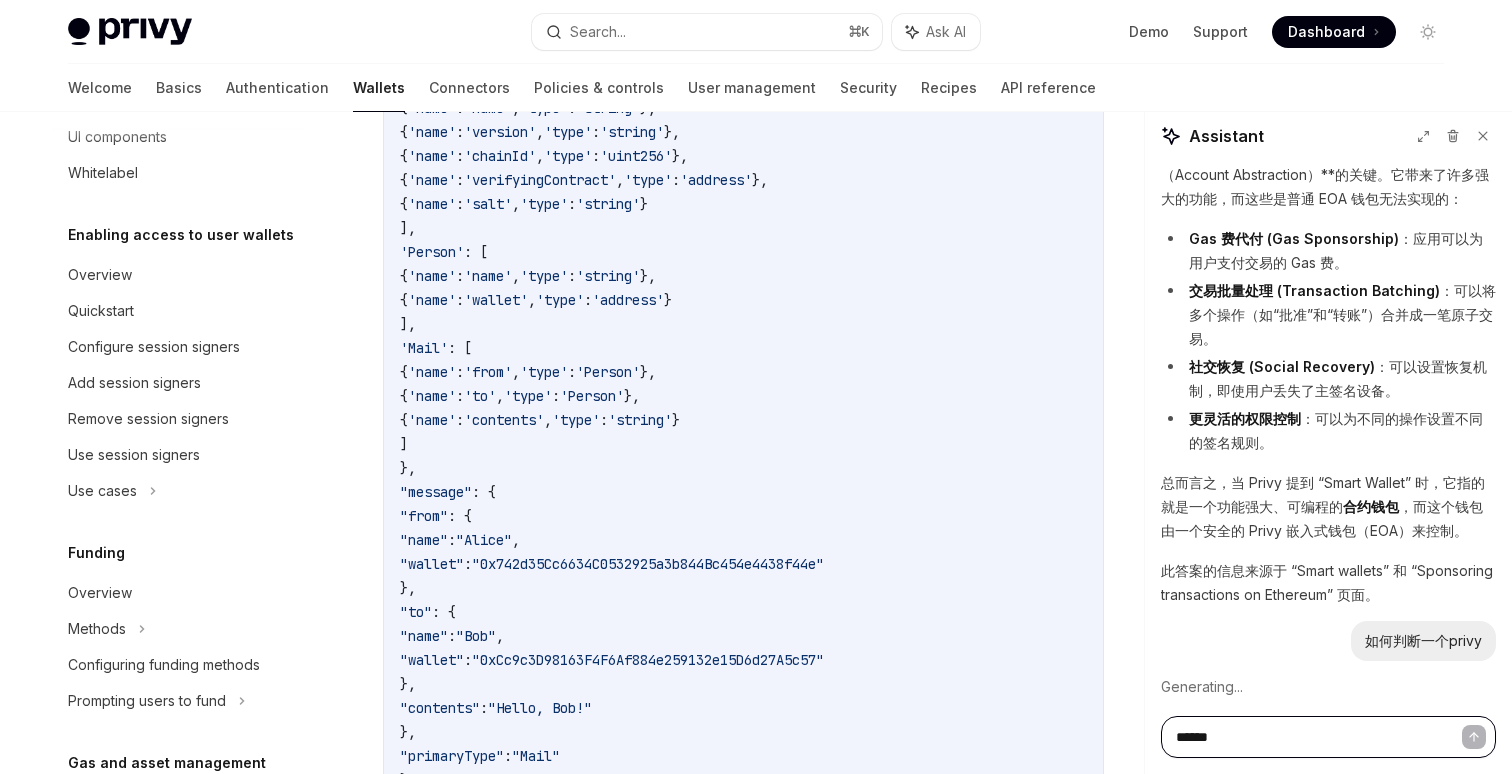 type on "*****" 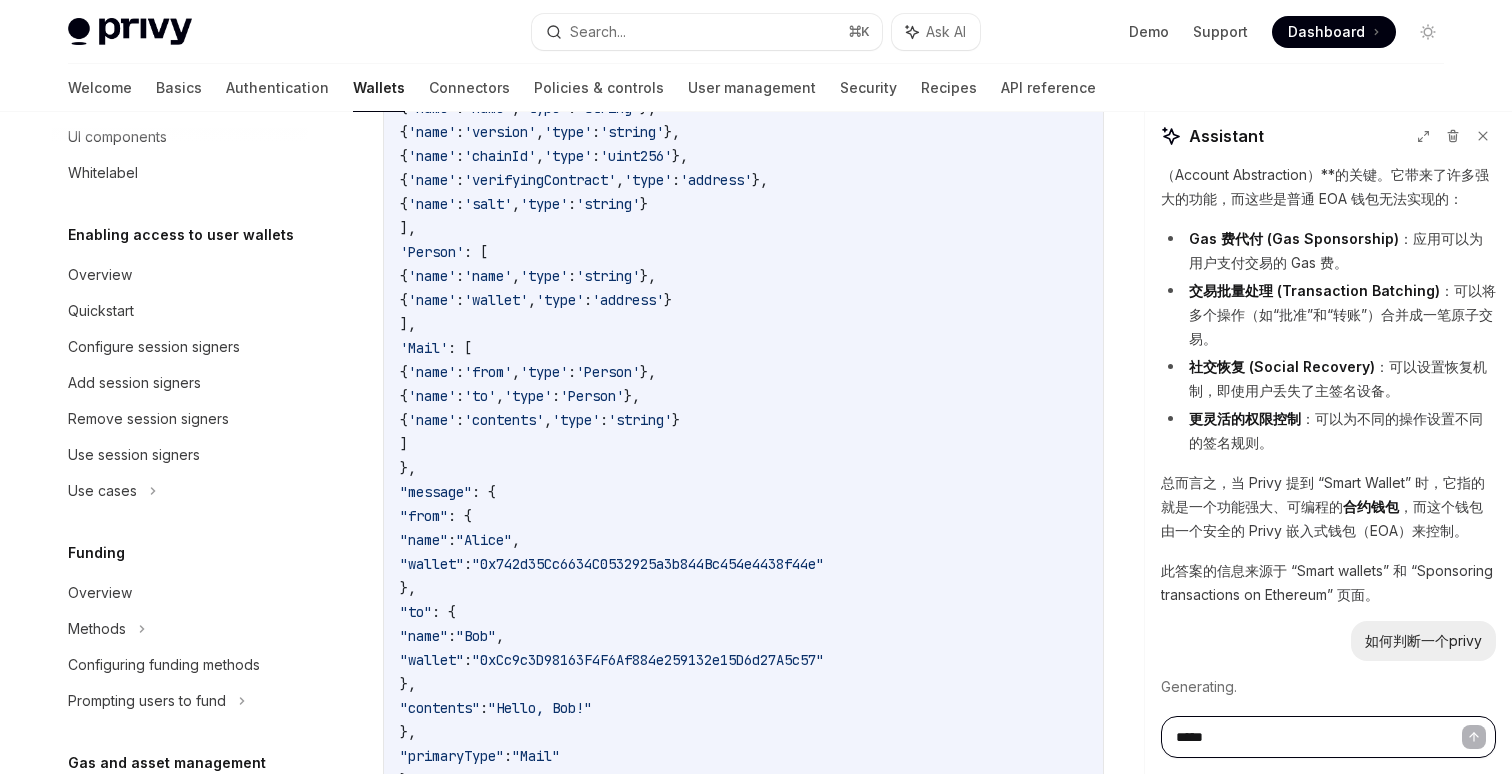 type on "****" 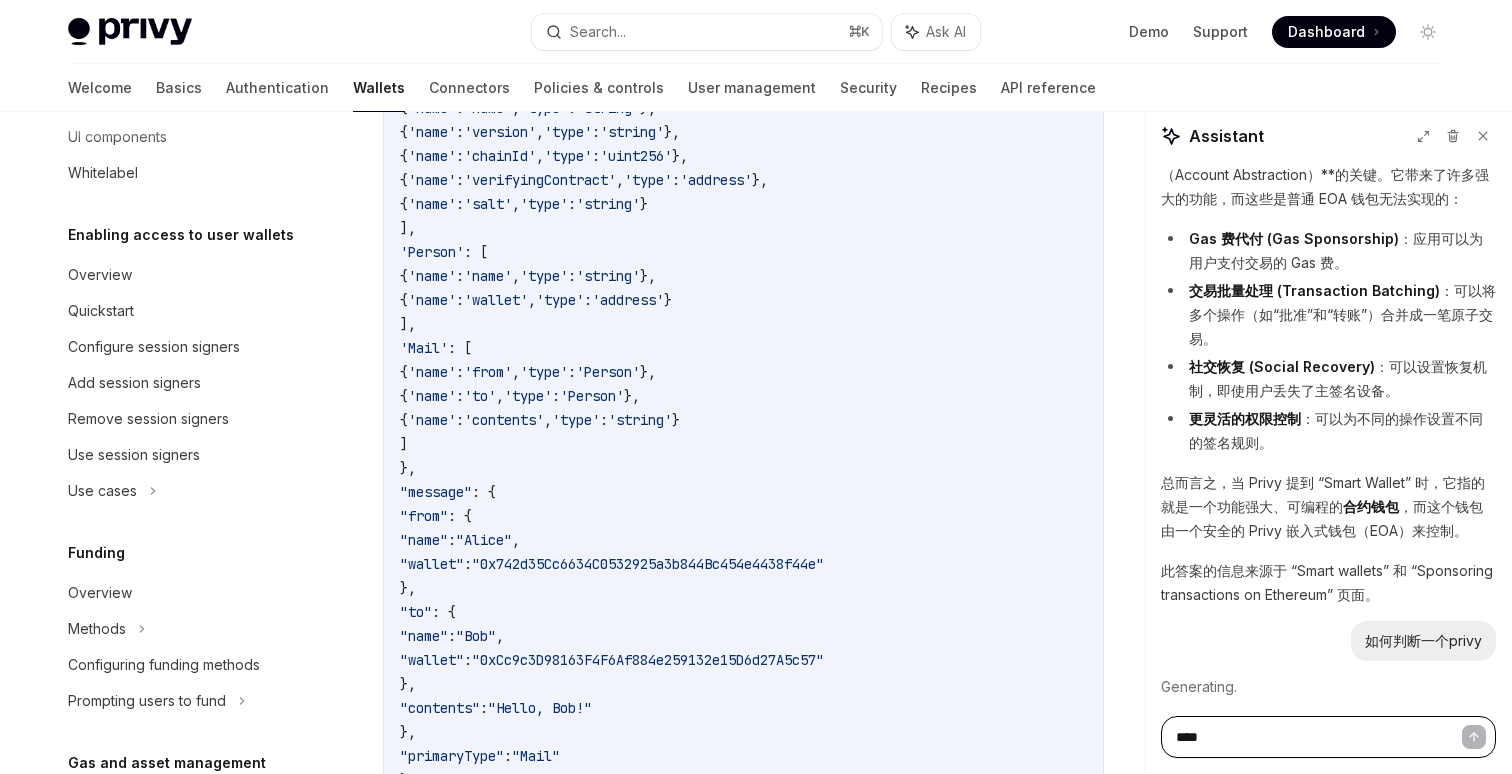 type on "***" 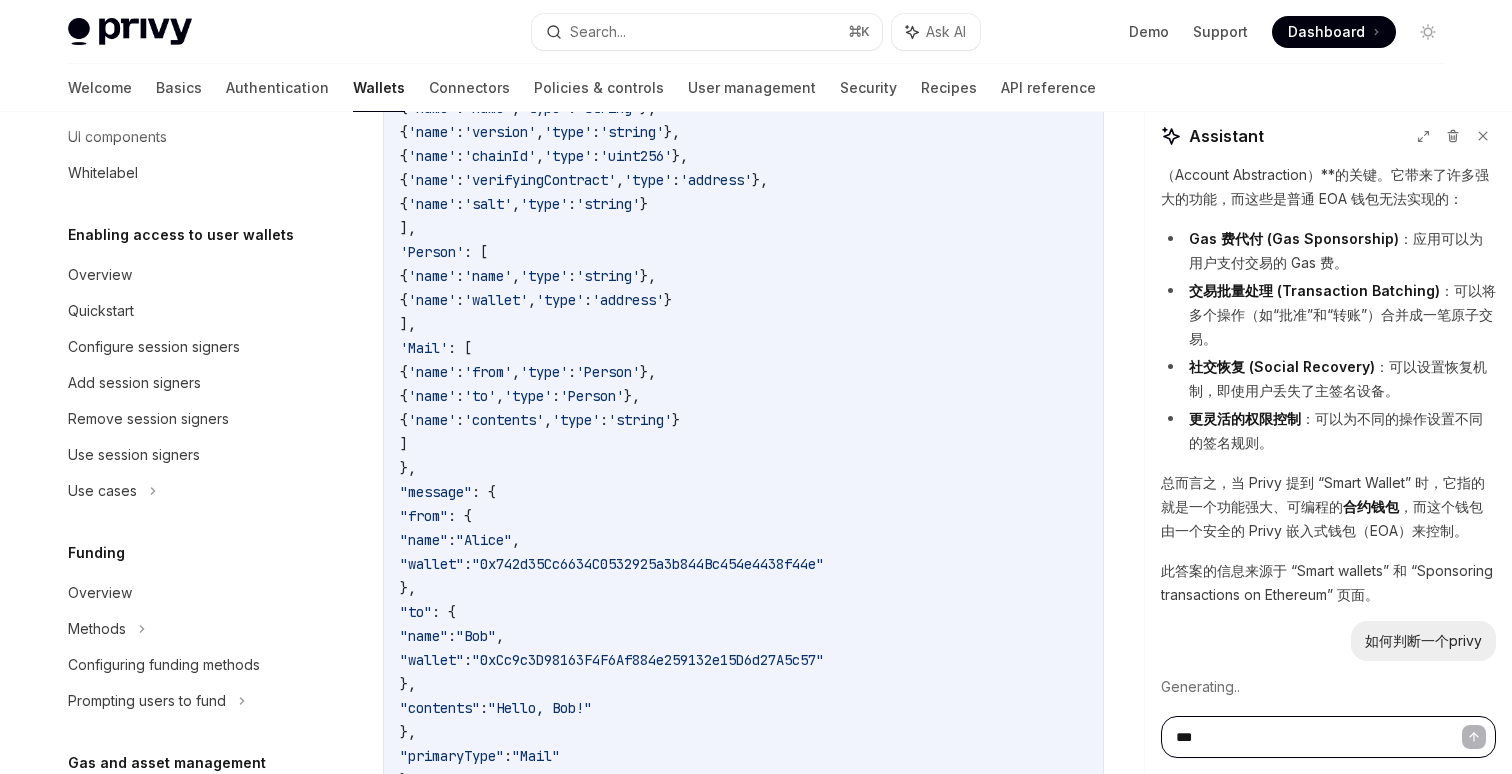 type on "**" 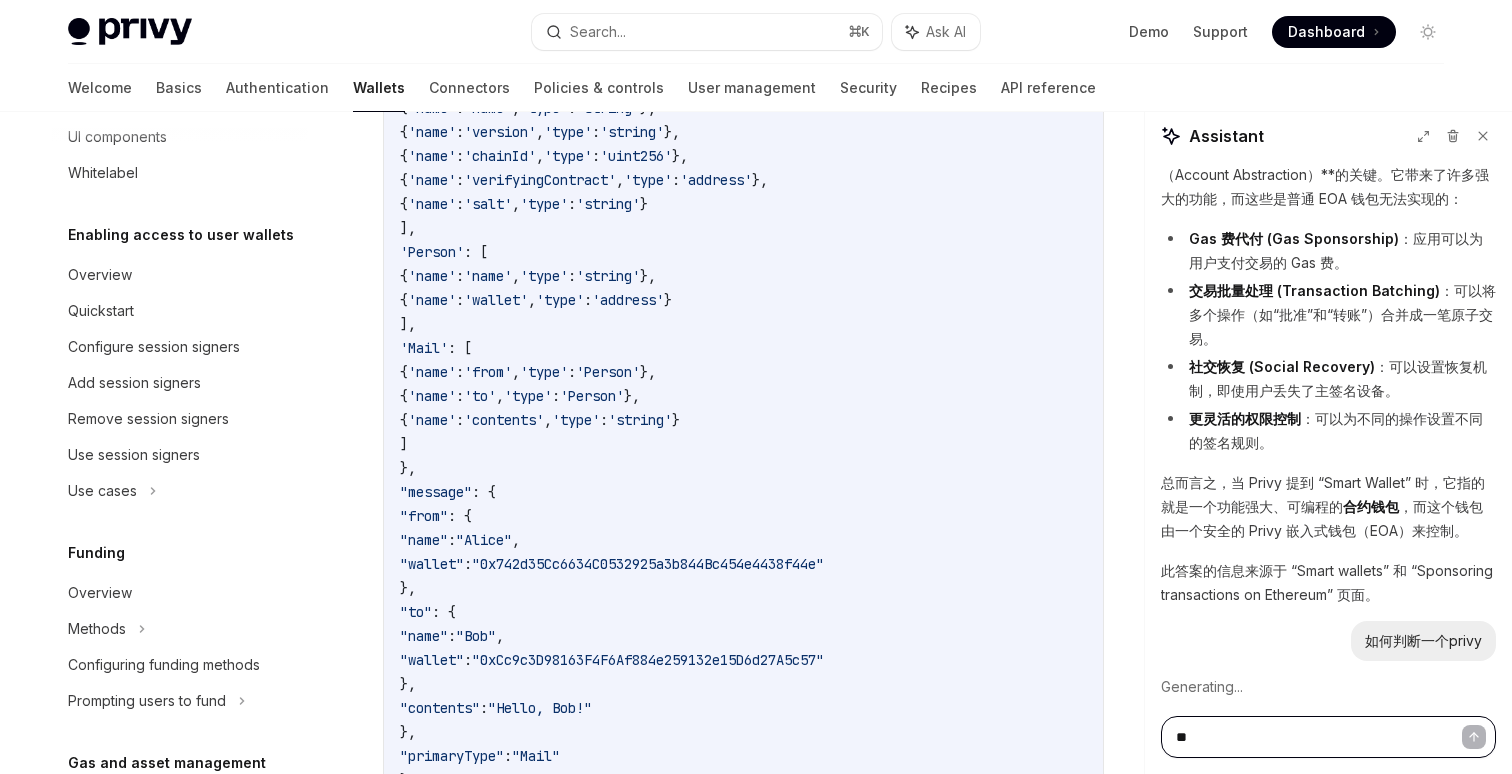 type on "*" 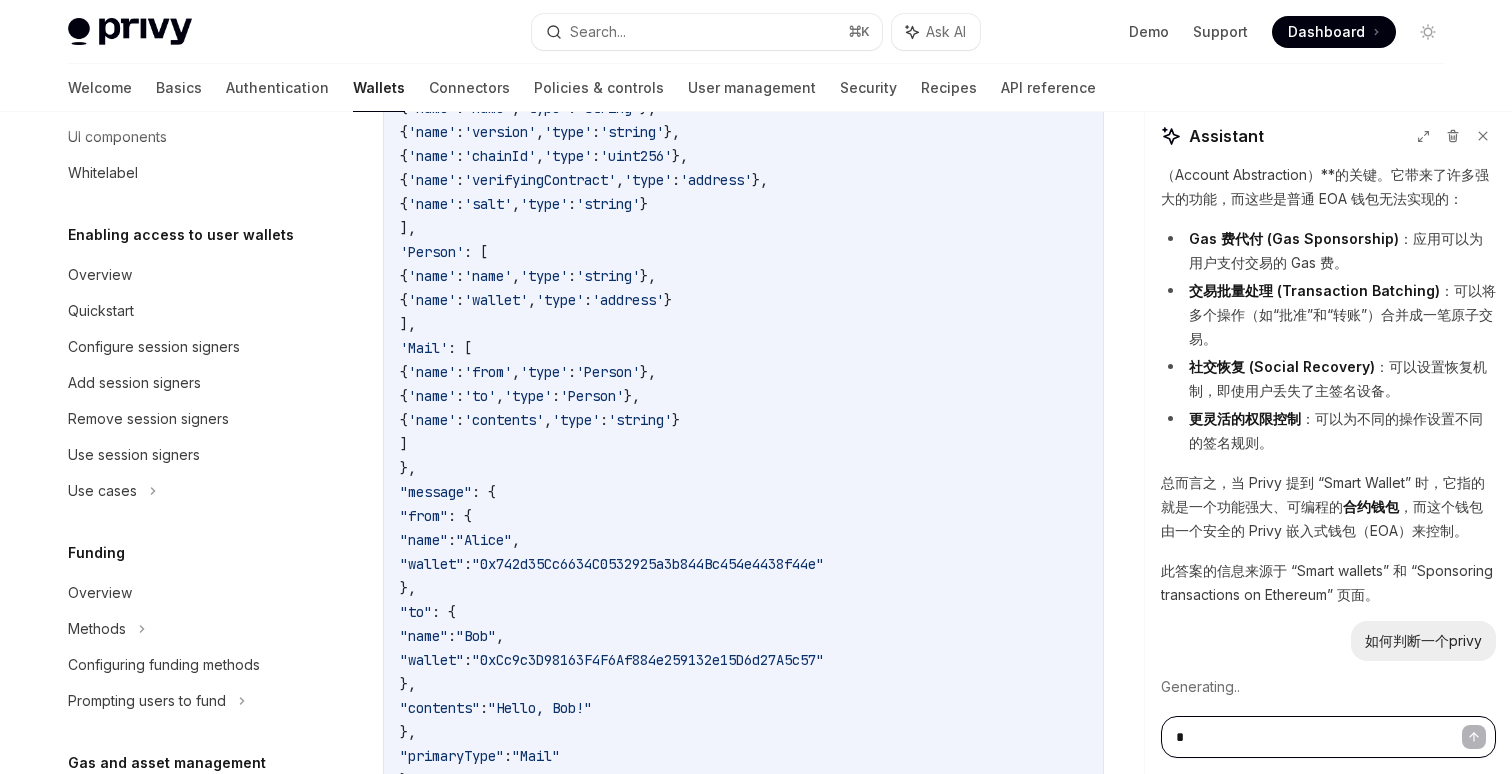 type on "**" 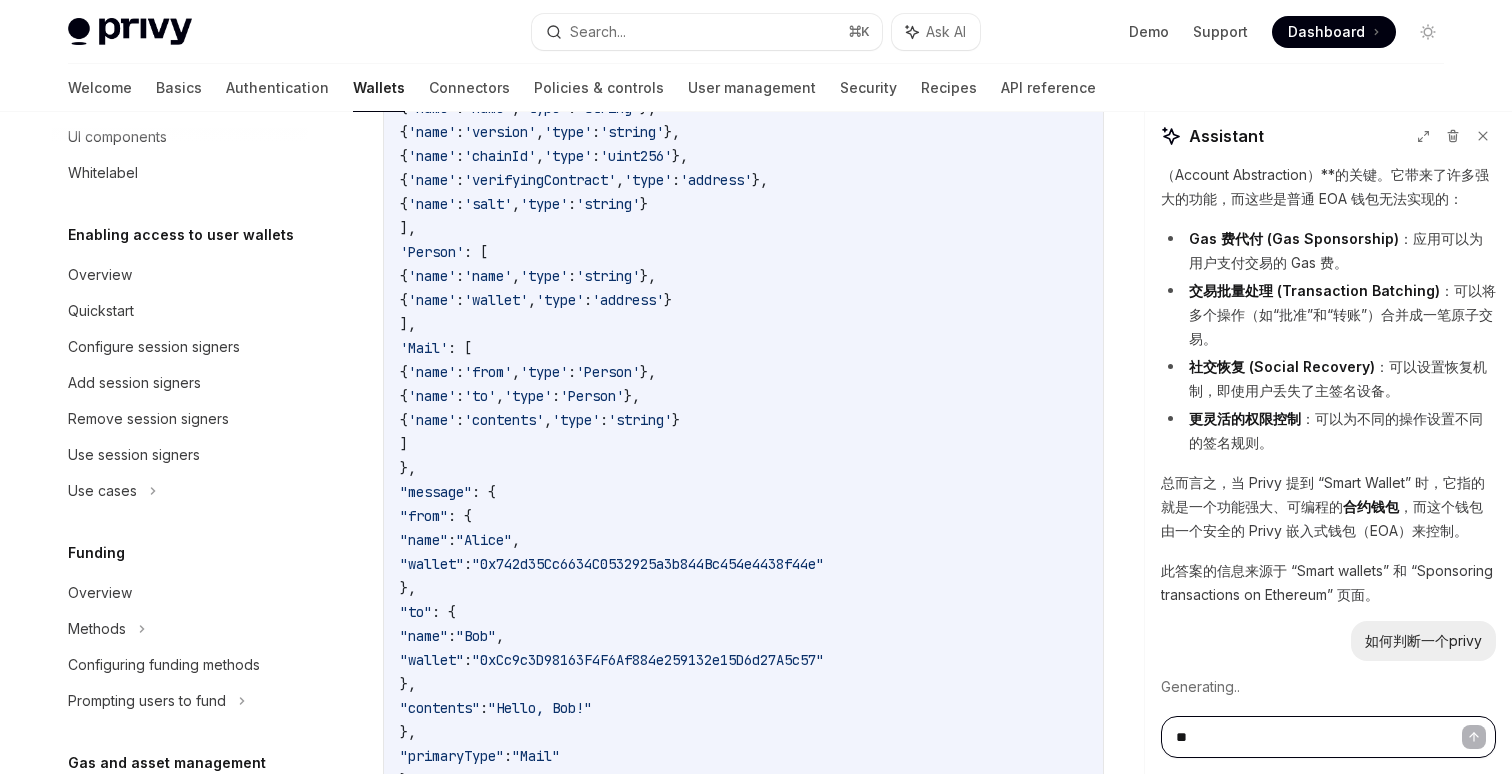 type on "****" 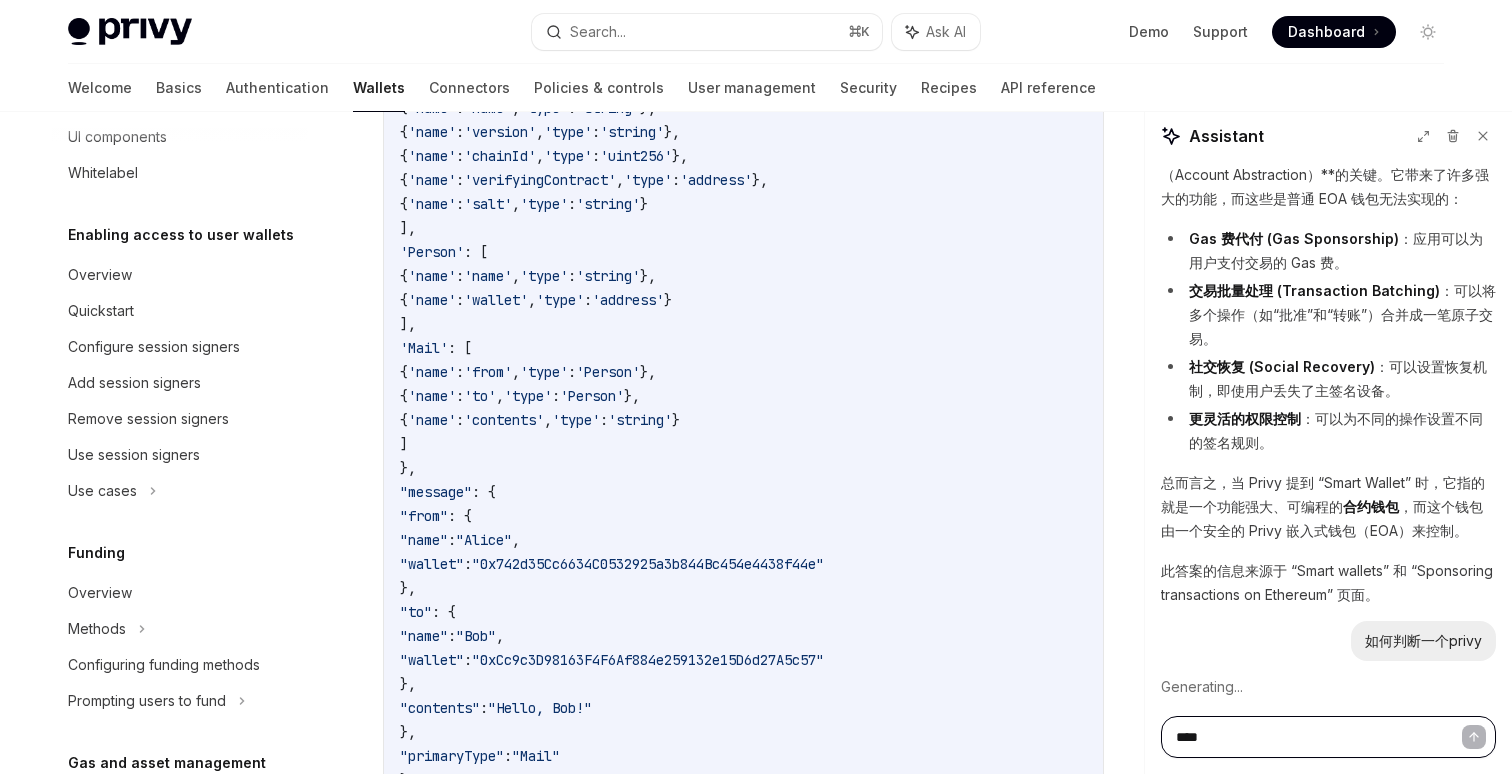 type on "**" 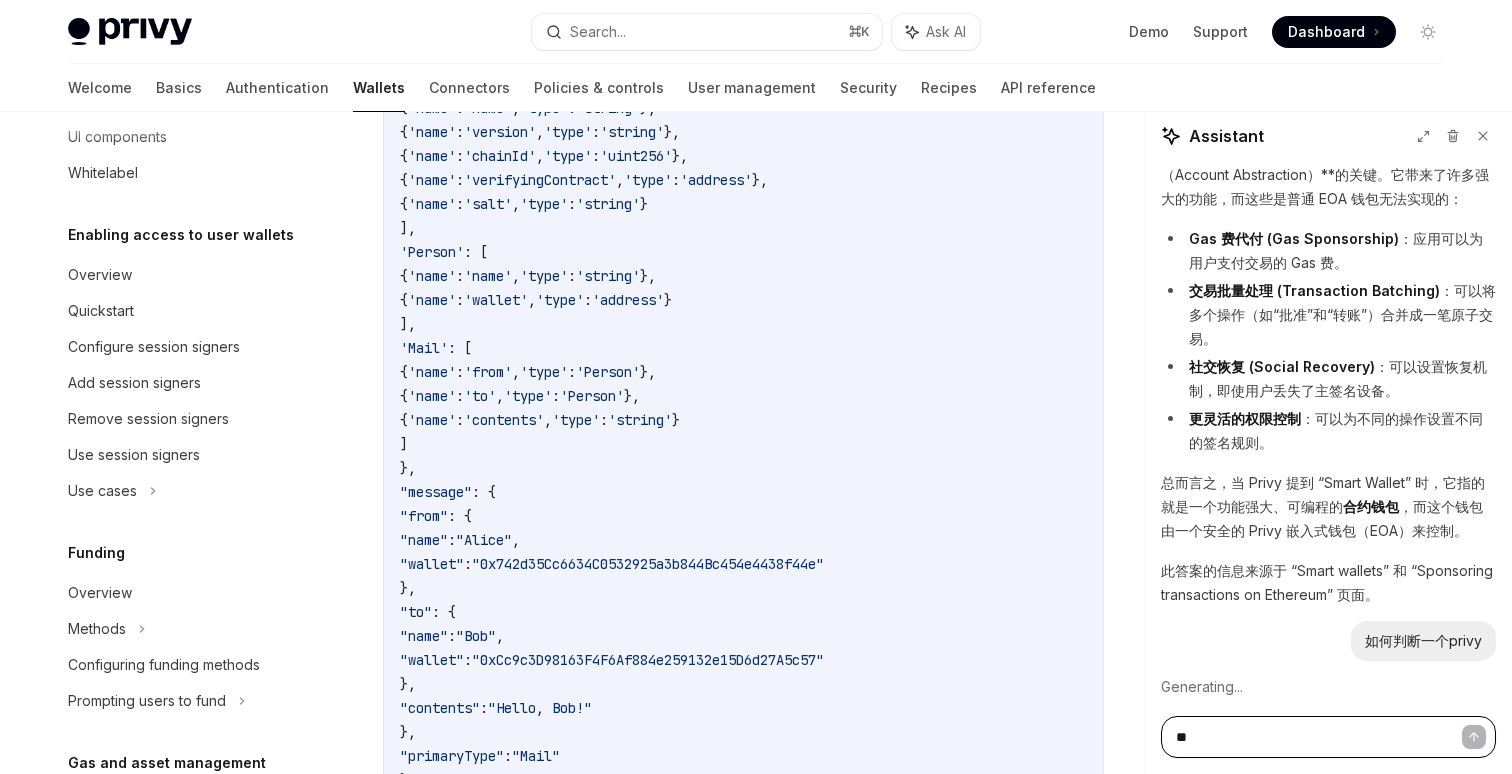 type on "*" 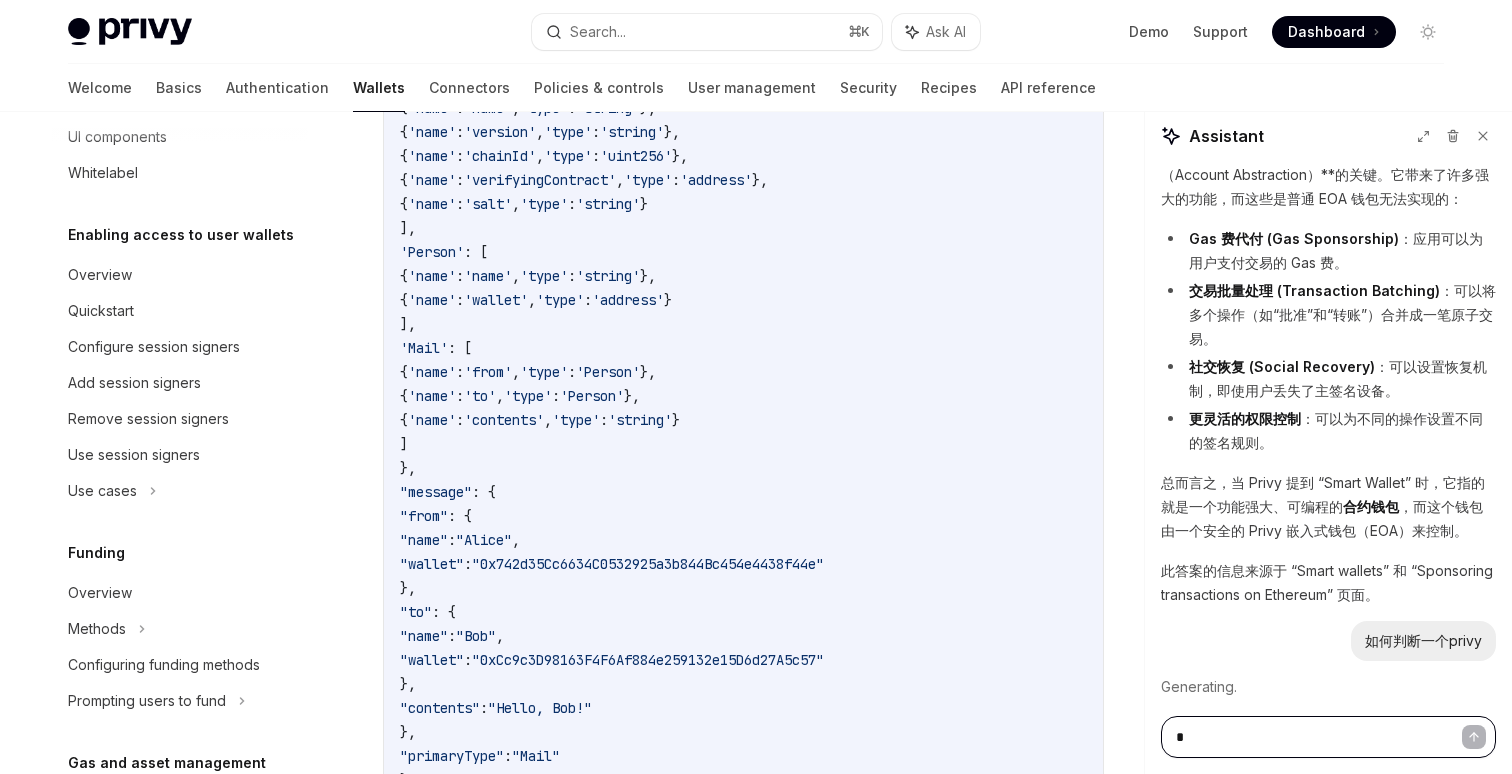 type 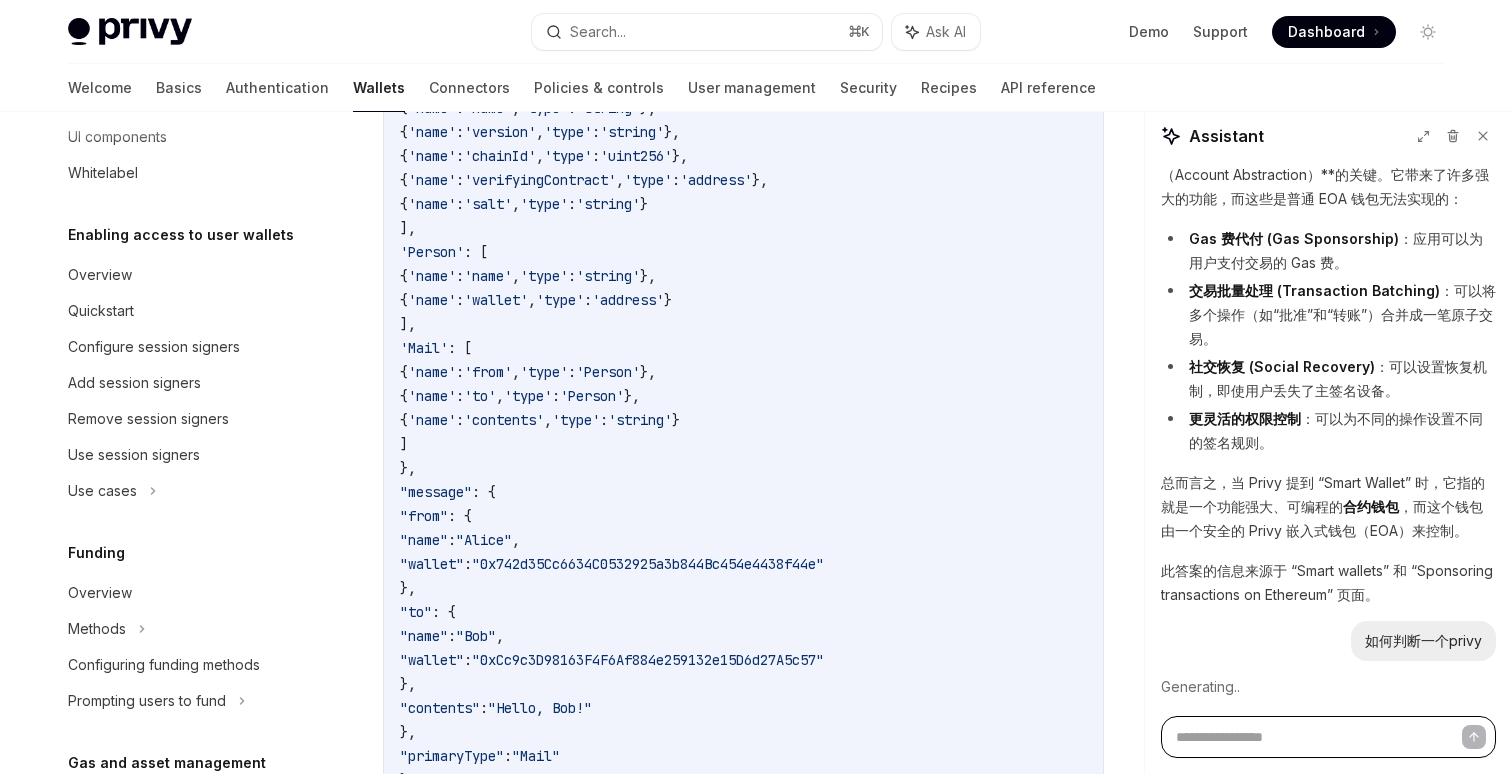 type on "*" 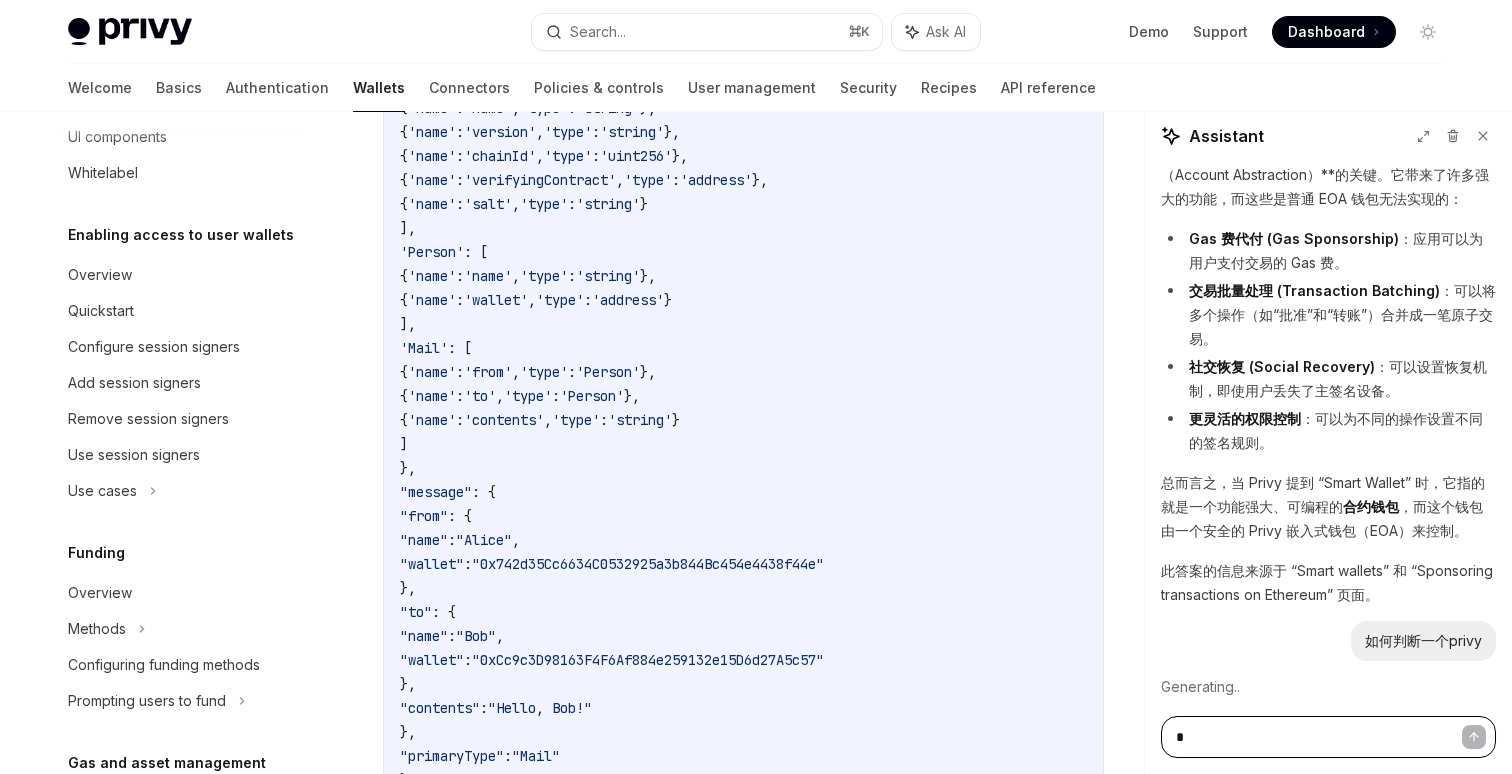 type on "**" 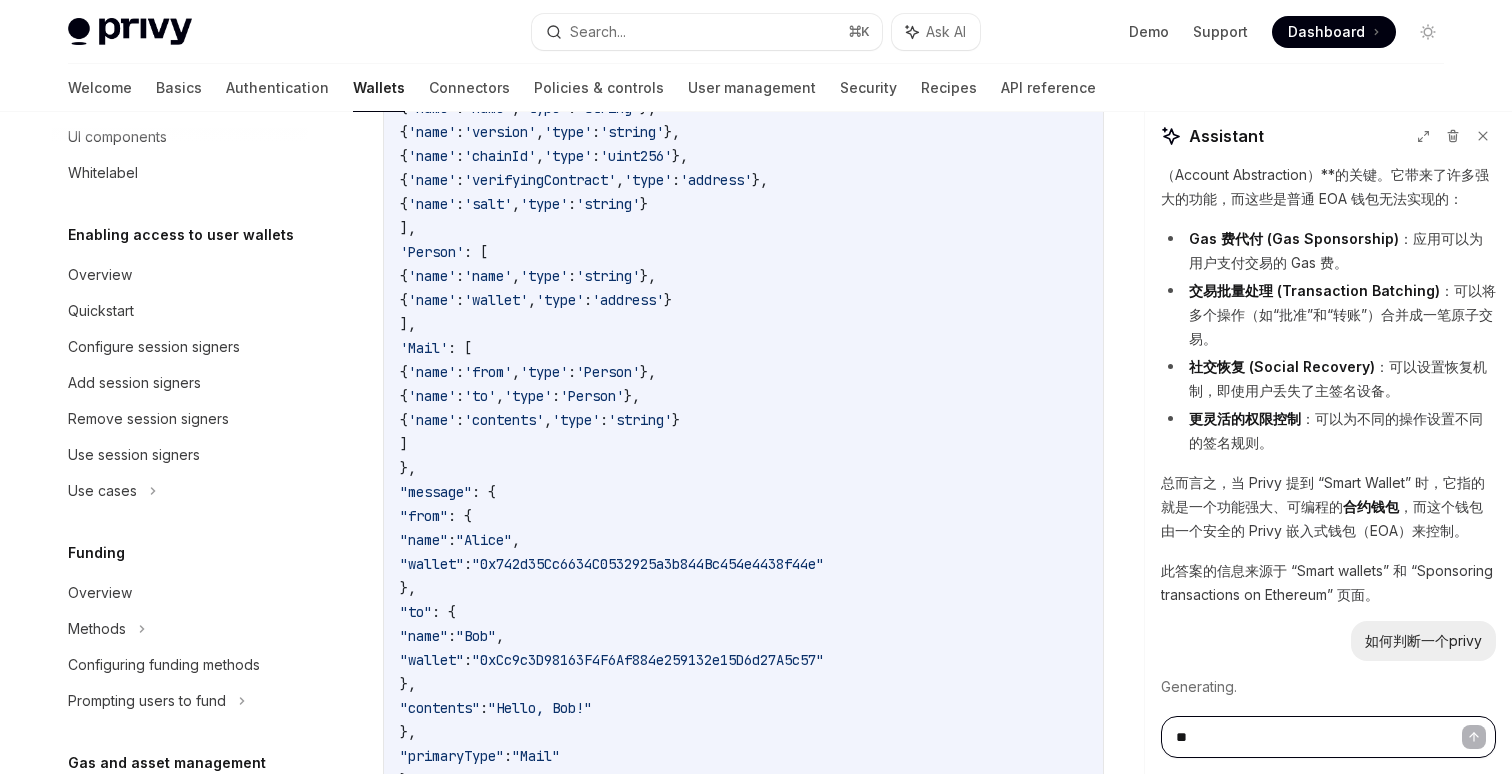 type on "****" 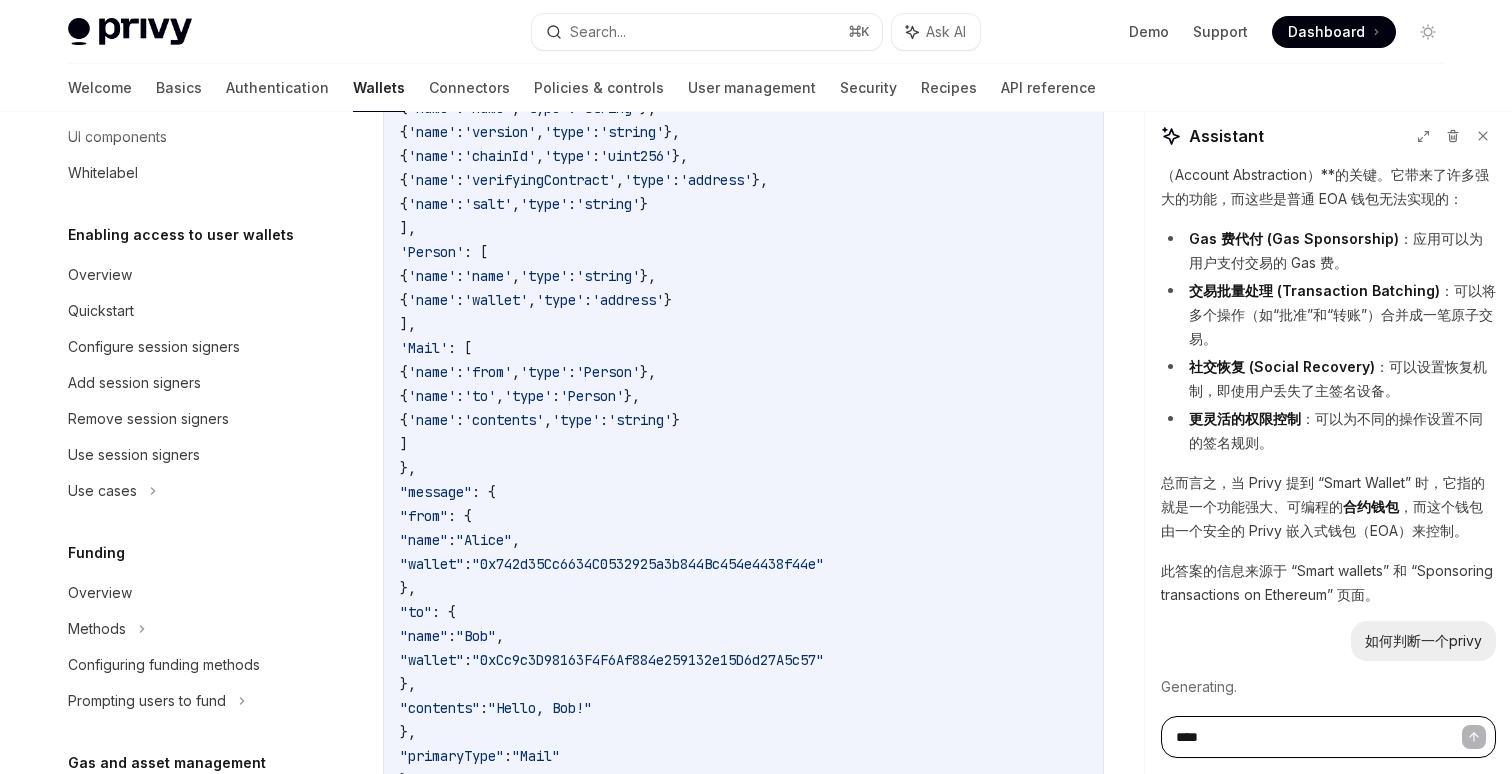type on "*****" 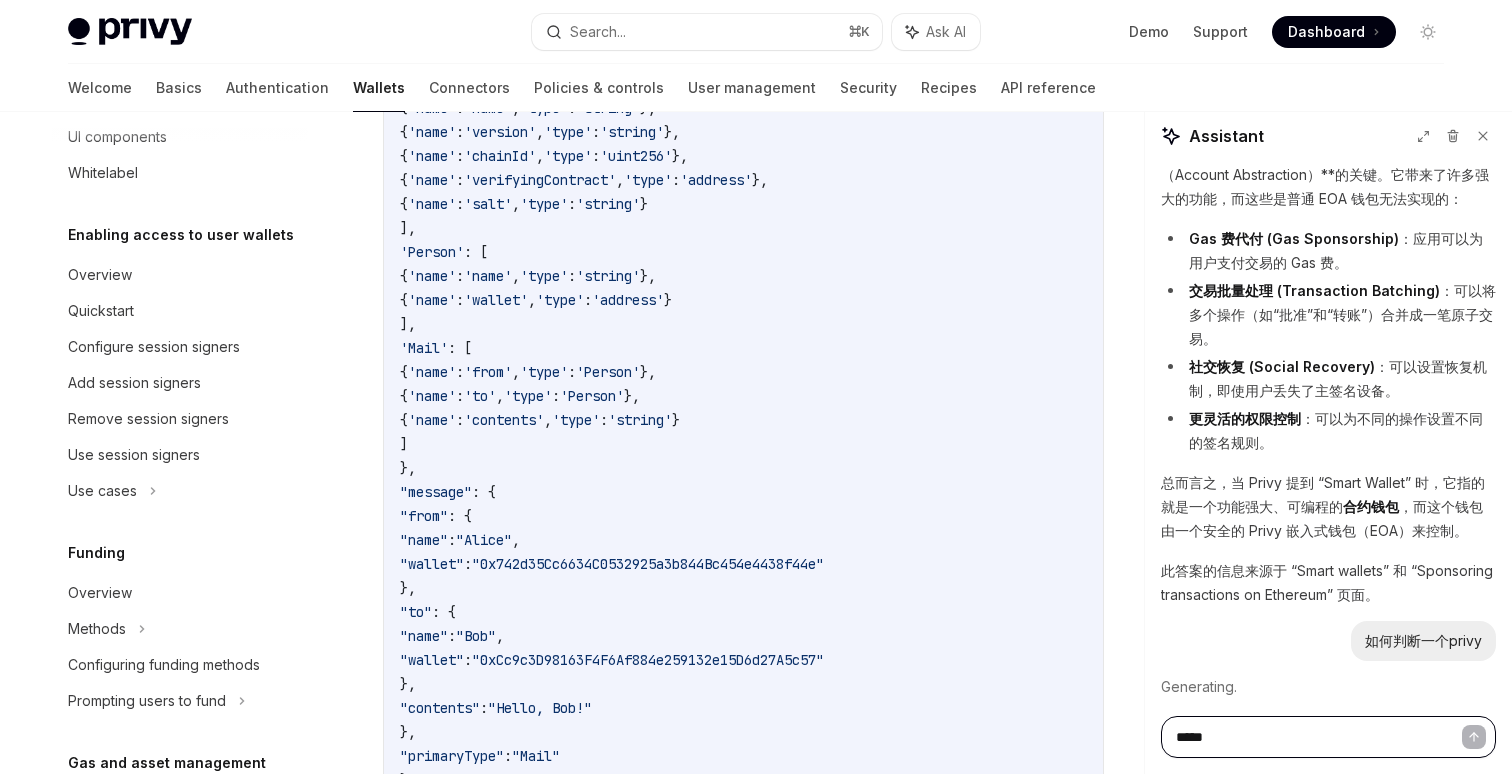 type on "**" 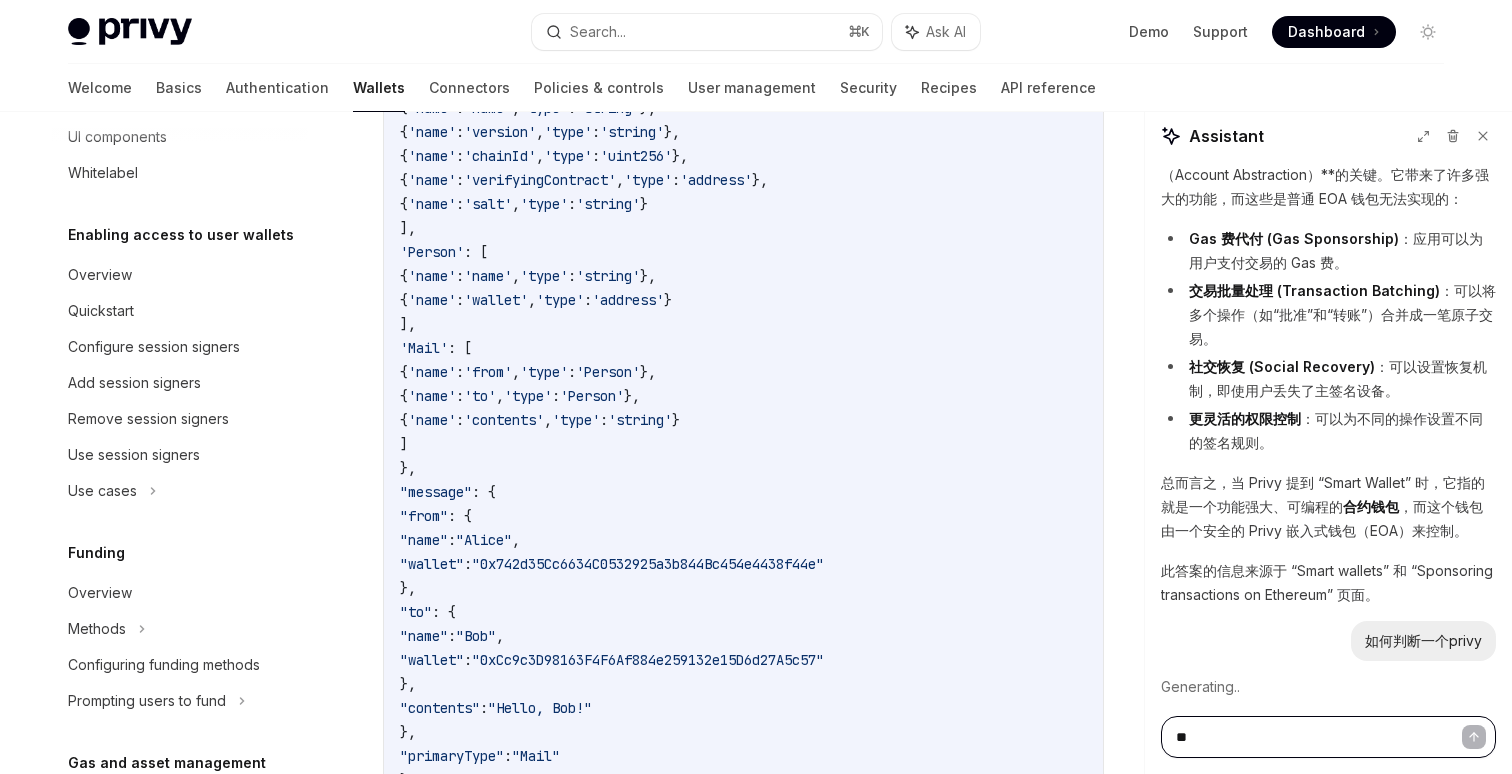 type on "***" 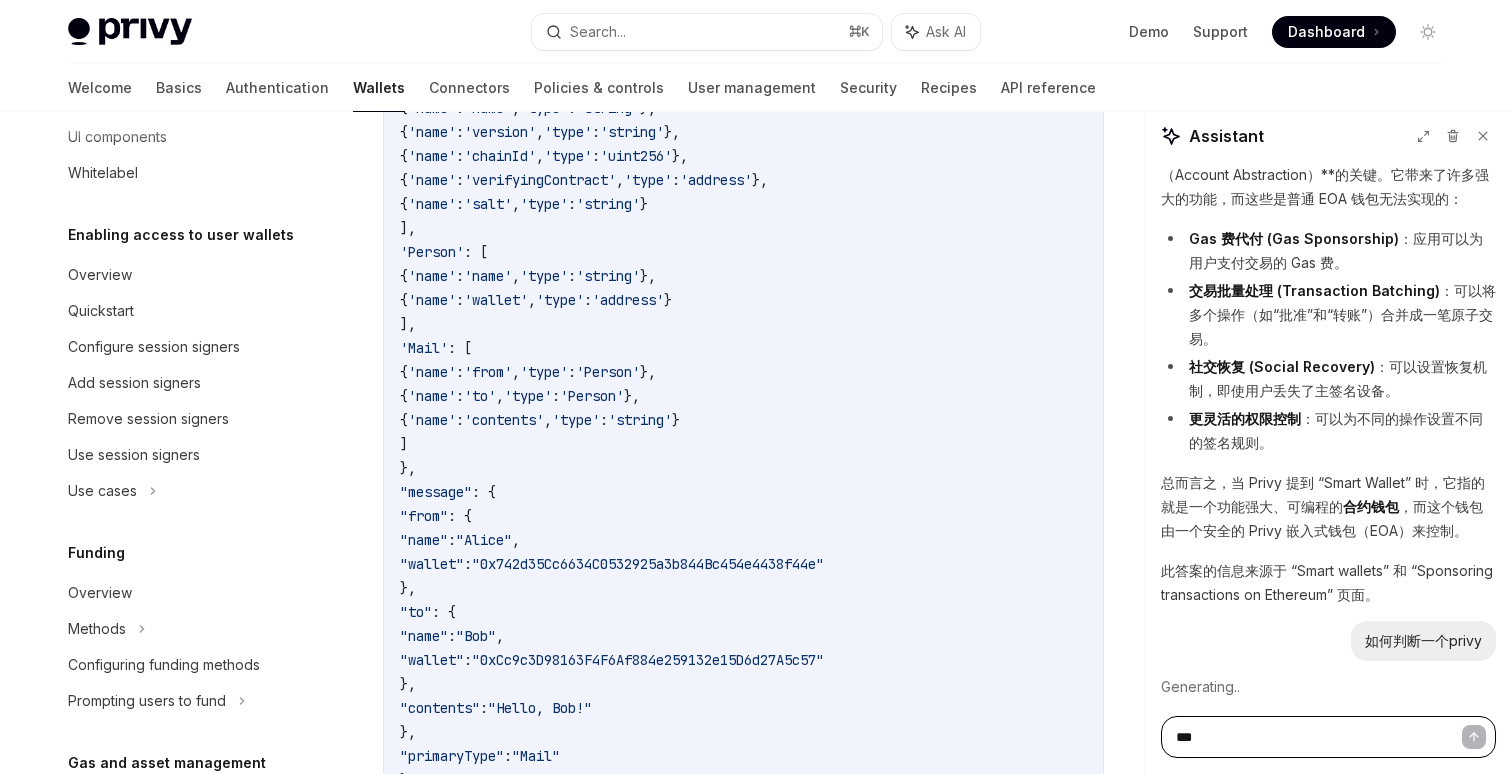 type on "****" 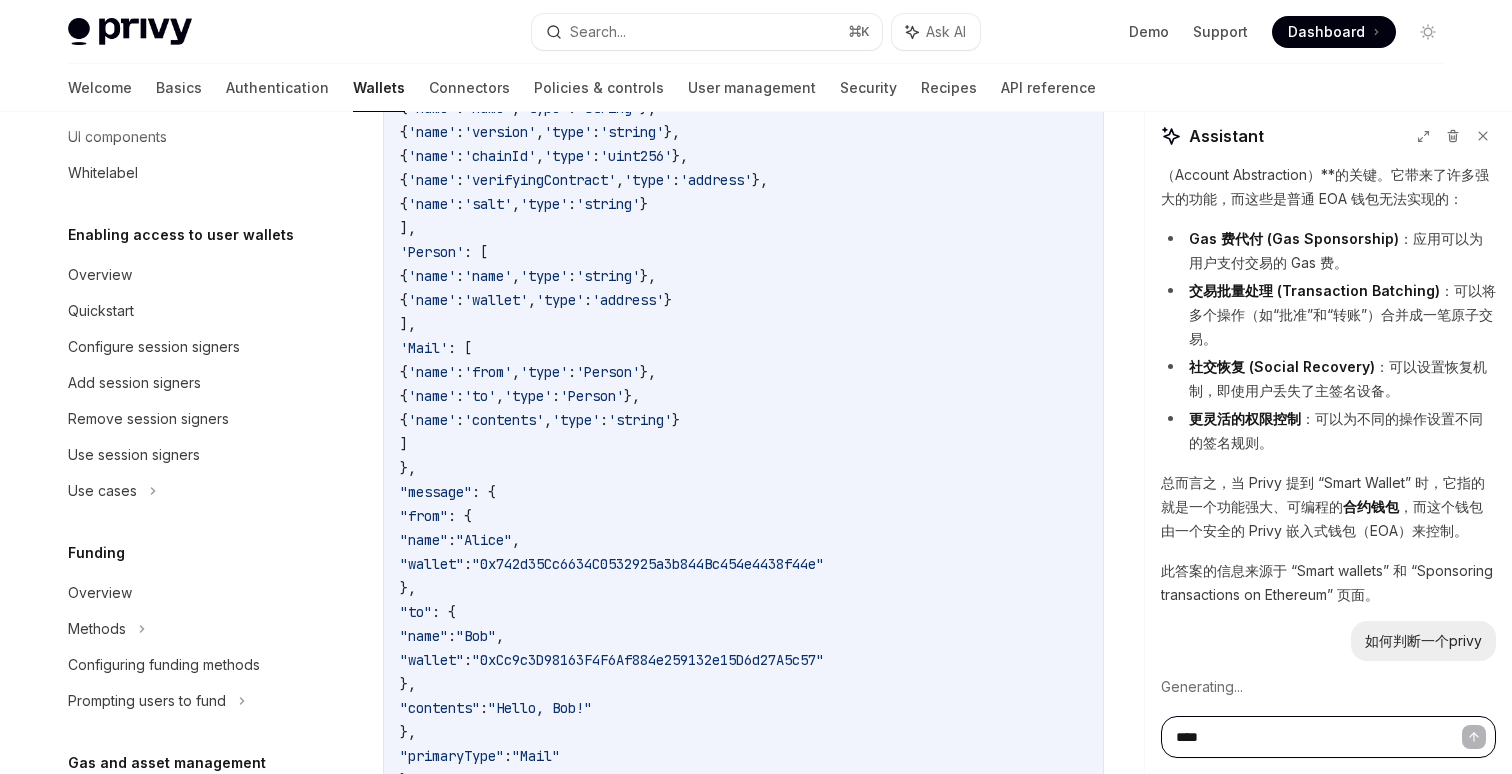 type on "*****" 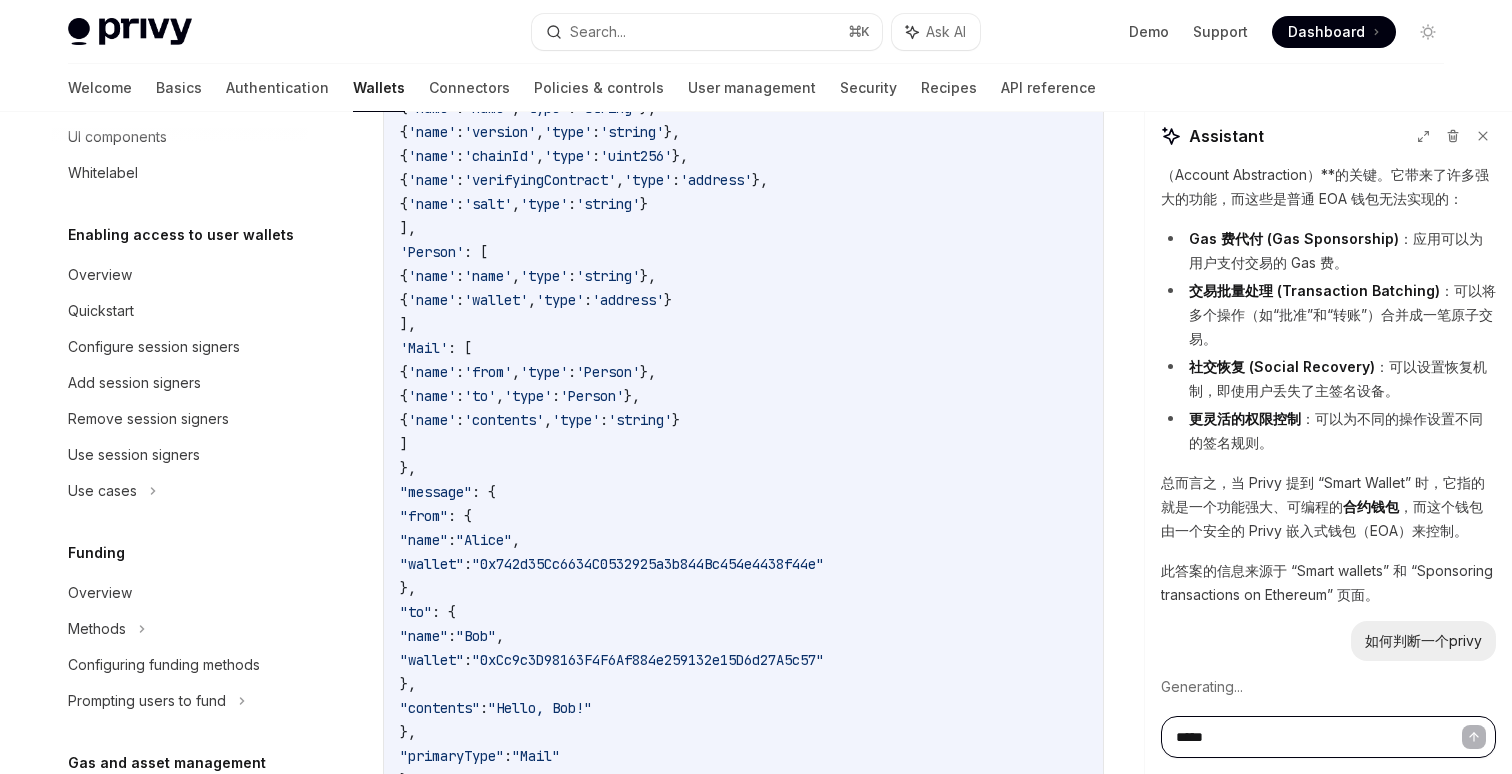 type on "*******" 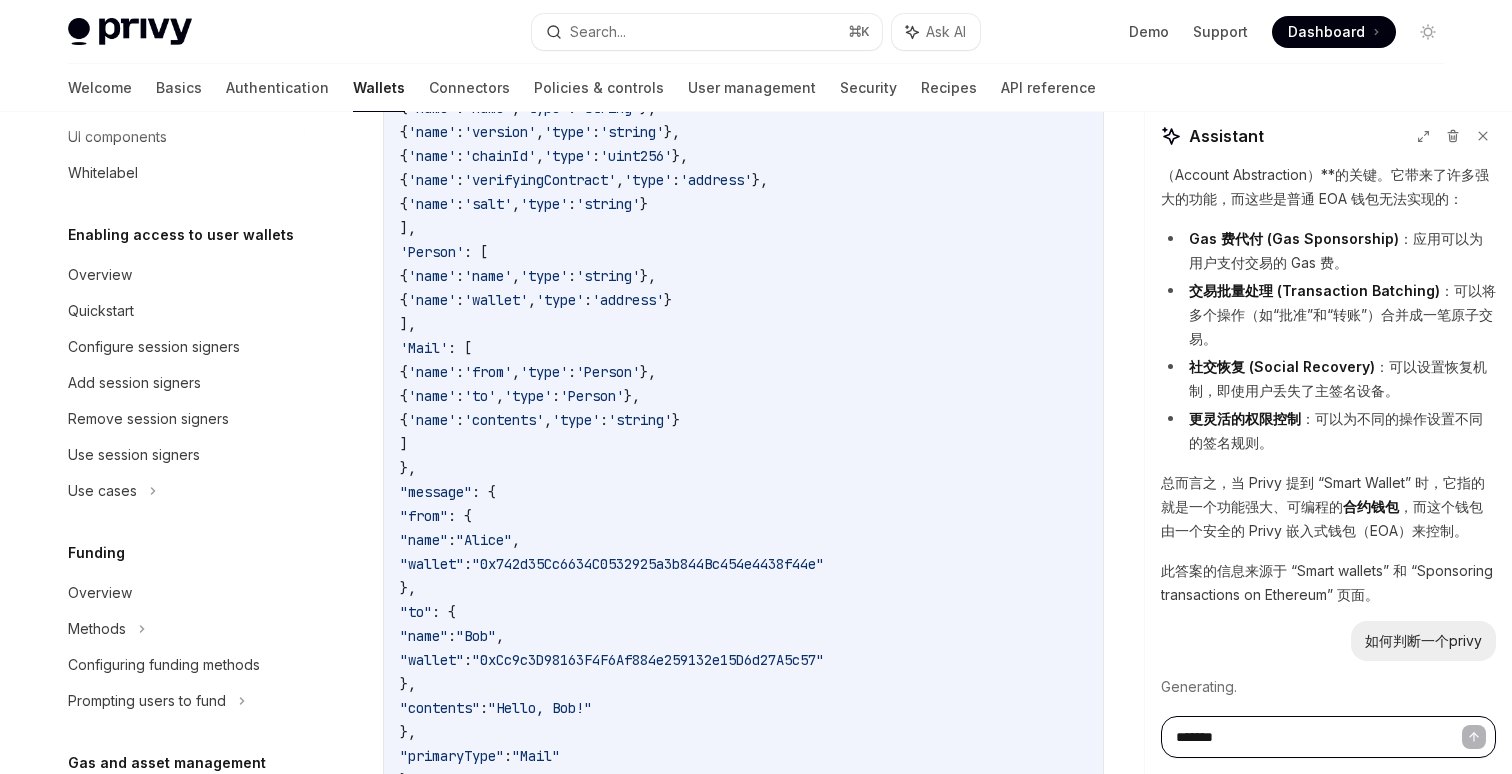 type on "********" 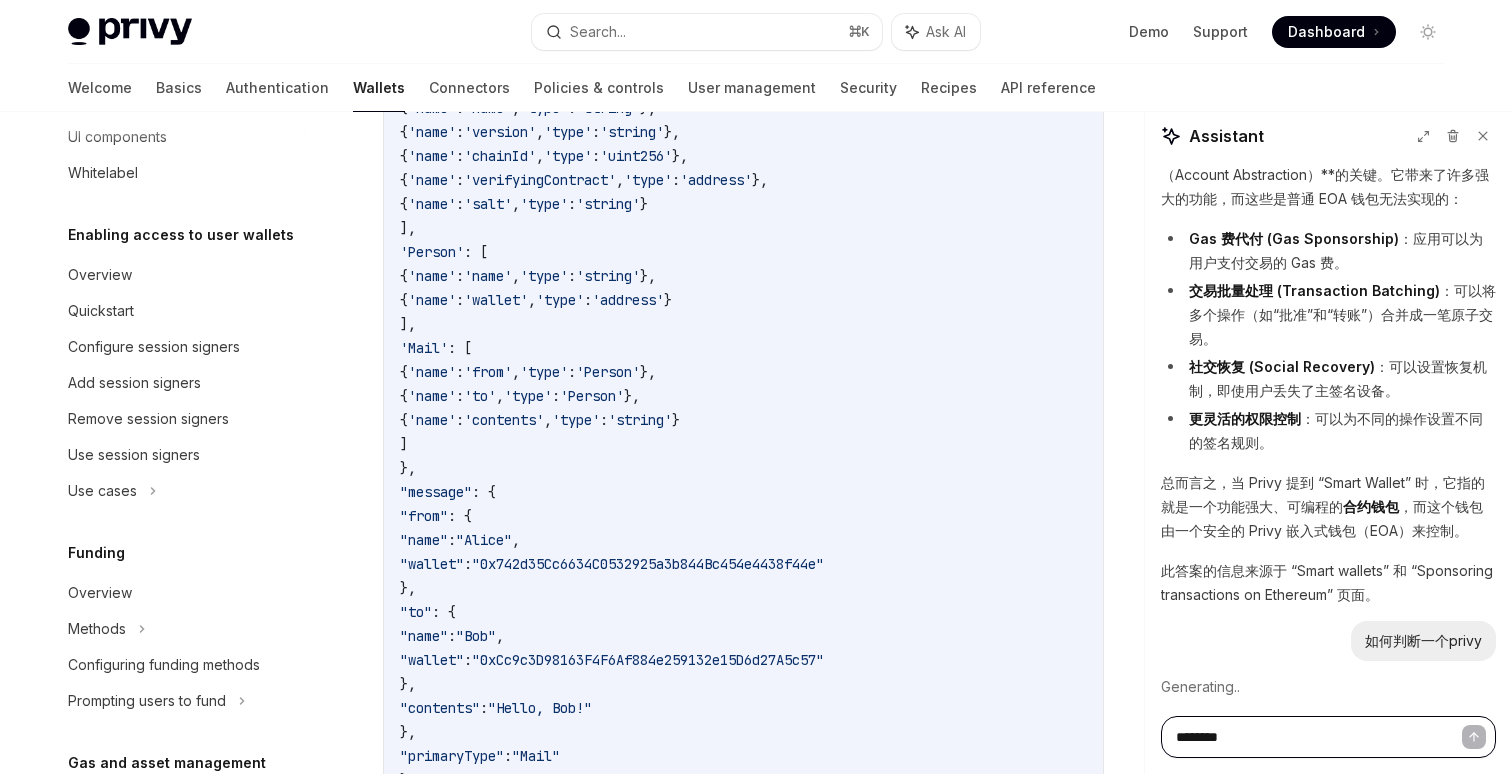 type on "*" 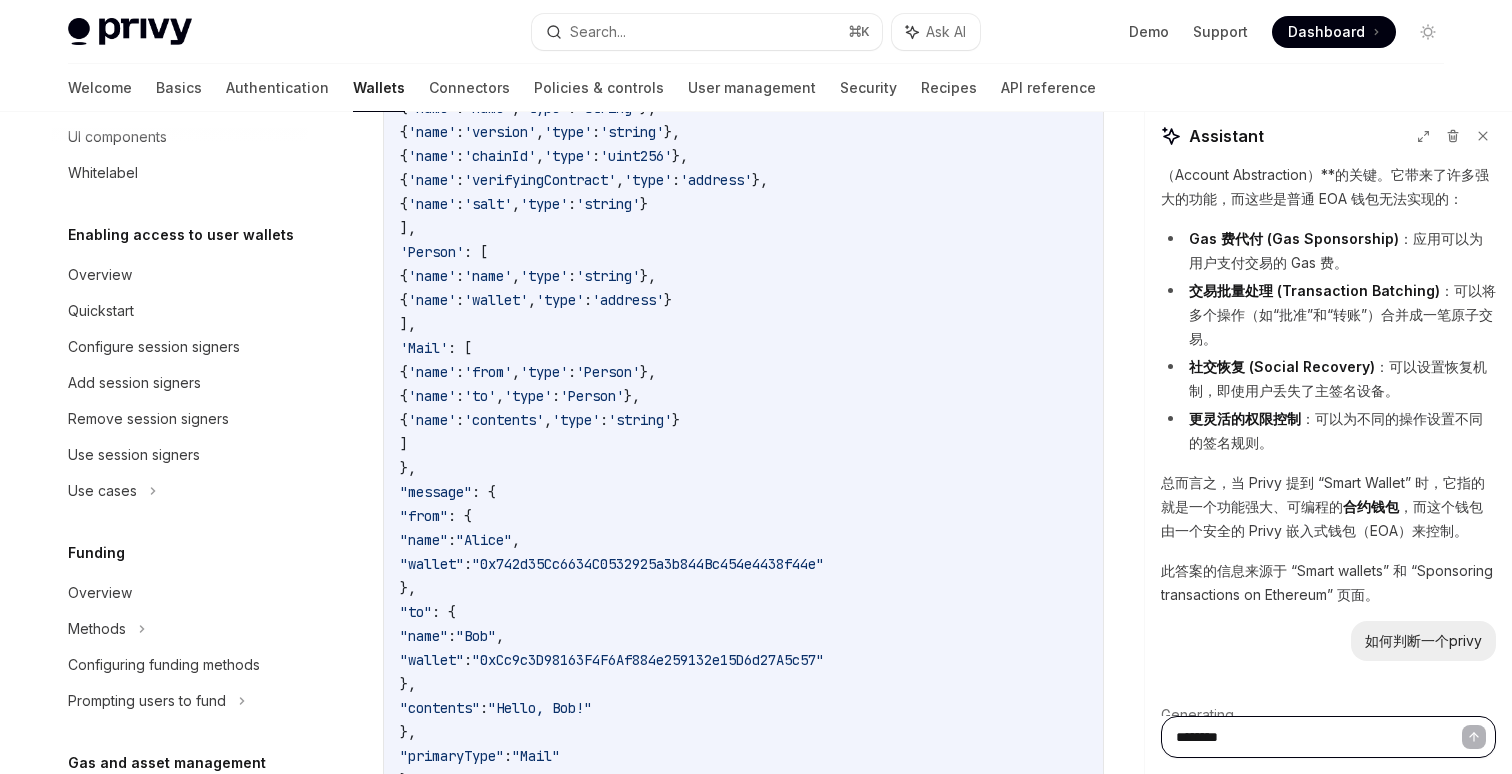 scroll, scrollTop: 22245, scrollLeft: 0, axis: vertical 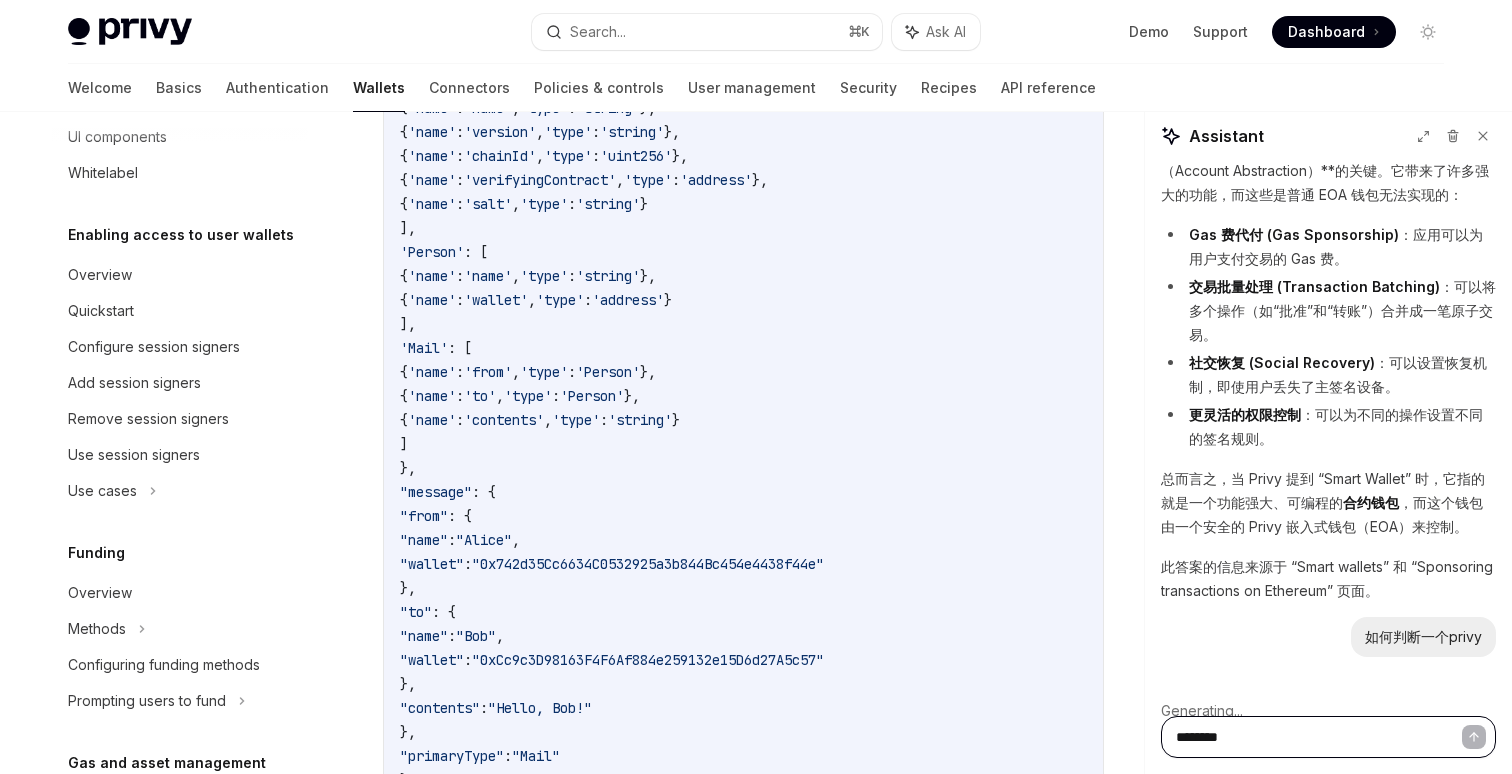 type on "**********" 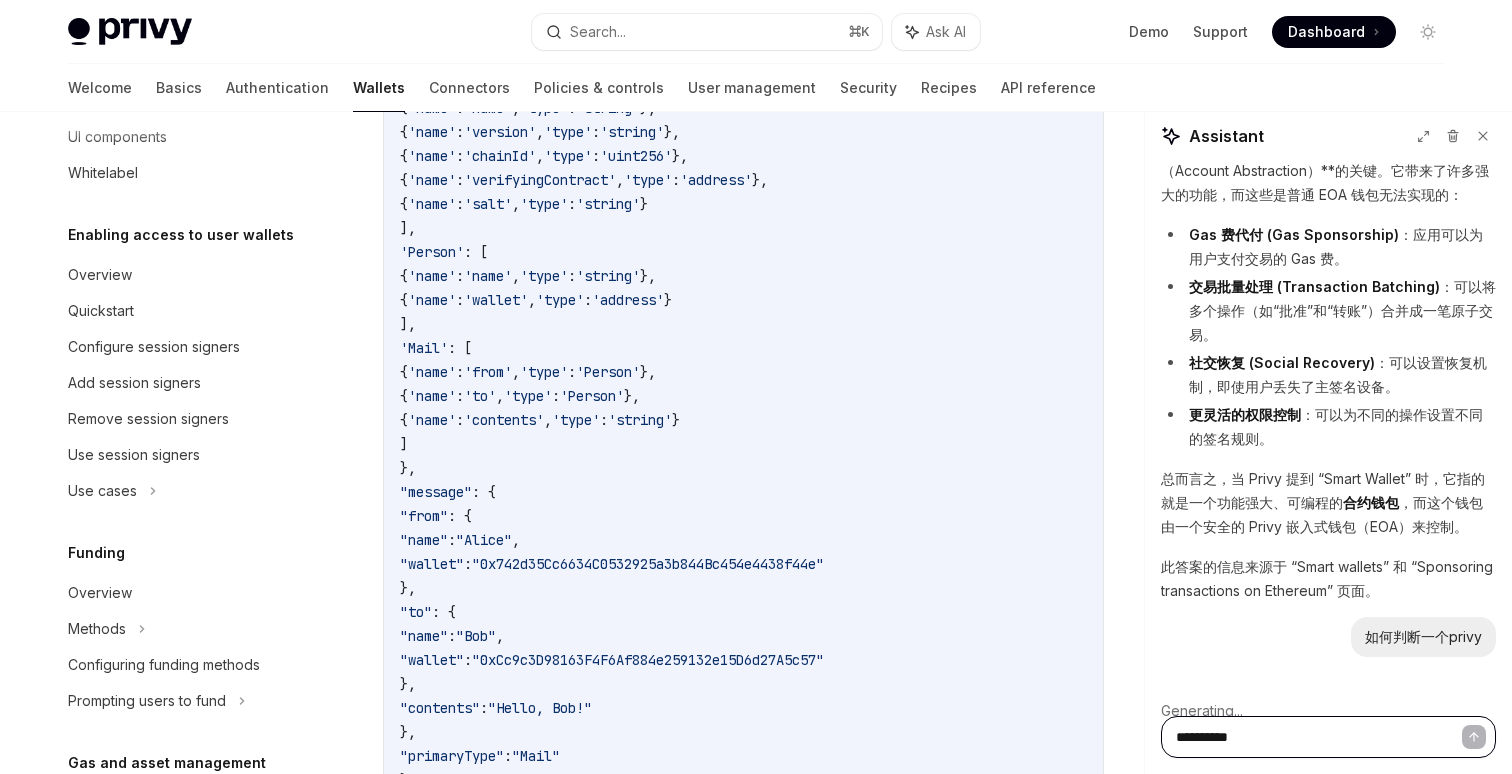 type on "**********" 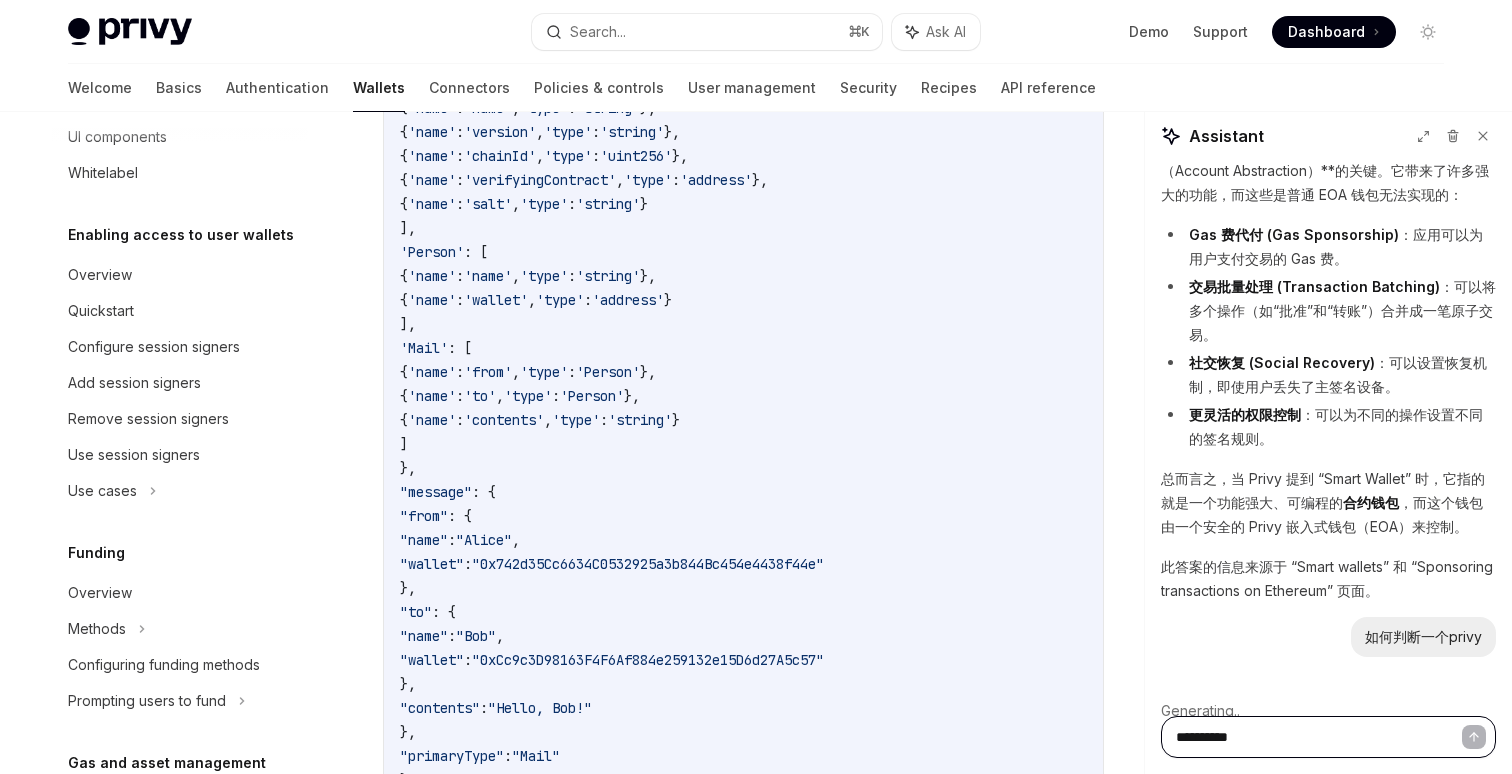 type on "****" 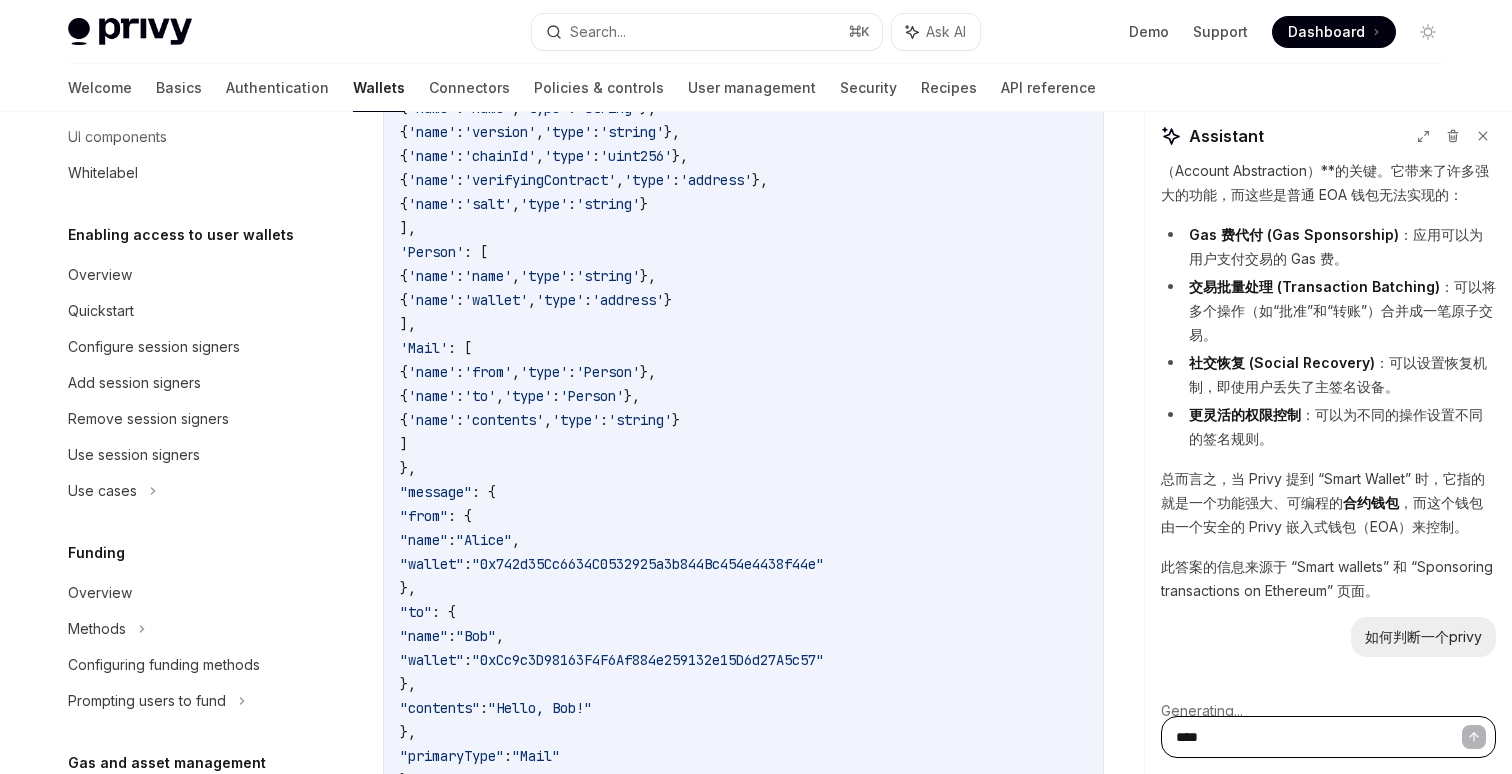type on "*****" 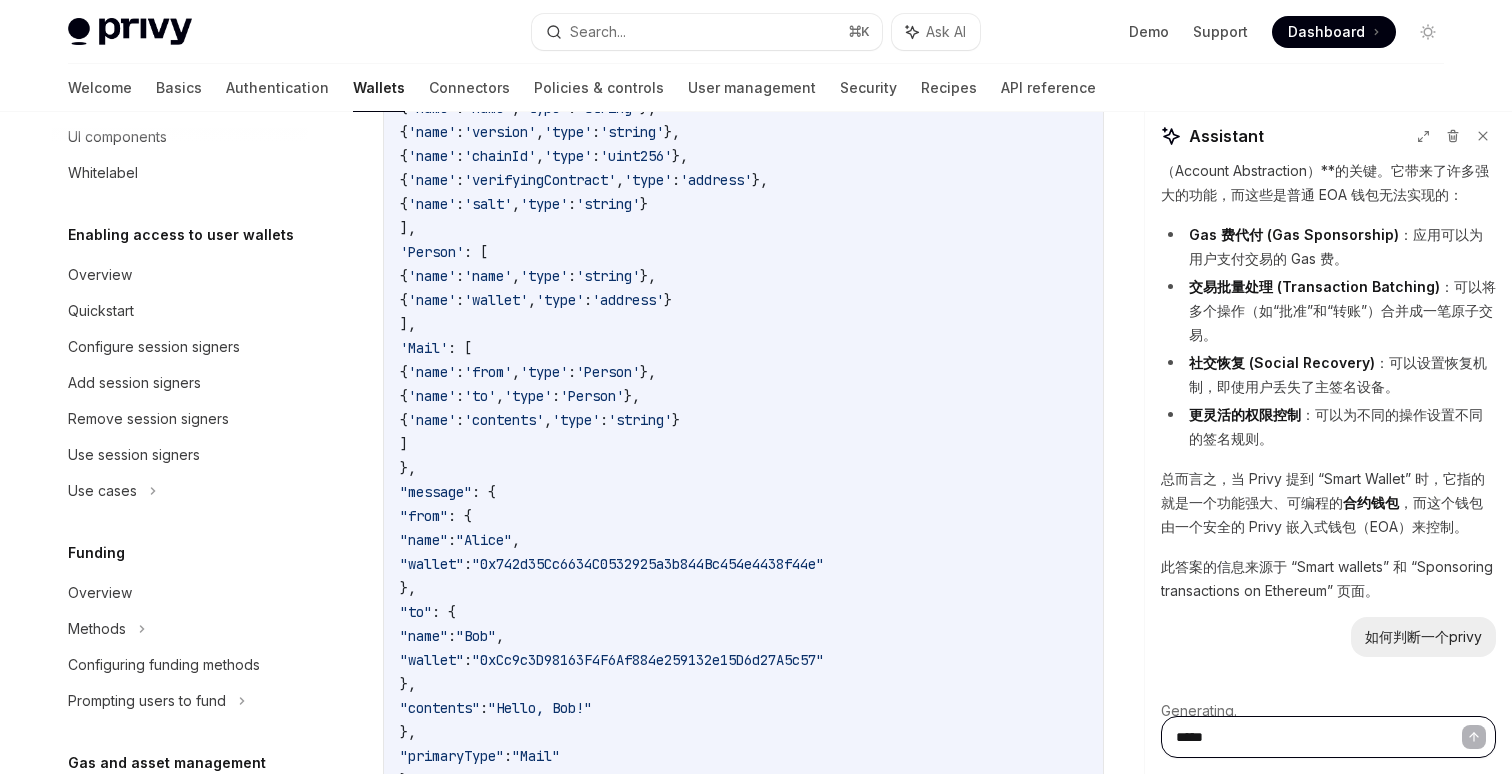 type on "*******" 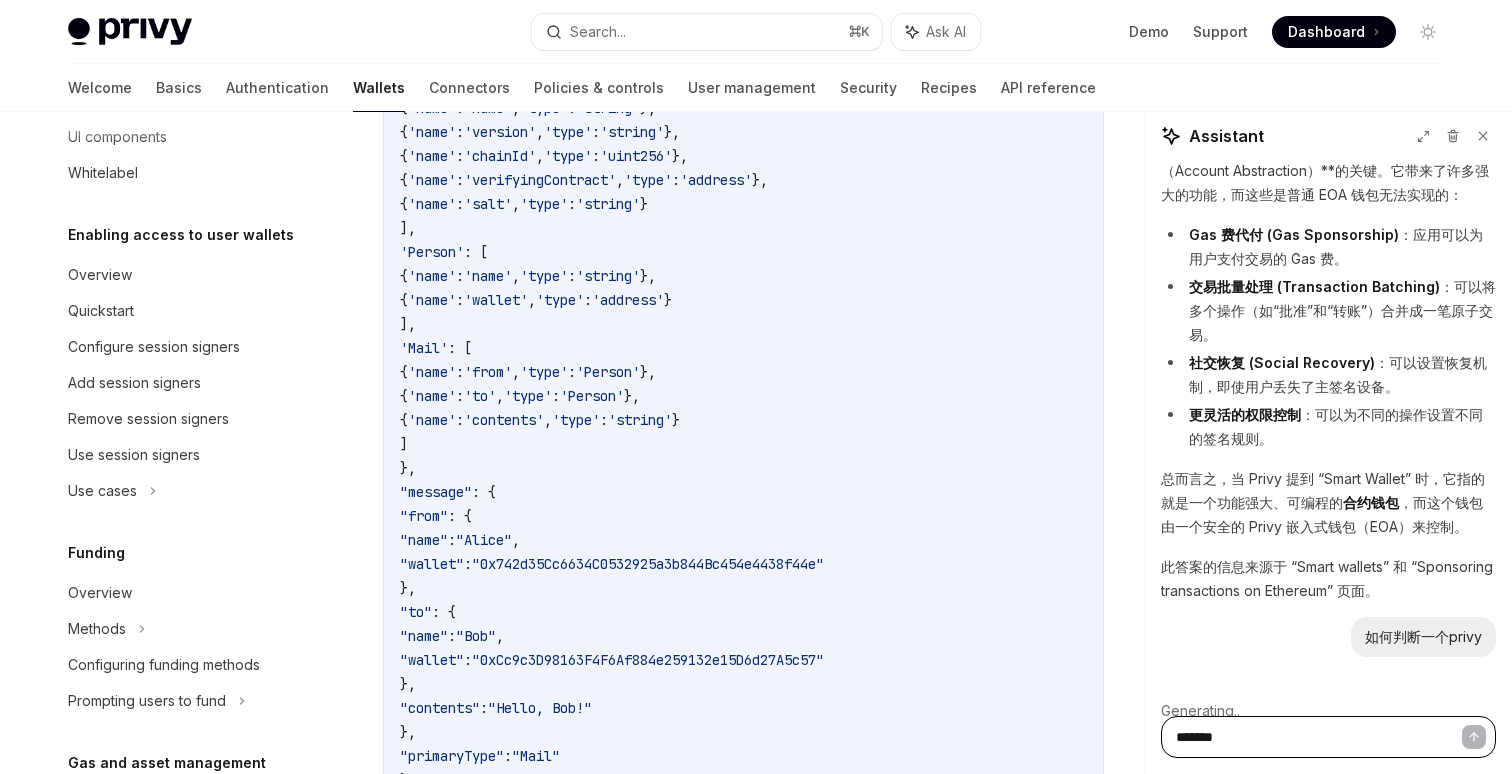 type on "********" 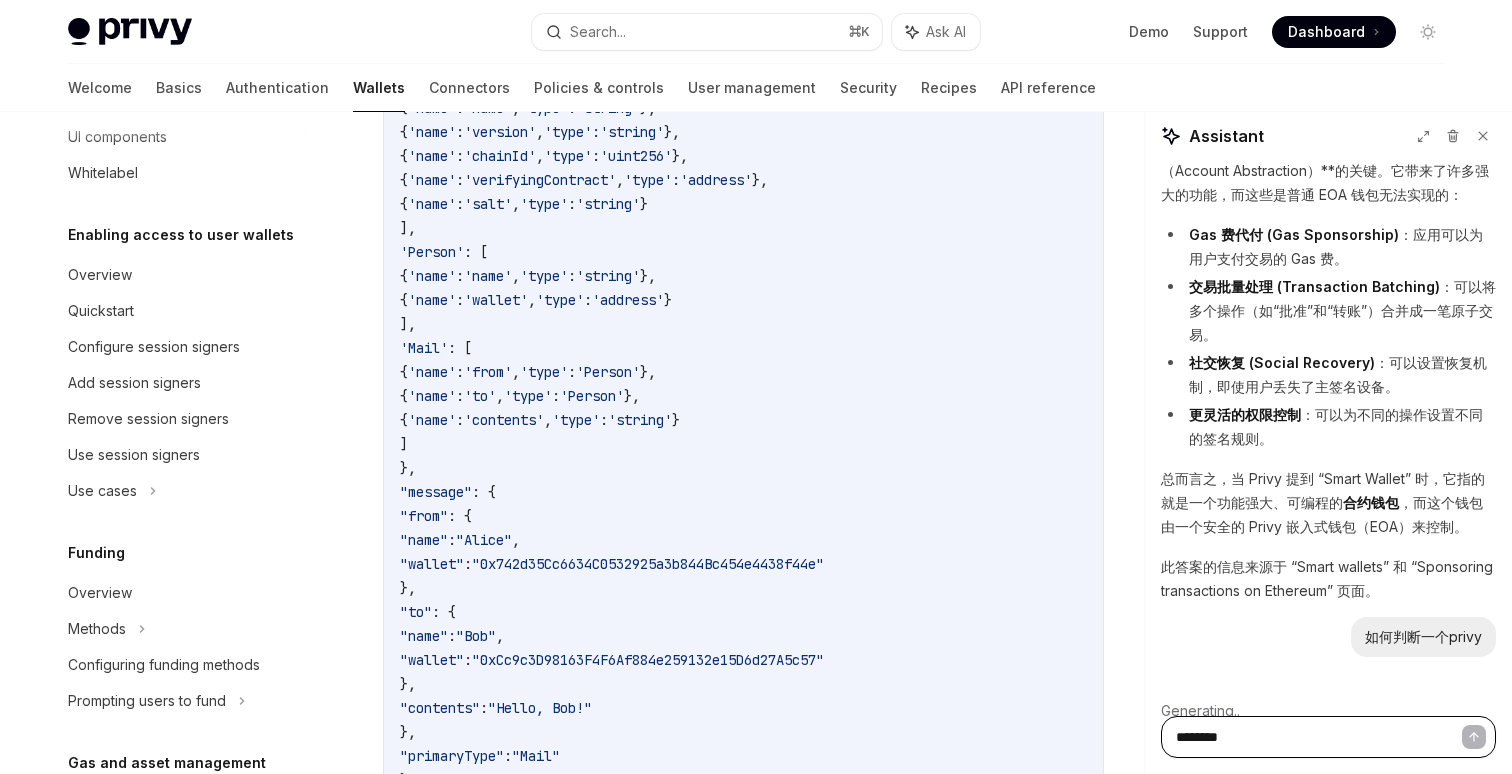 scroll, scrollTop: 22269, scrollLeft: 0, axis: vertical 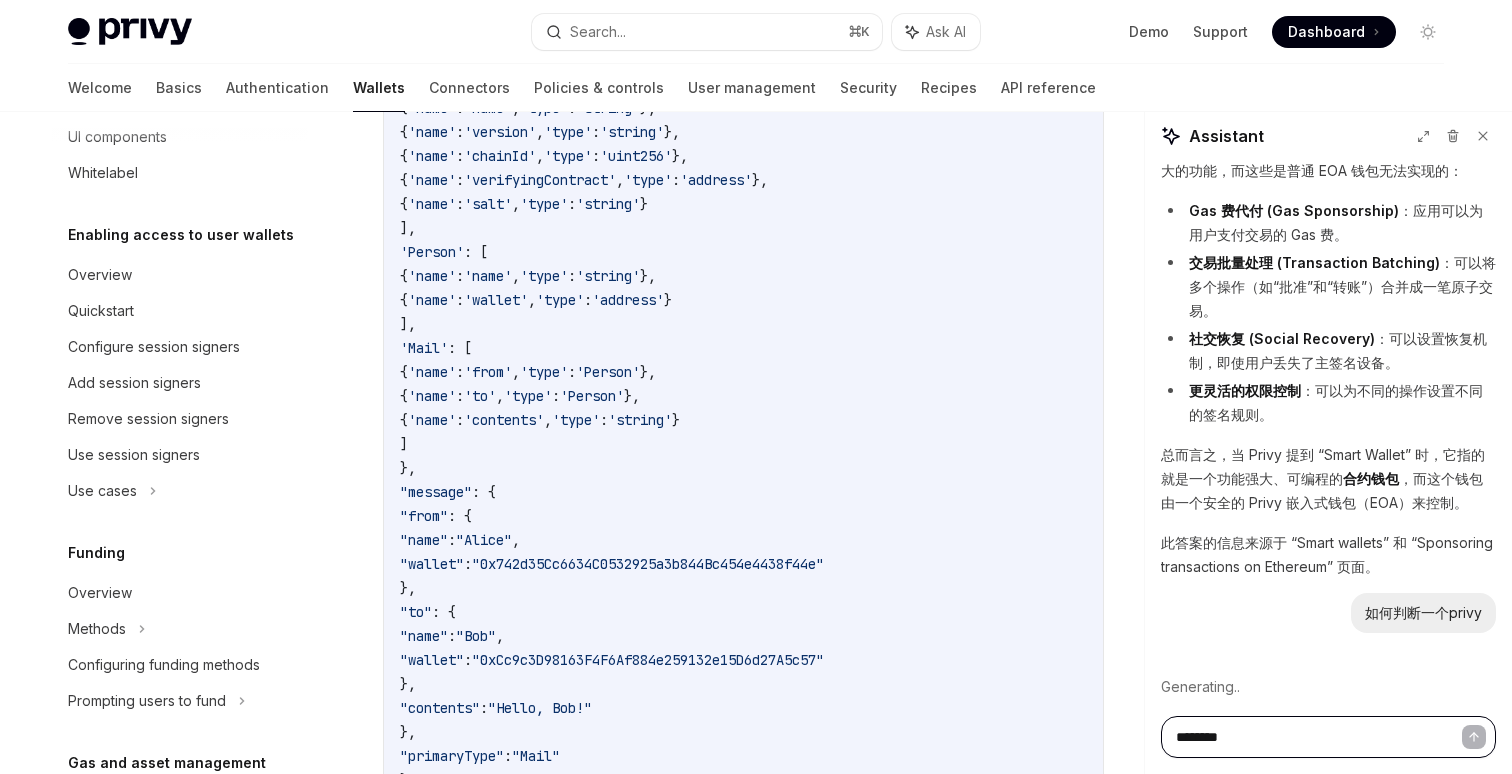 type on "**********" 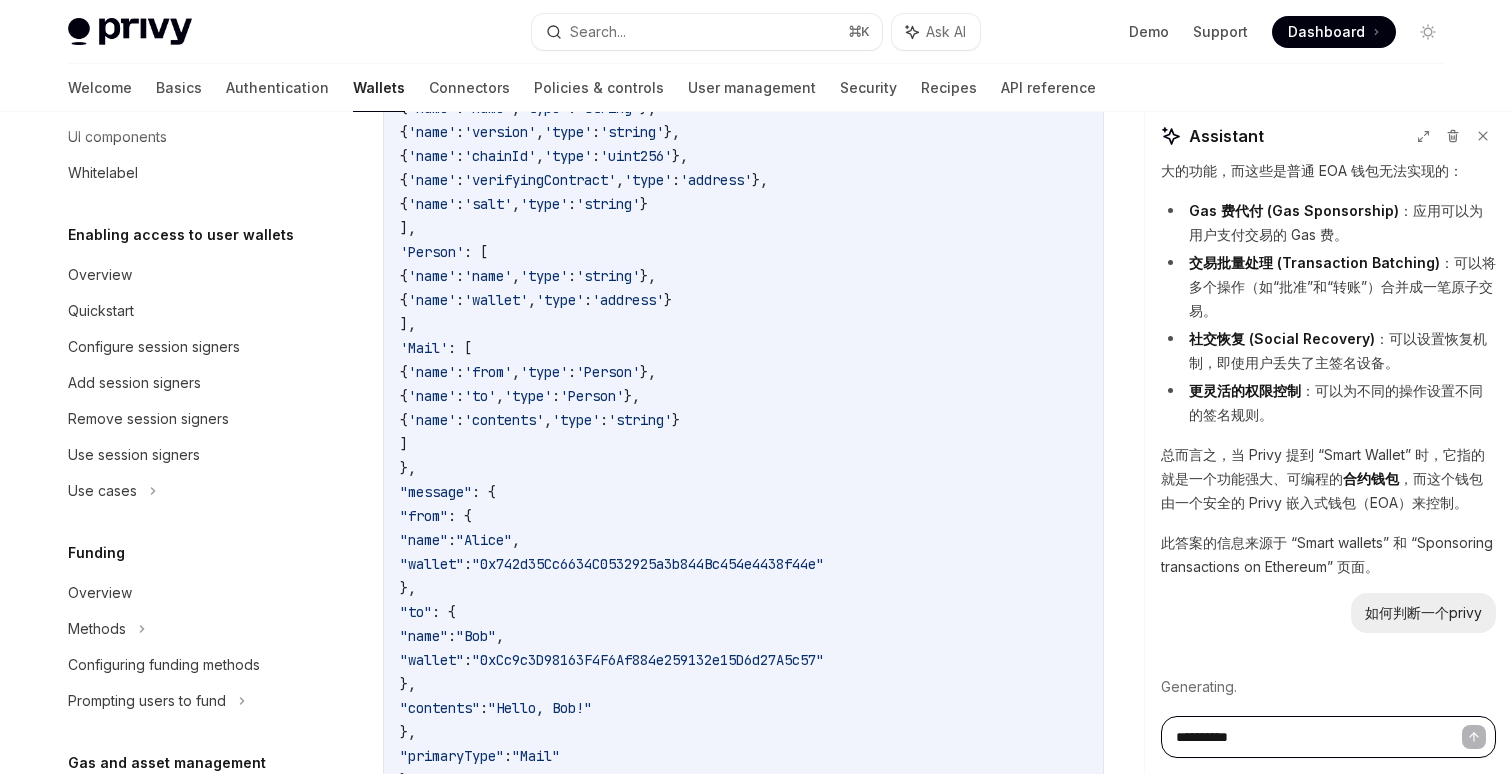 type on "*********" 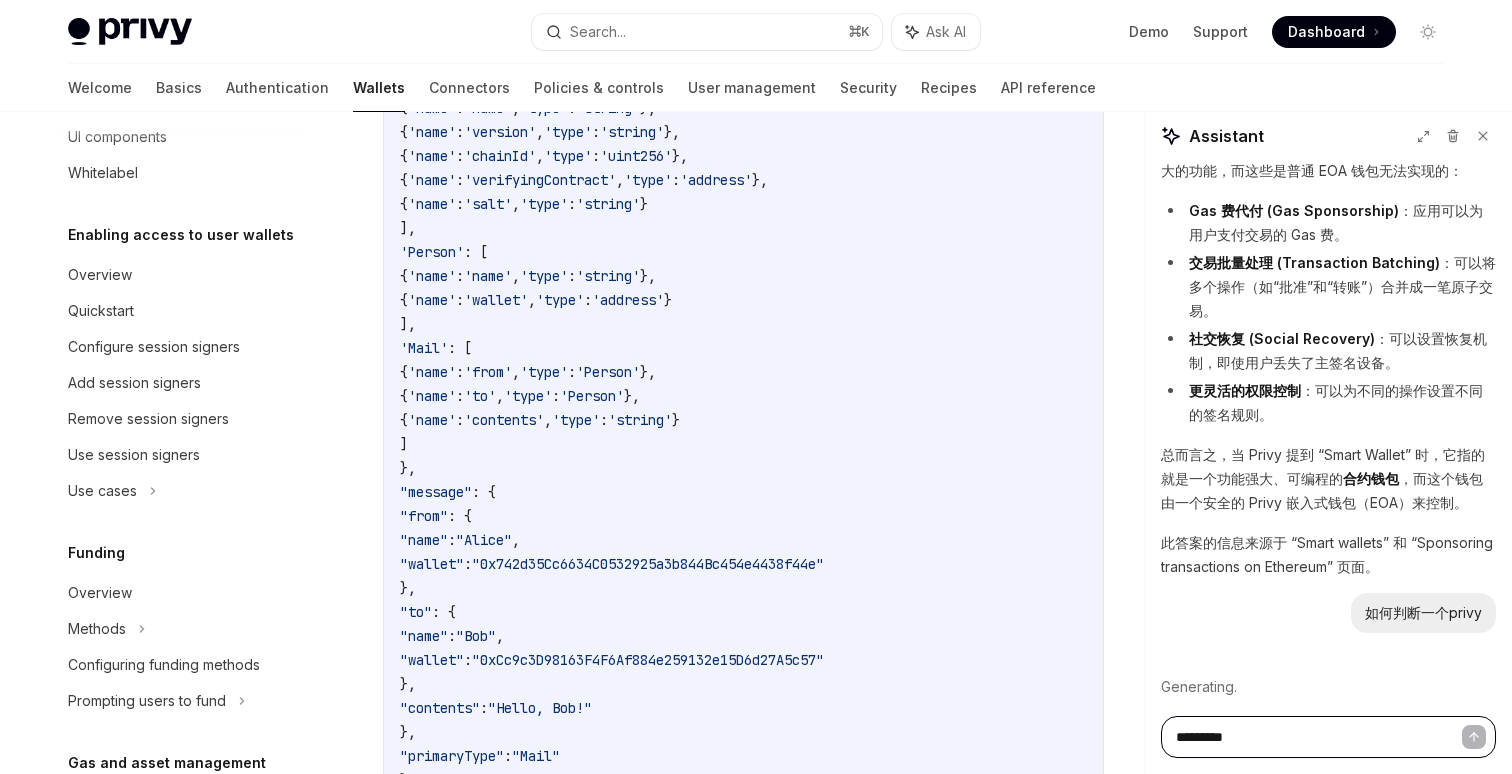 type on "**********" 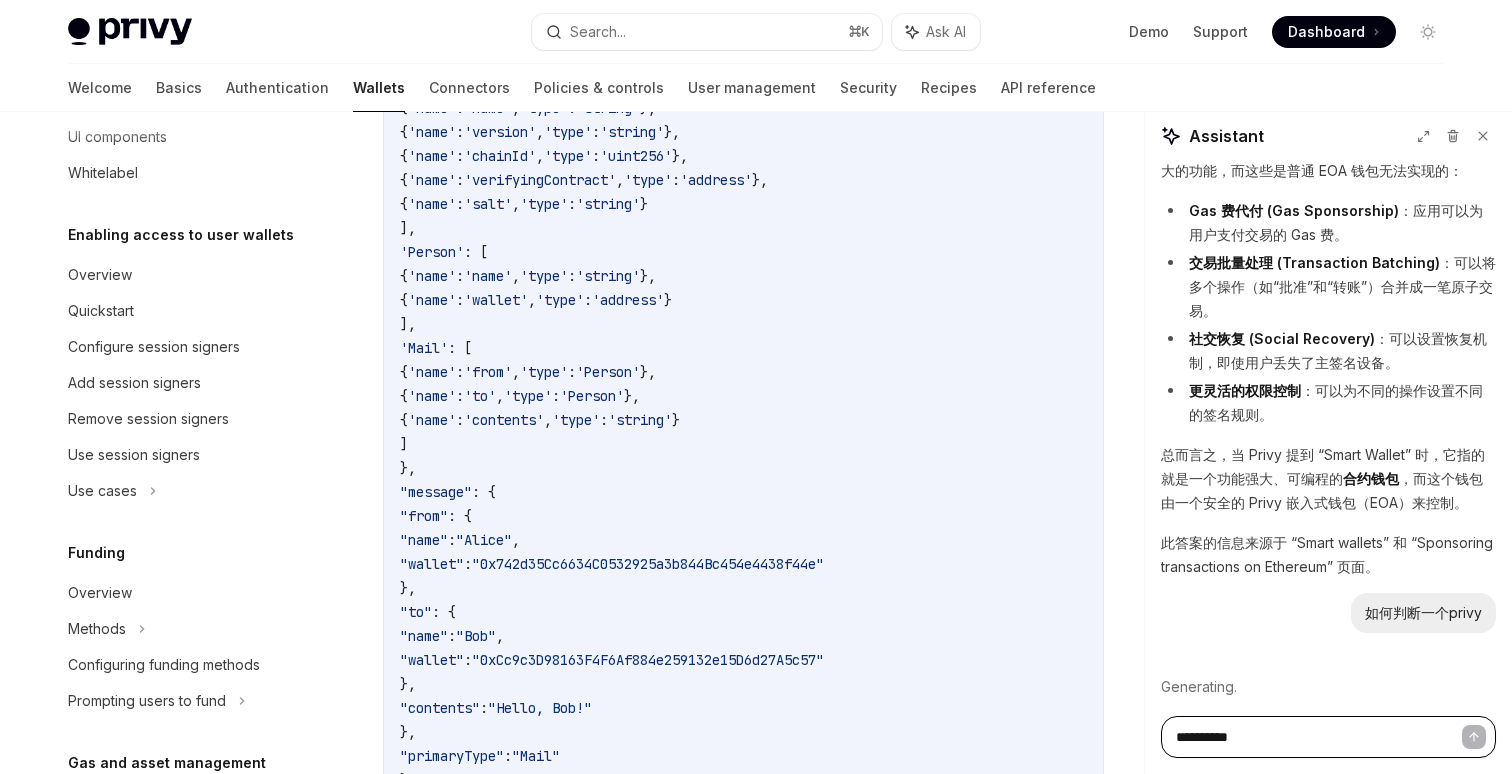 type on "**********" 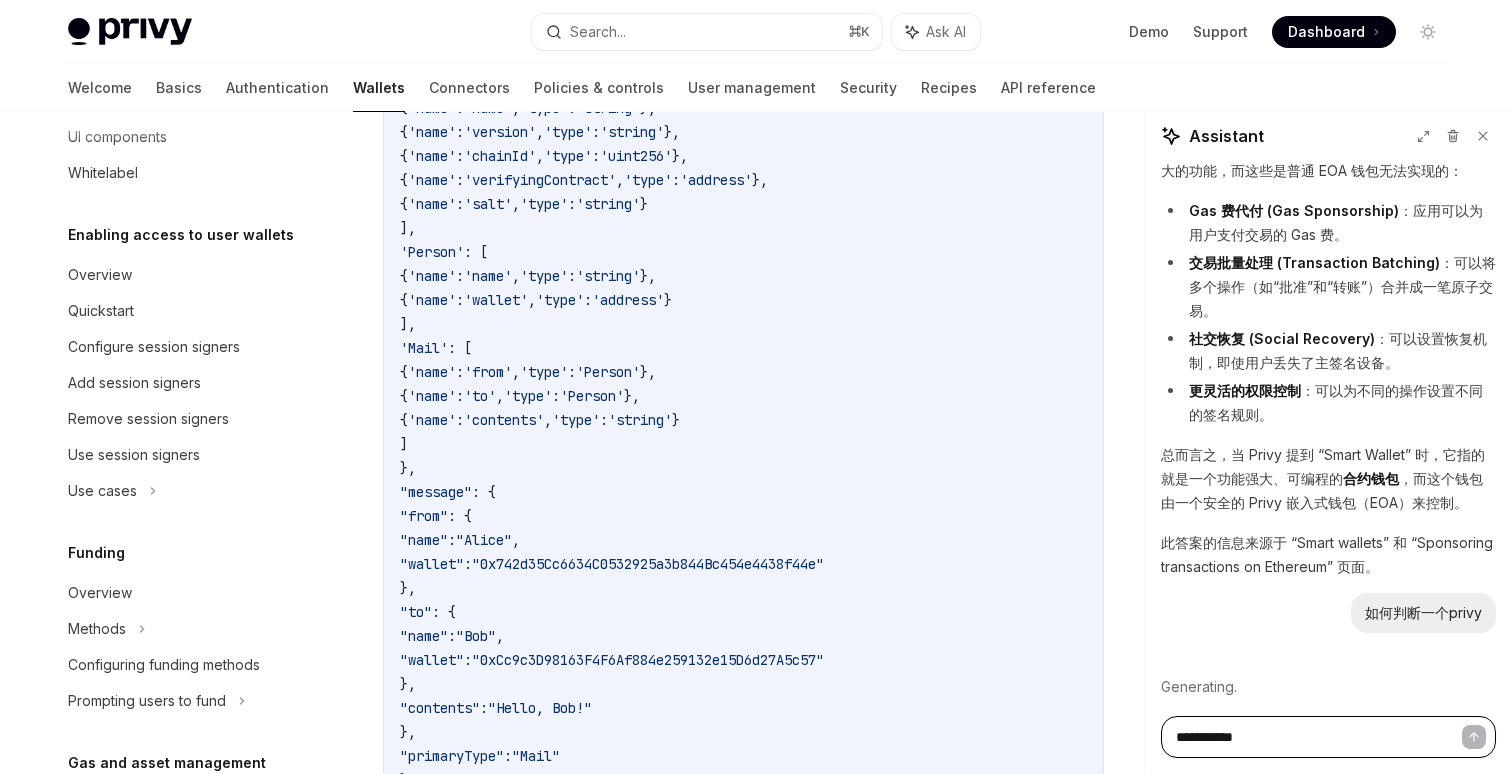 type on "**********" 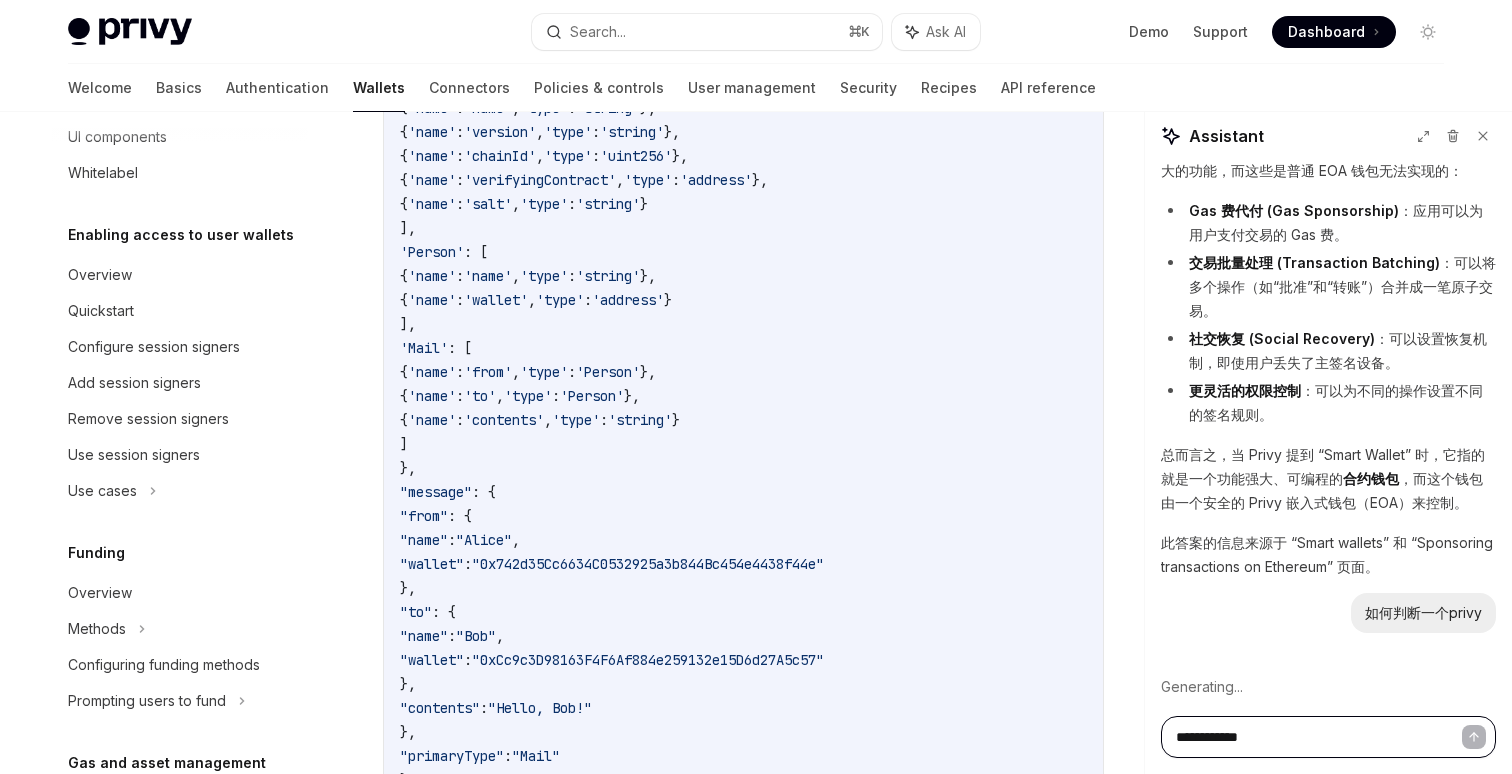 type on "**********" 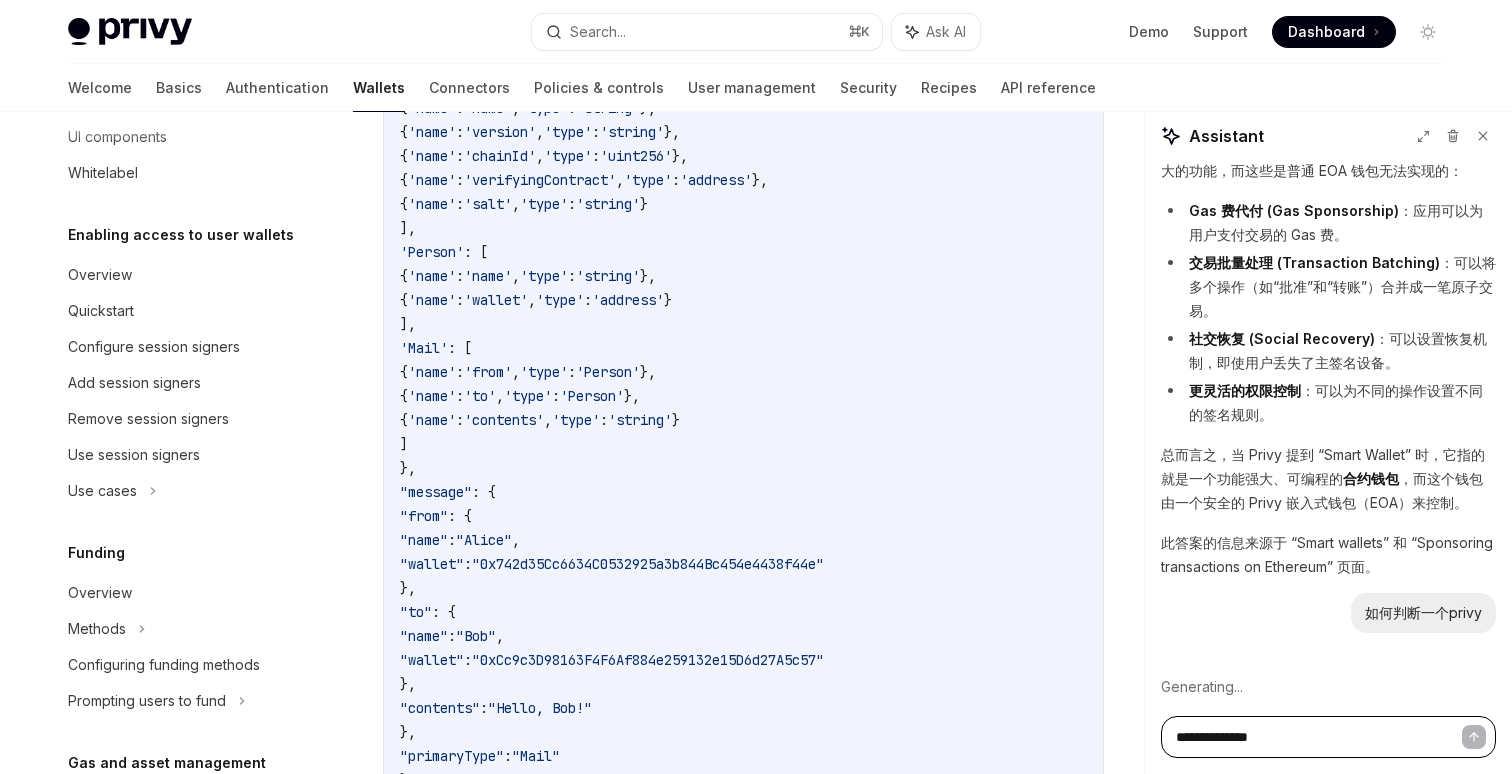 type on "**********" 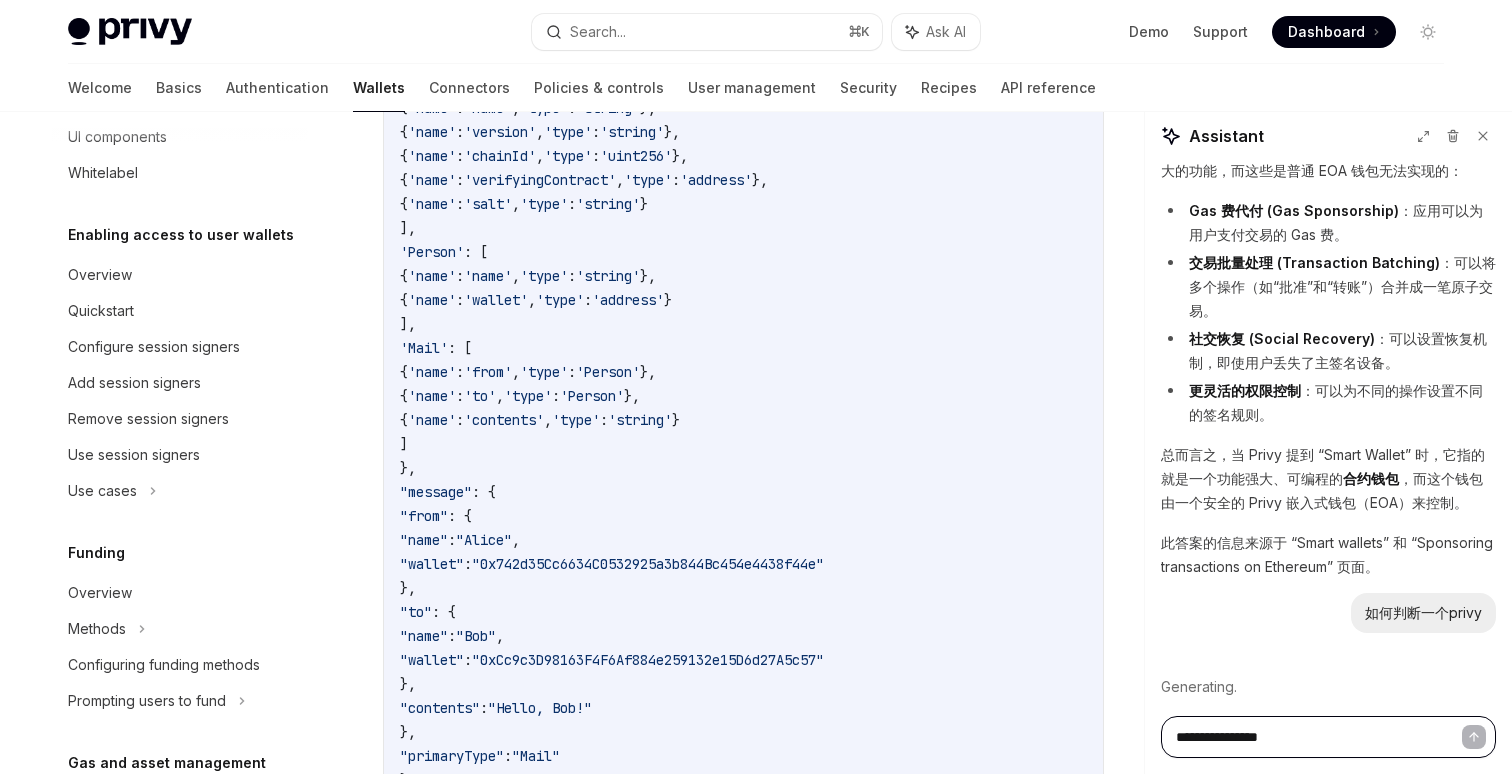 type on "**********" 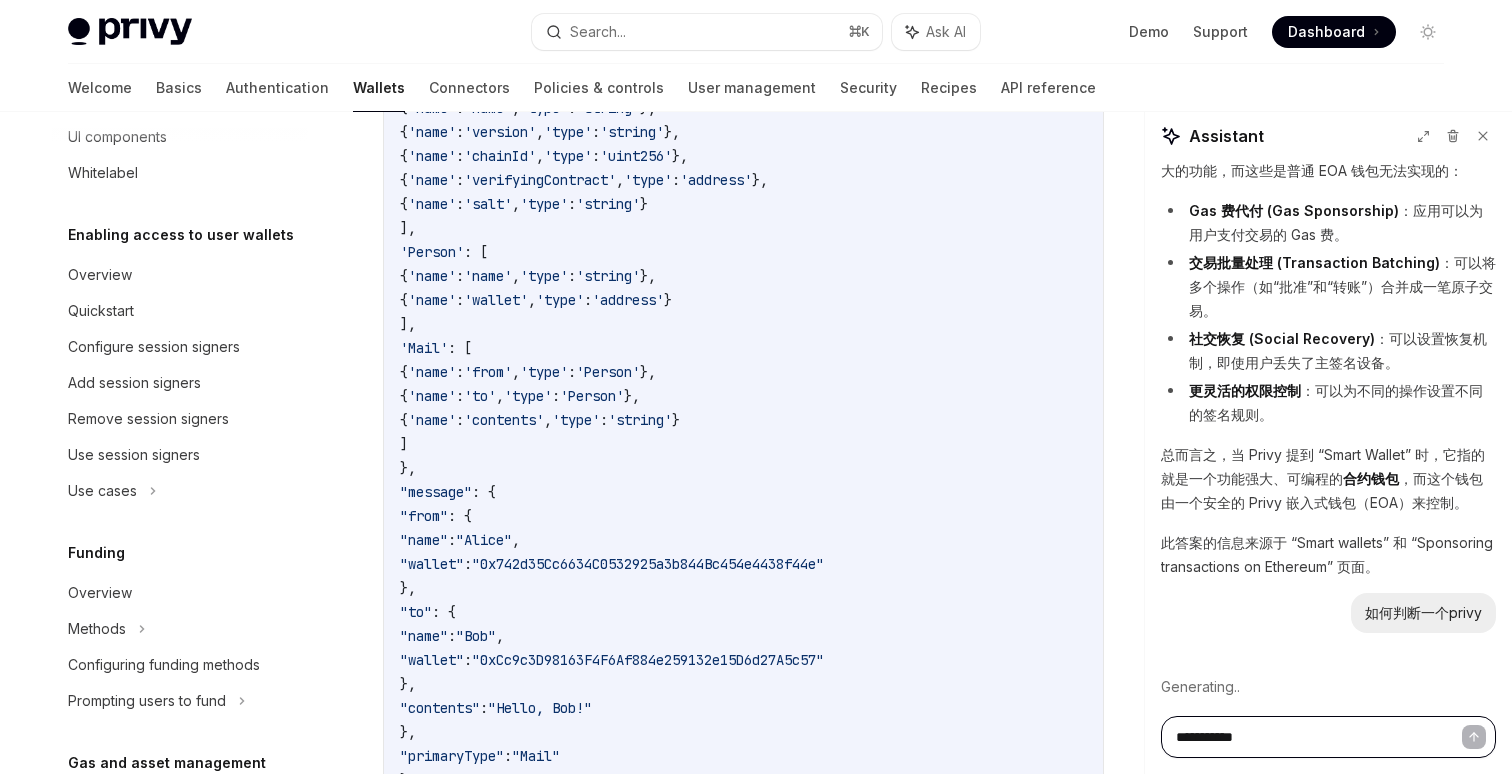type on "*" 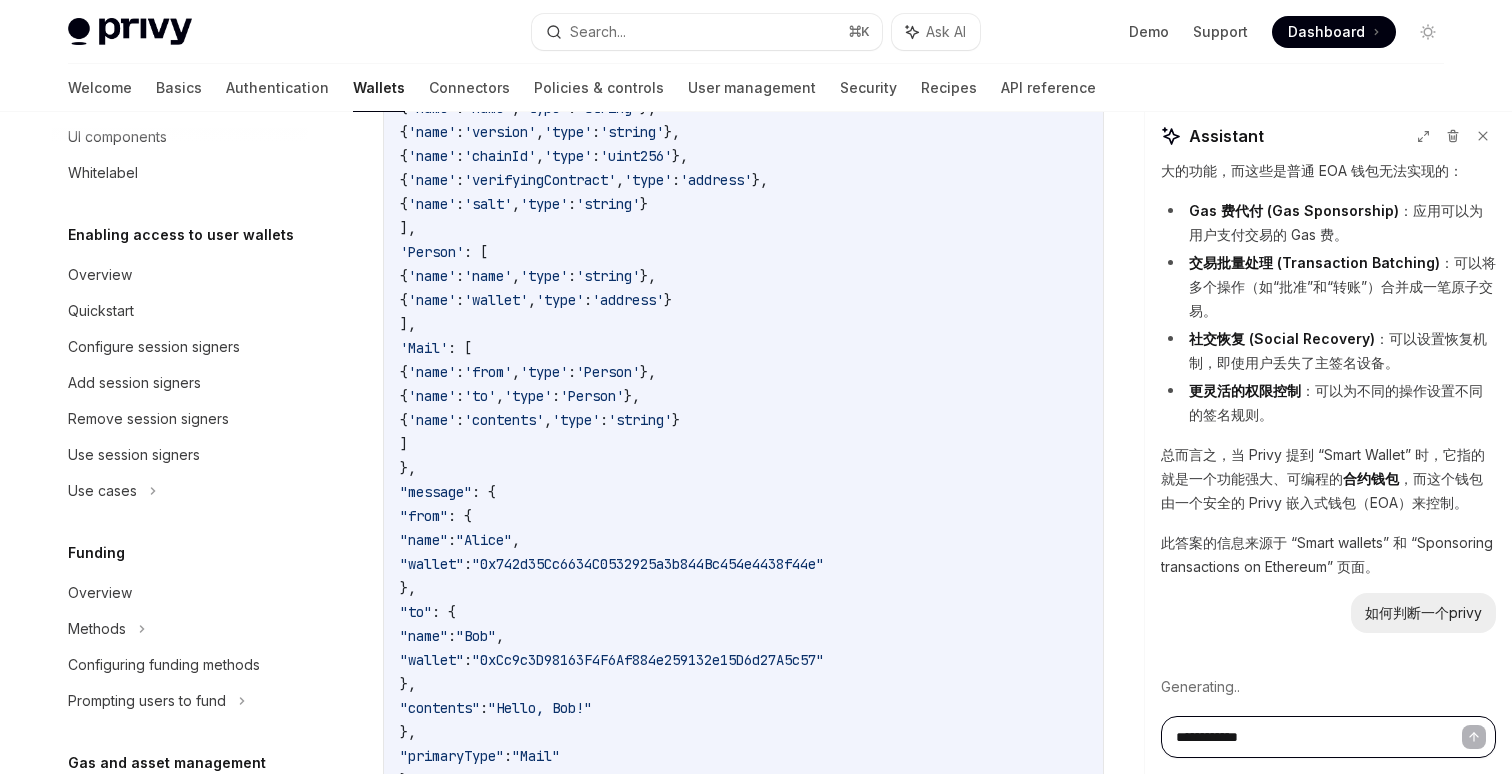 type on "**********" 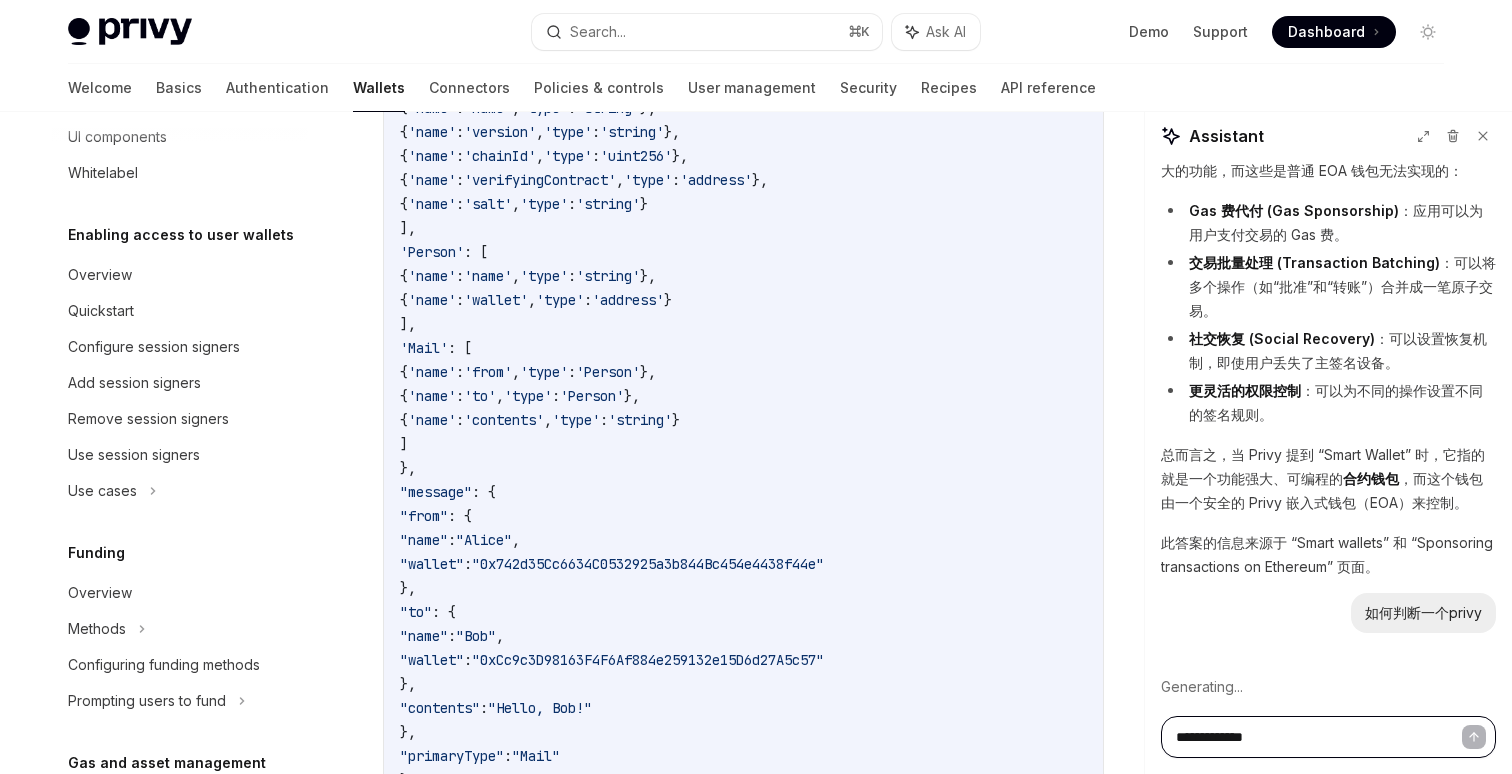 type on "**********" 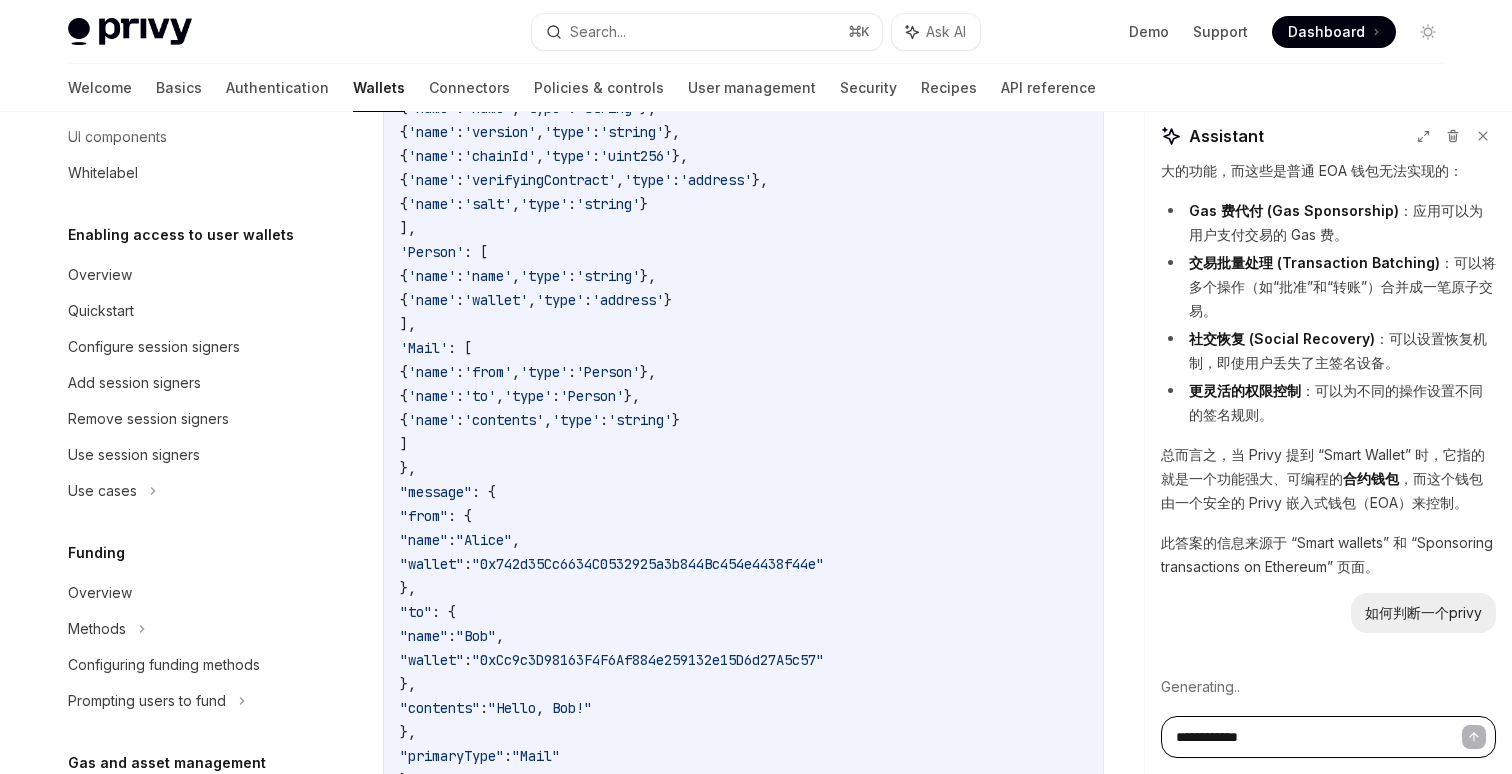 type on "**********" 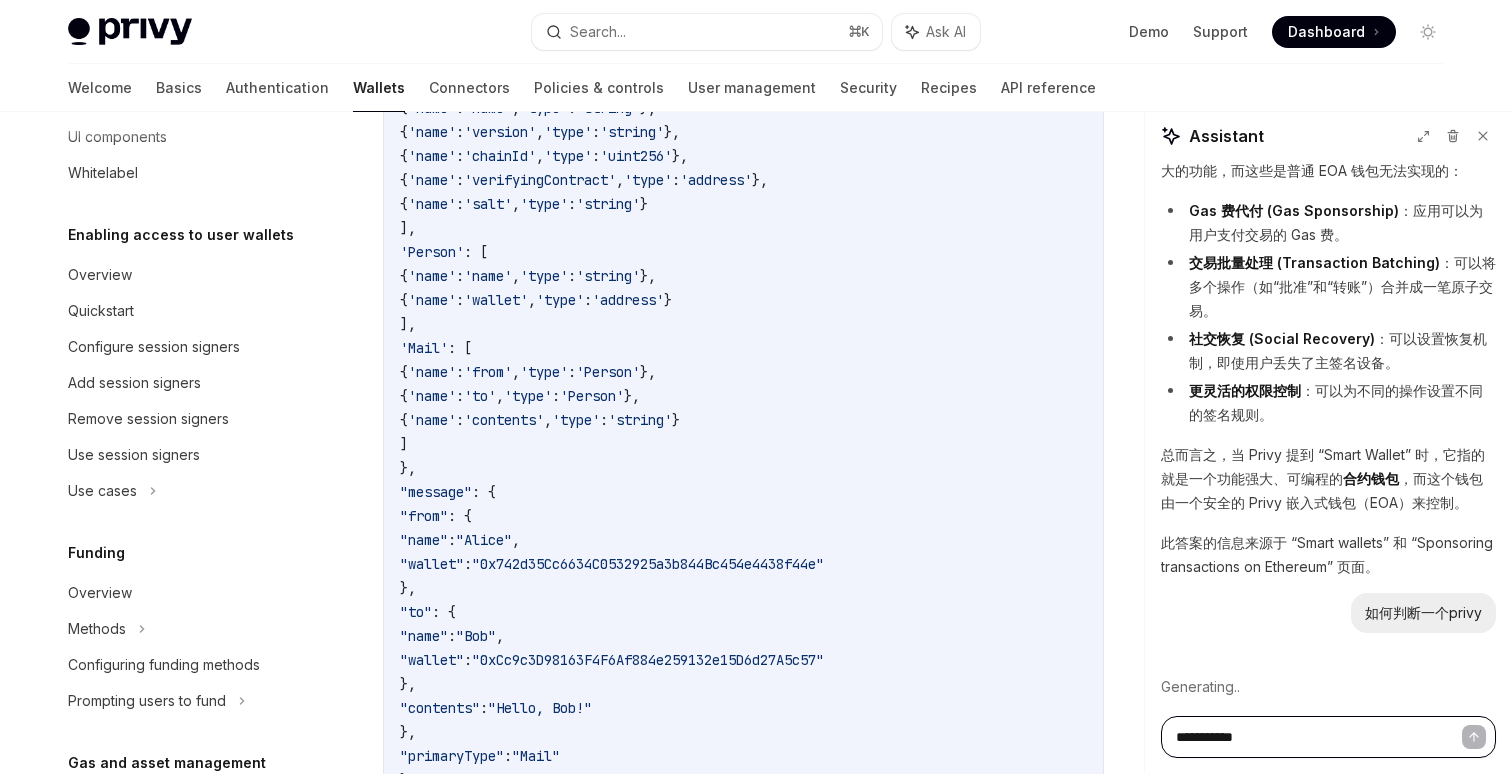 type on "**********" 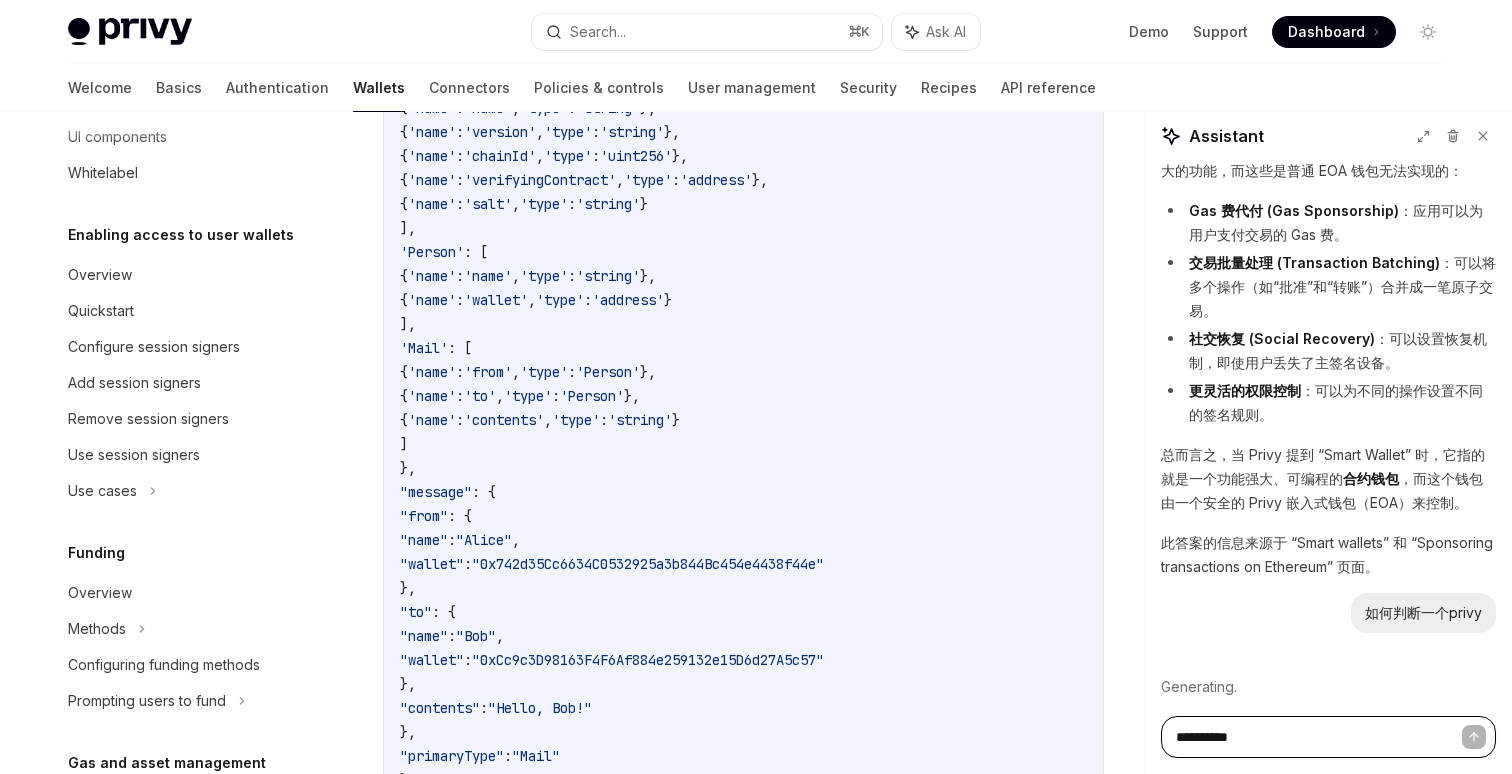 type on "*********" 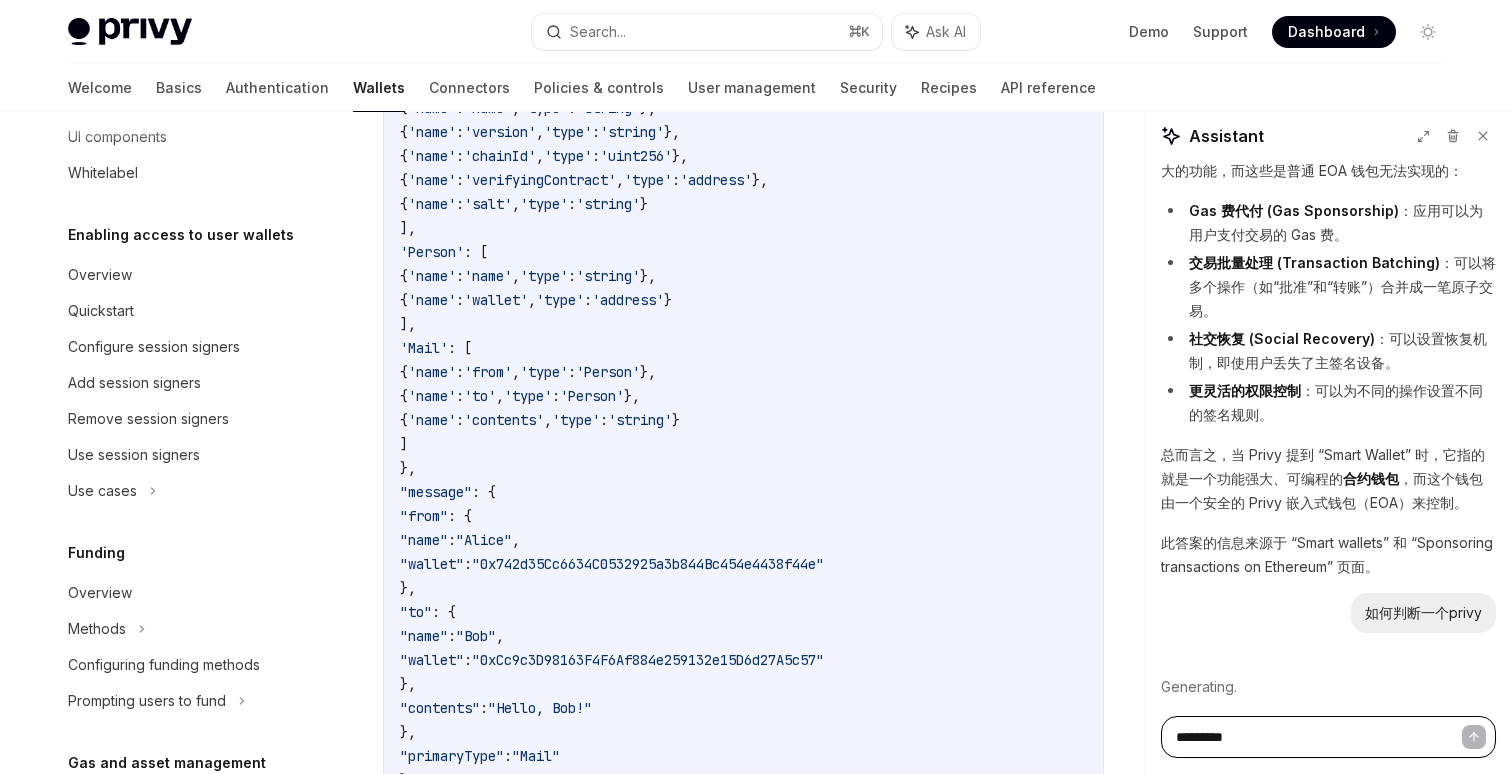 type on "**********" 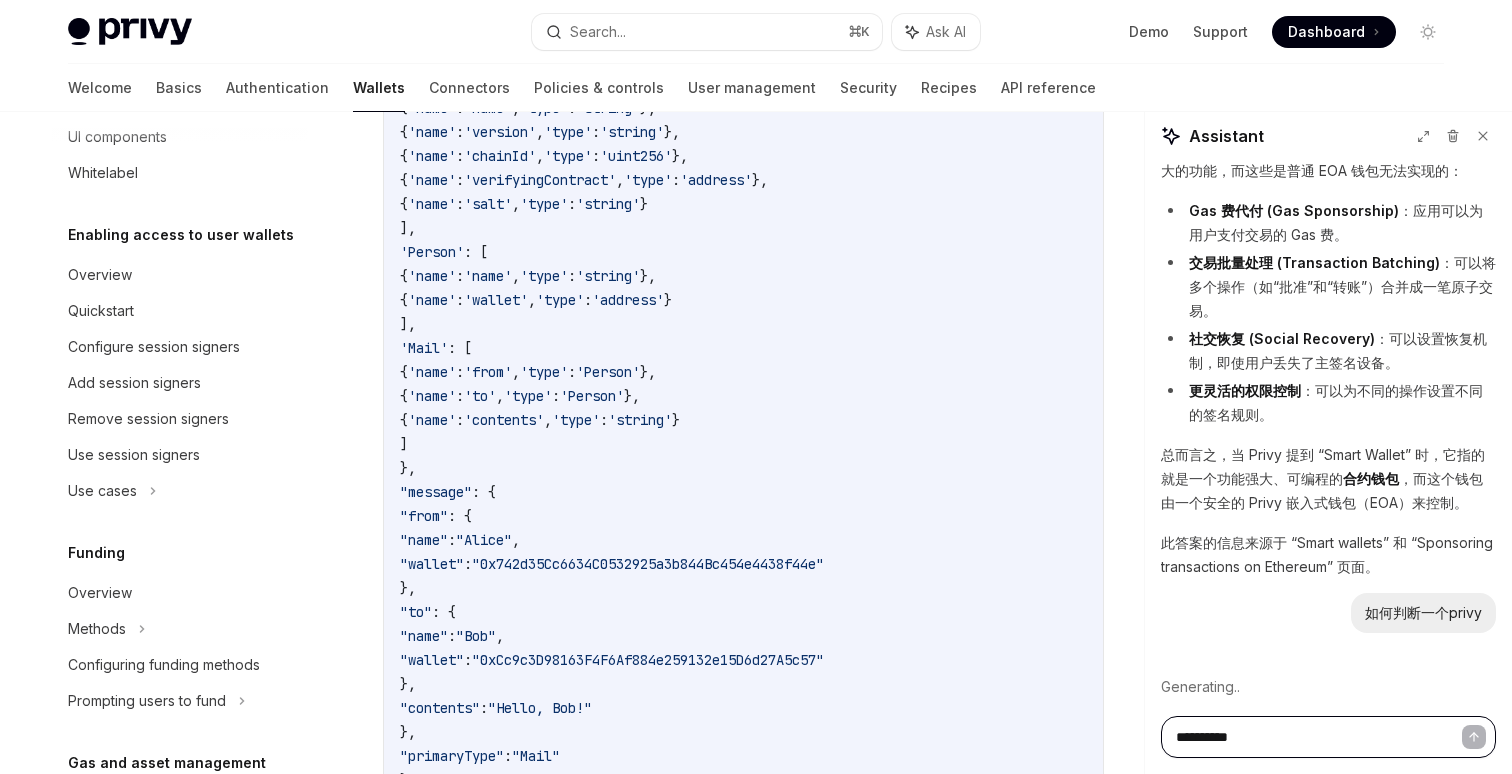type on "**********" 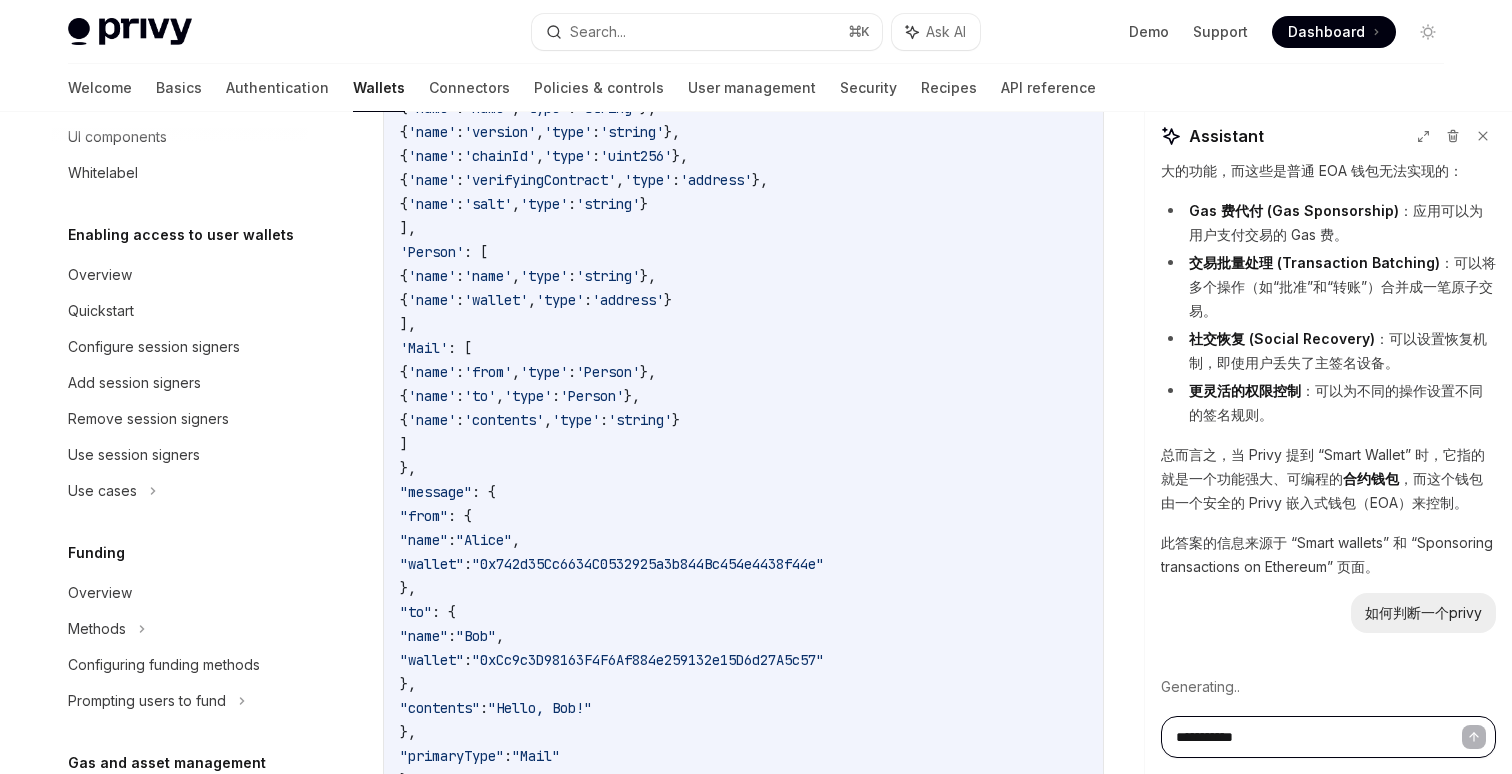 type on "**********" 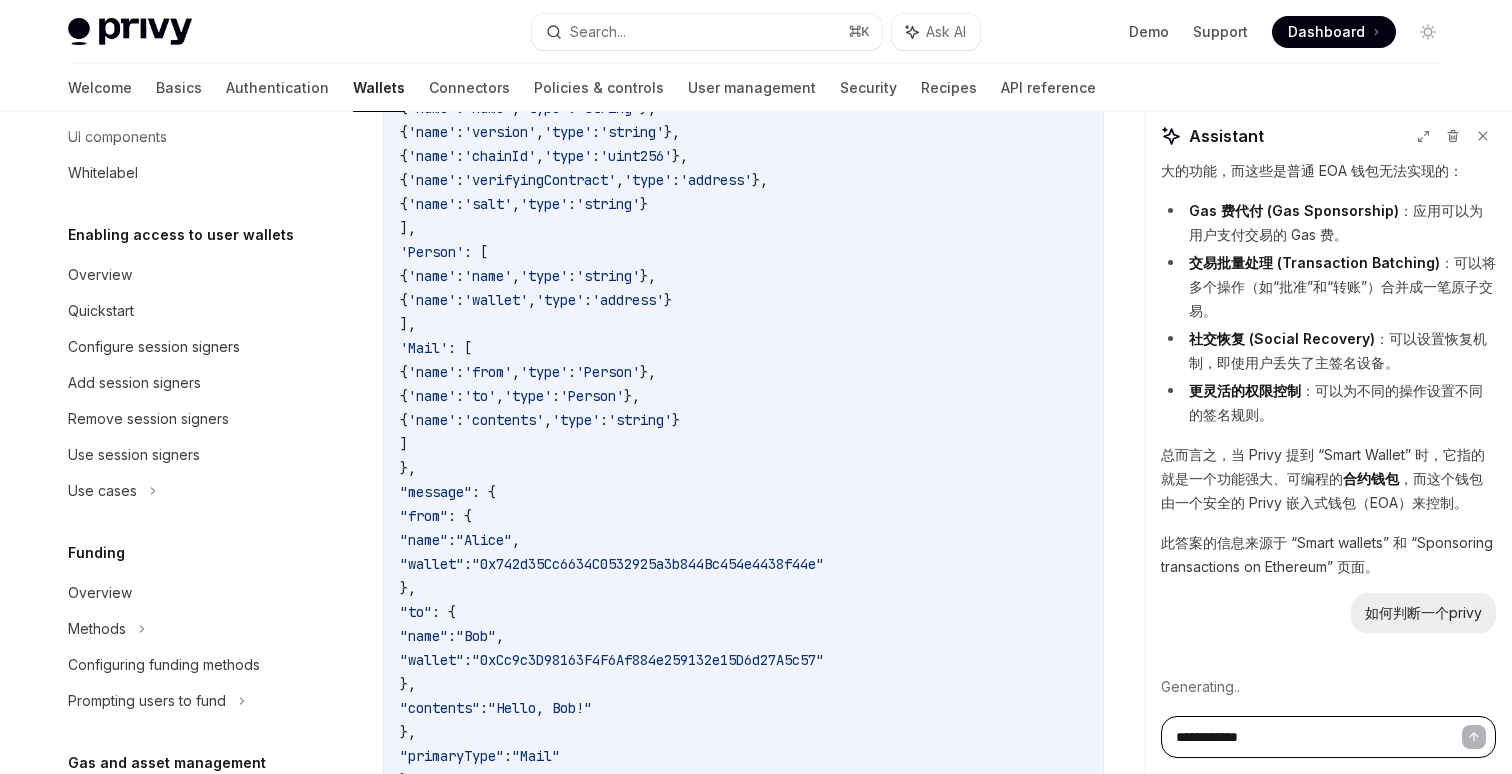 type on "**********" 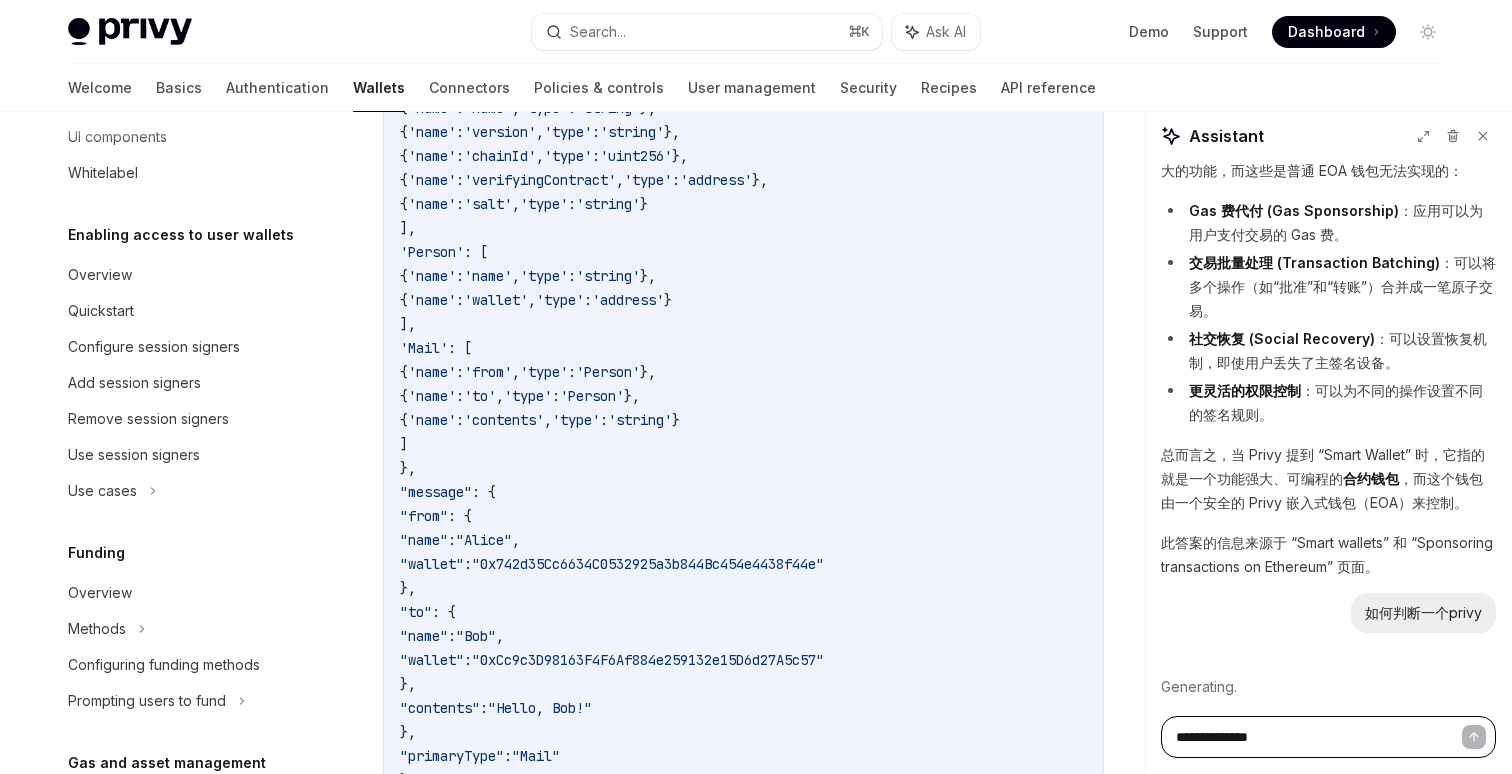 type on "**********" 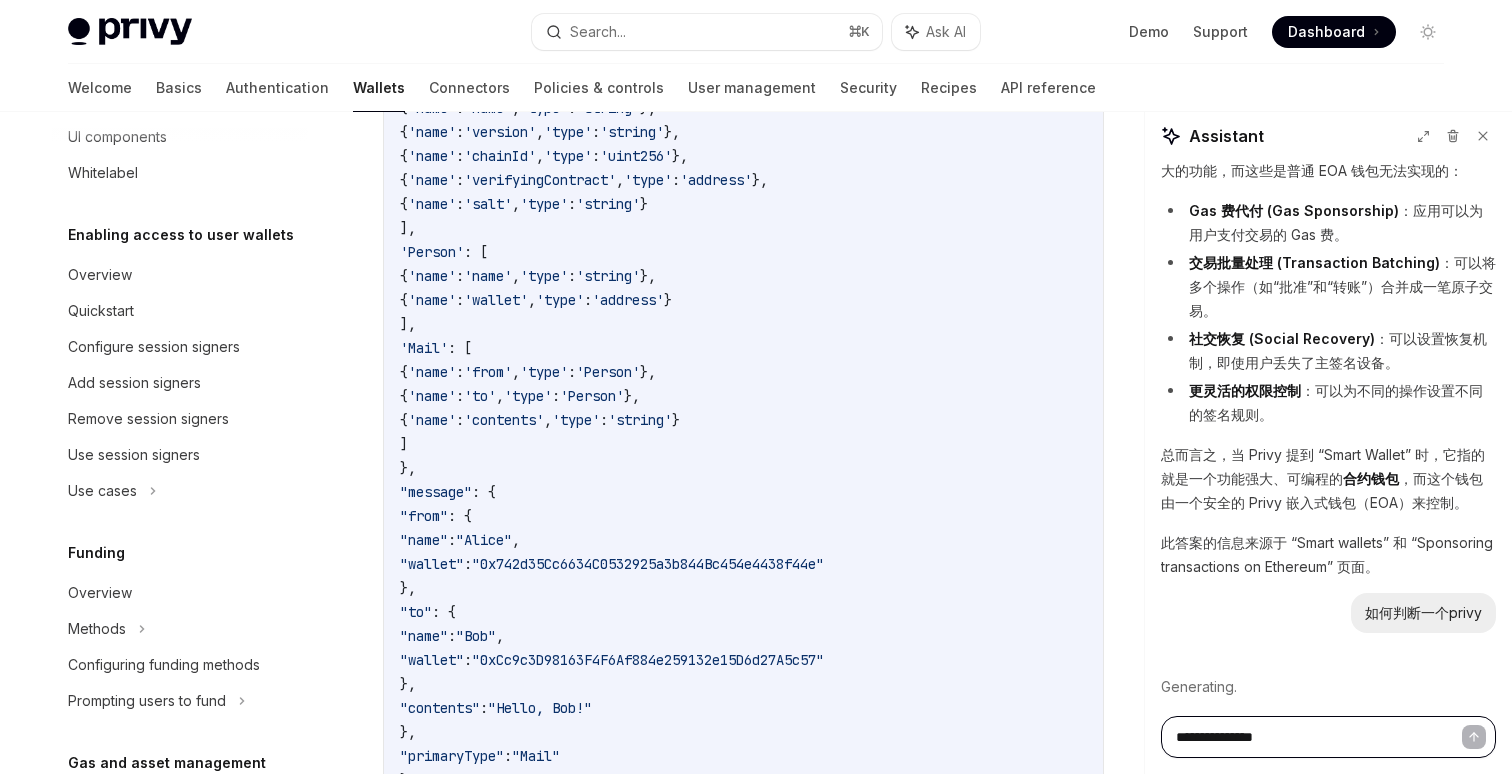type on "**********" 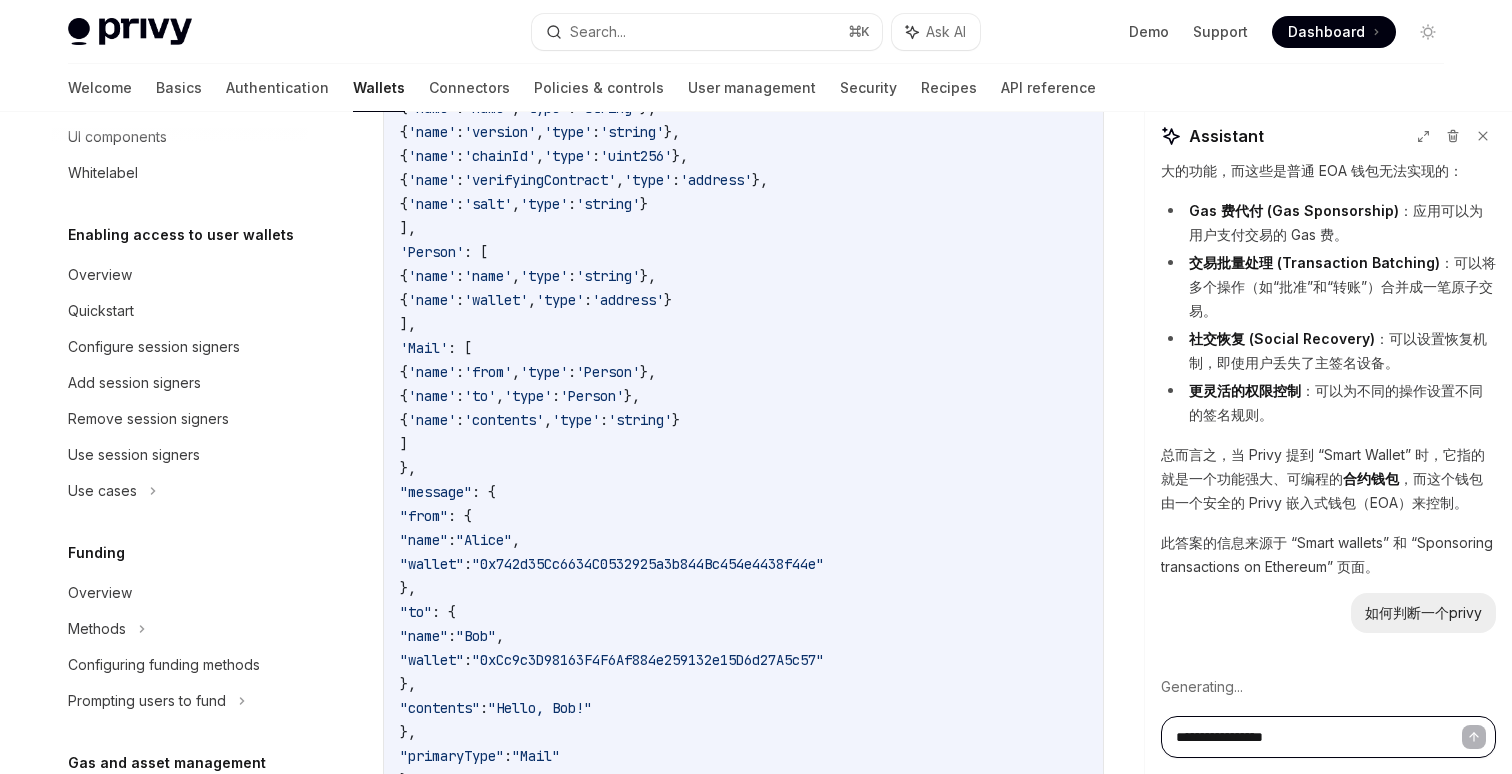 type on "**********" 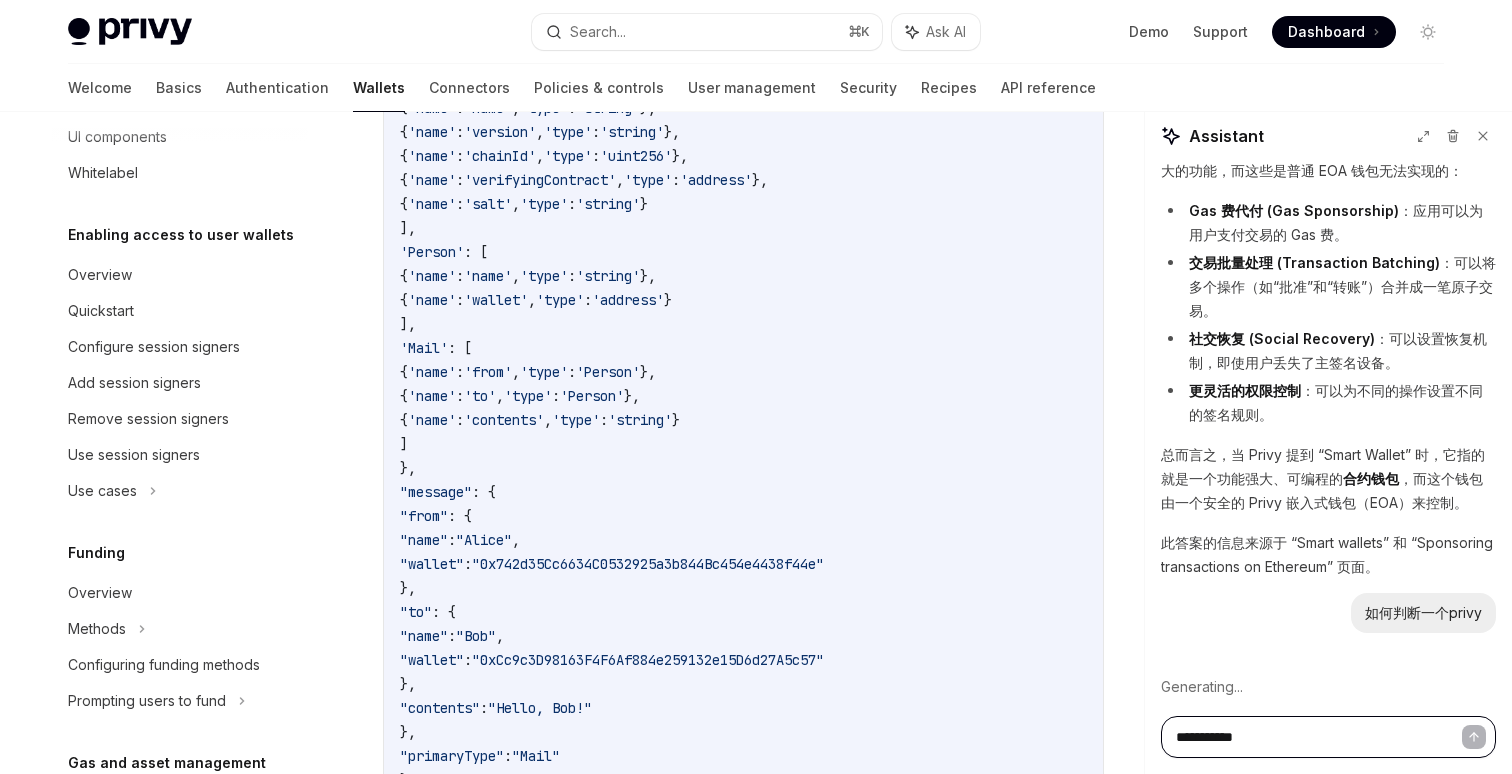 type on "**********" 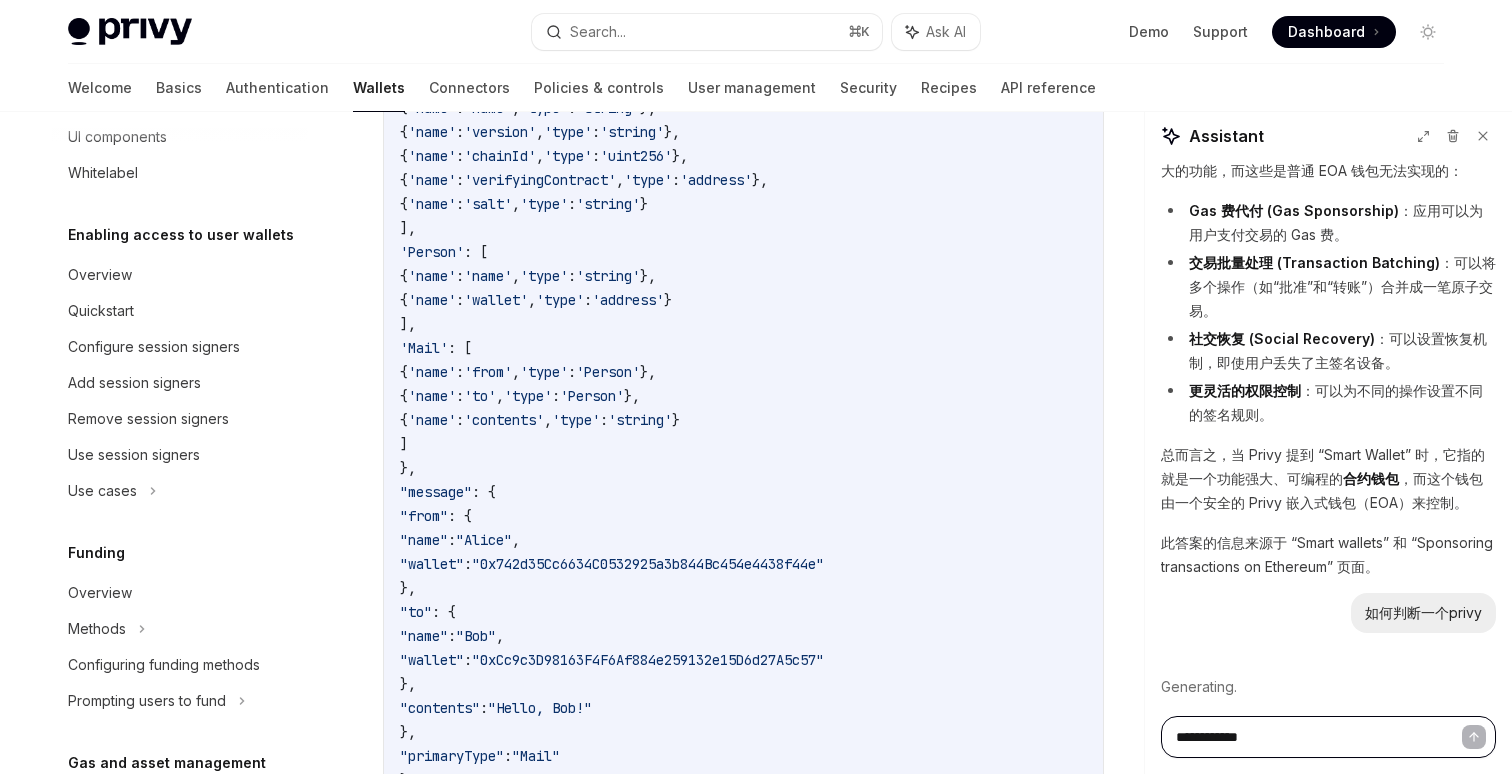 type on "**********" 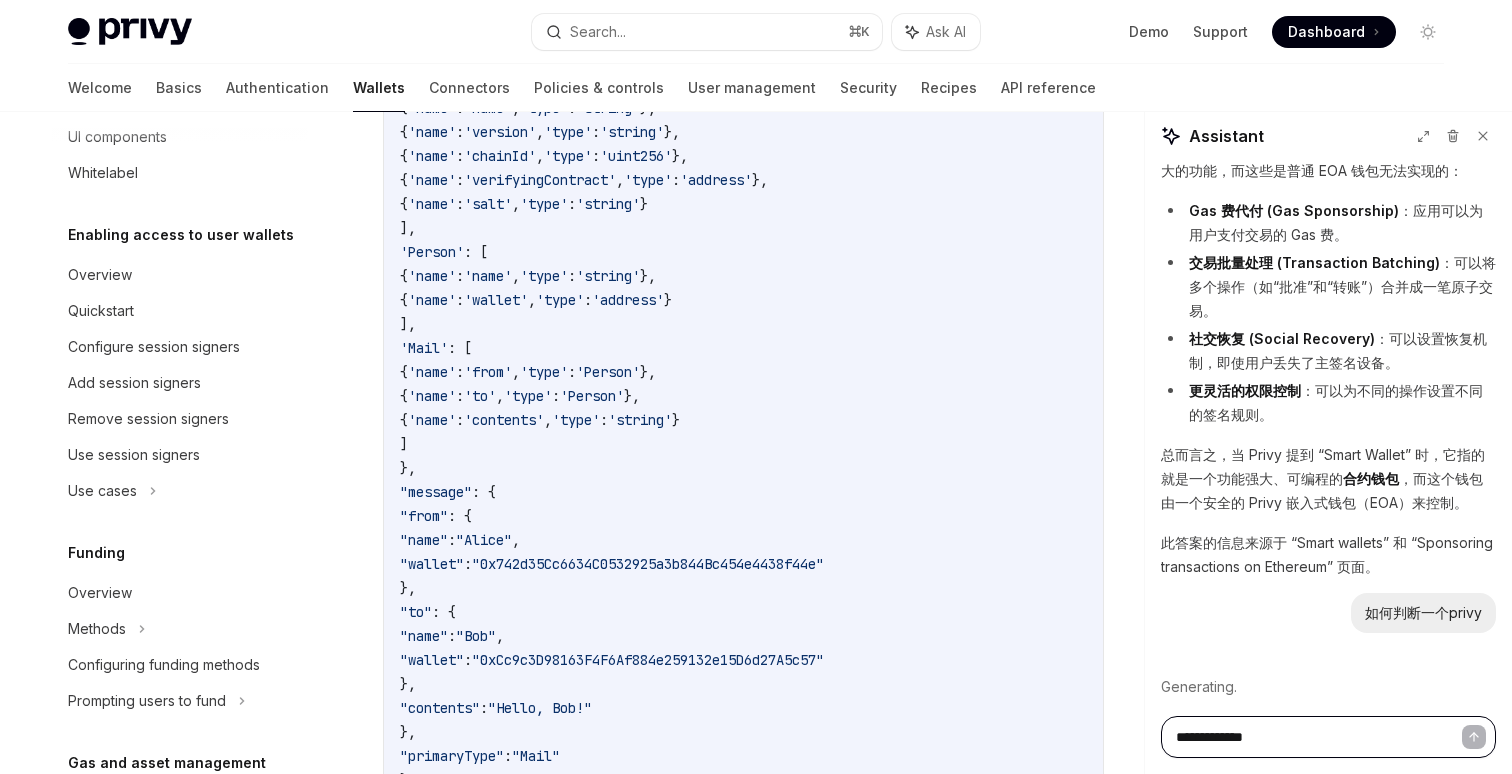 type on "**********" 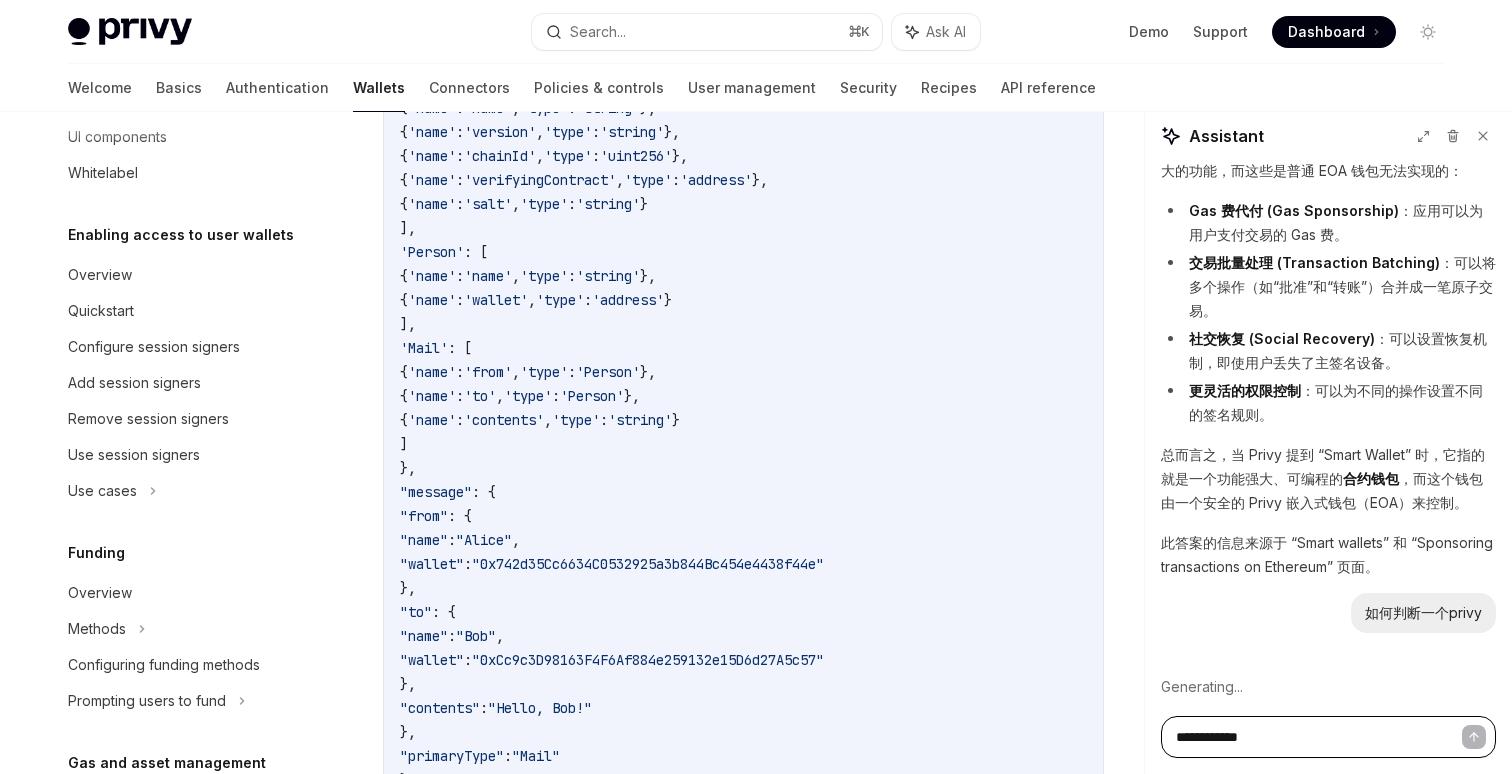type on "**********" 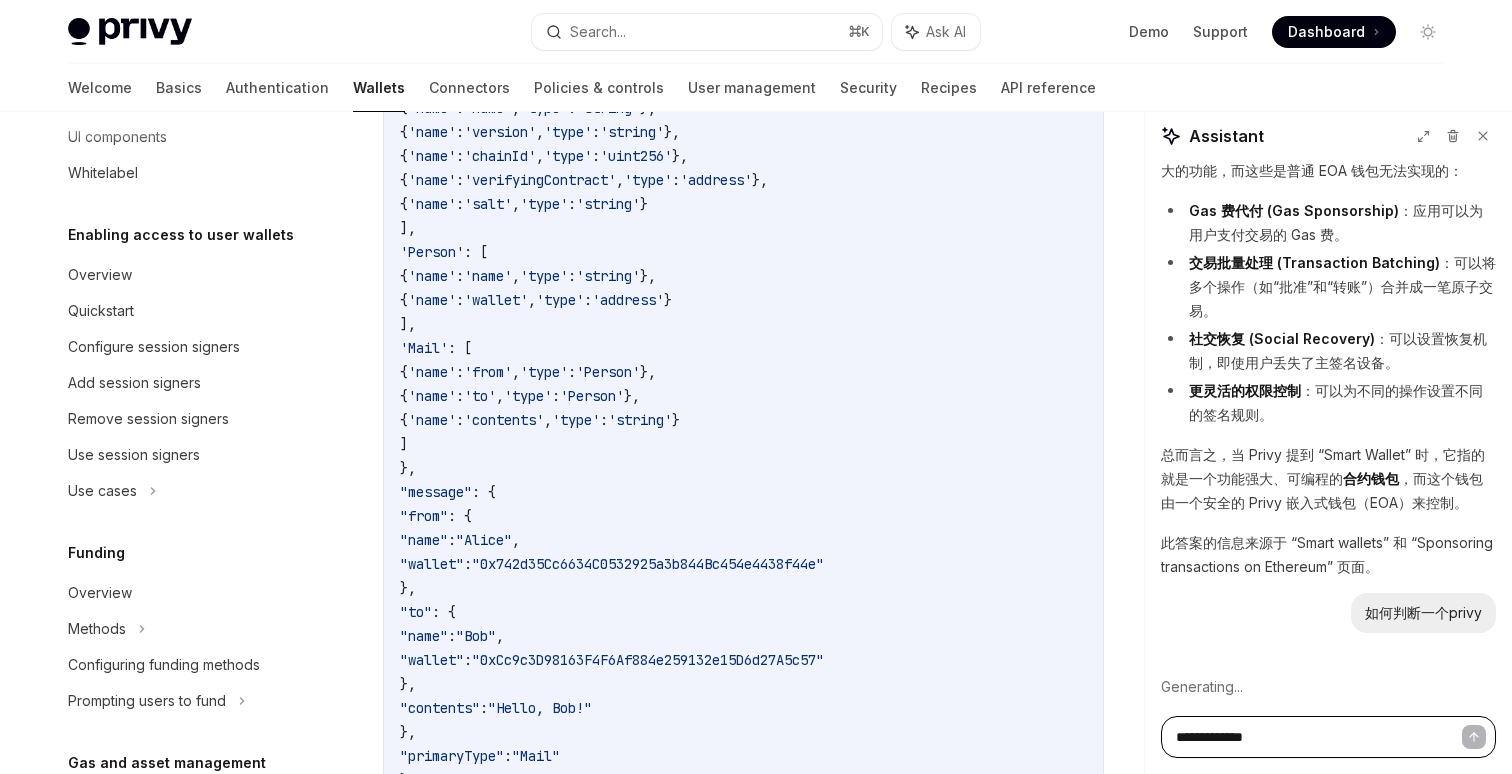 type on "**********" 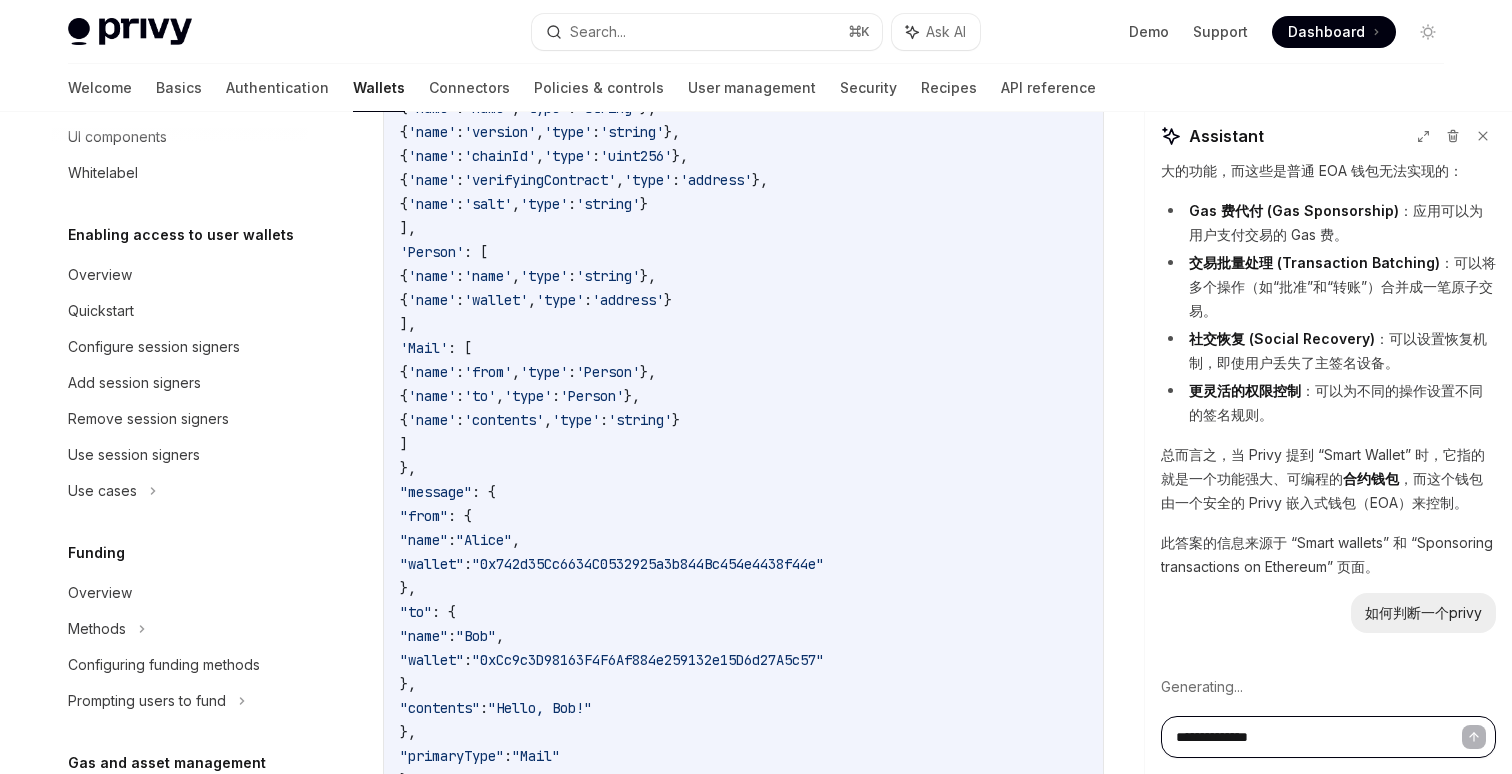 type on "*" 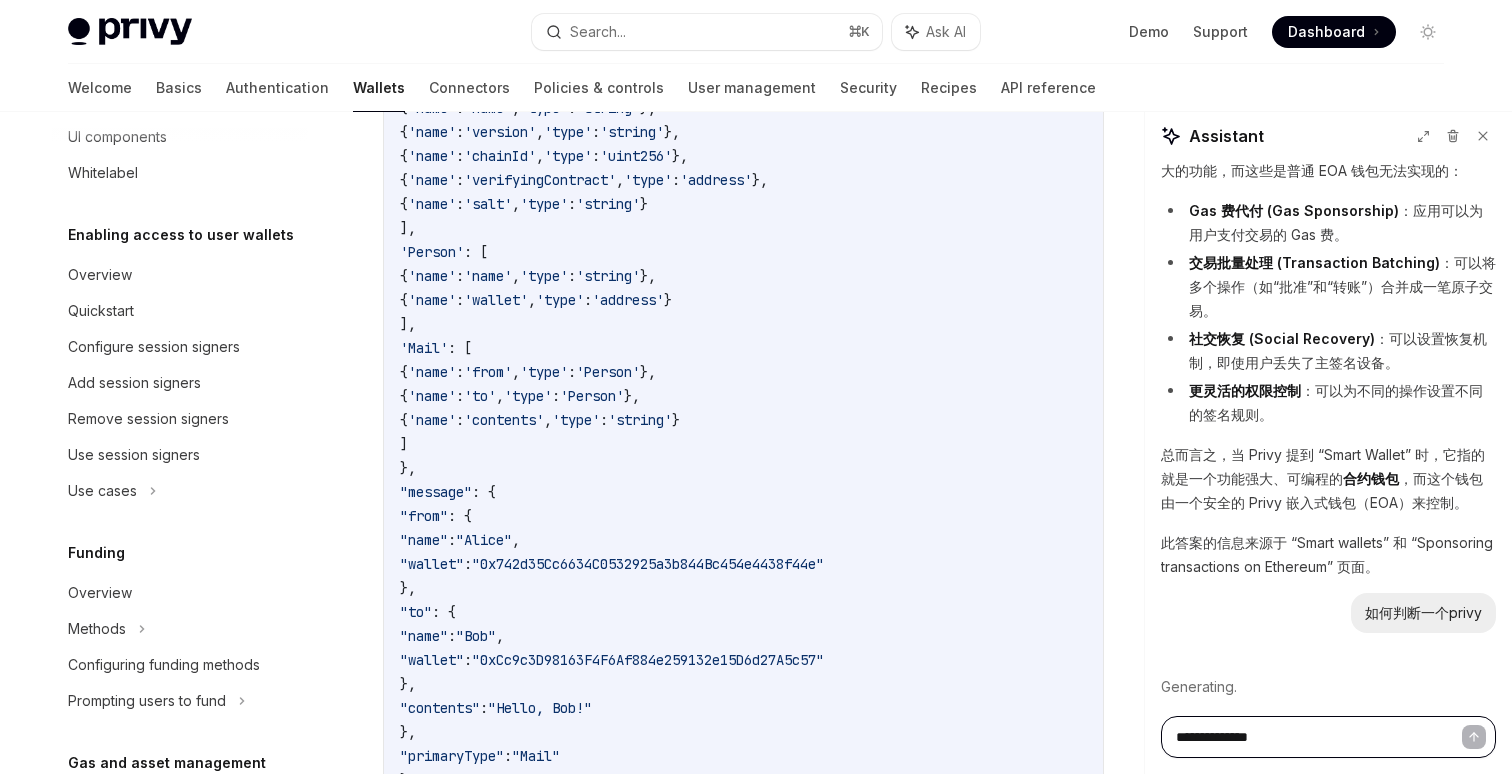 type on "**********" 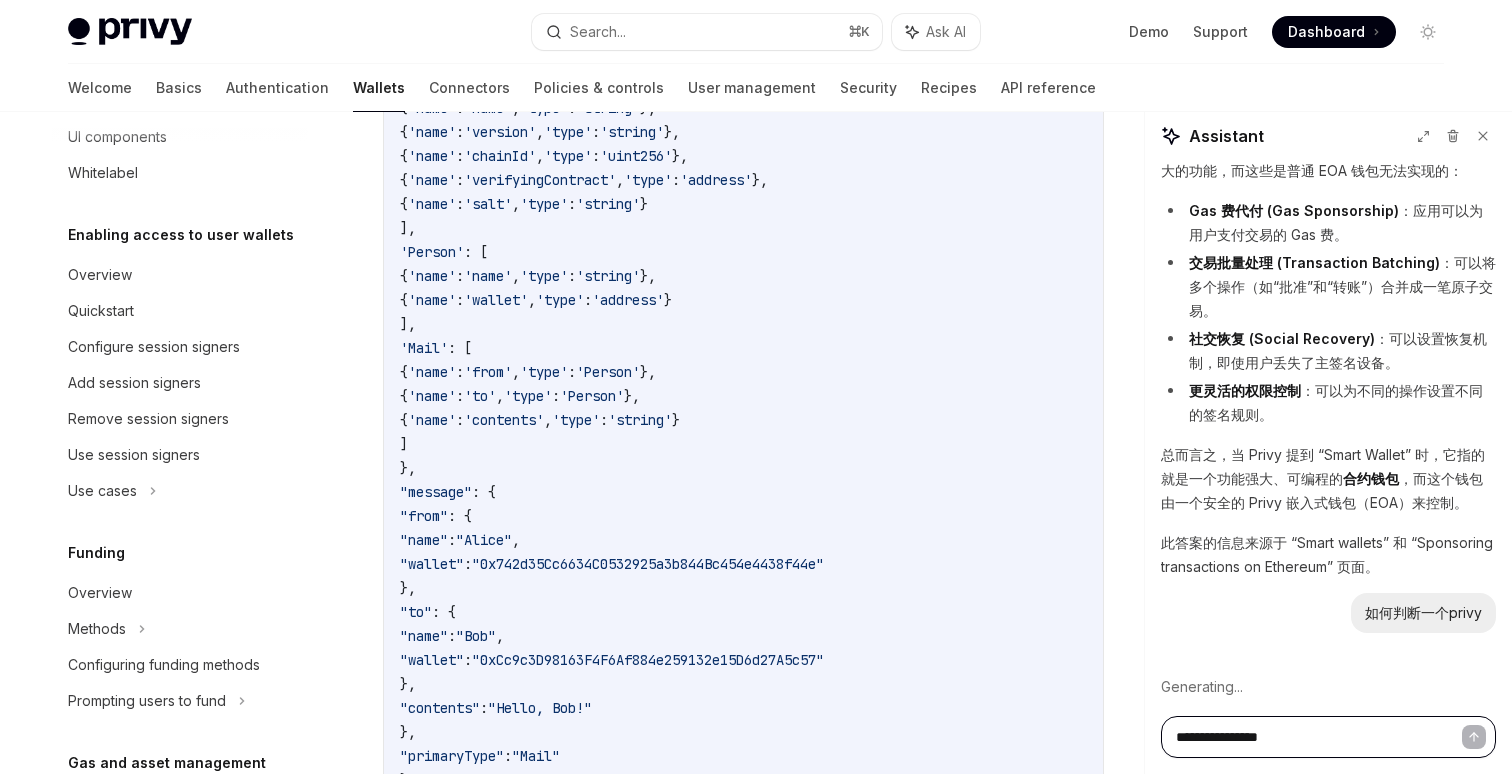 type on "**********" 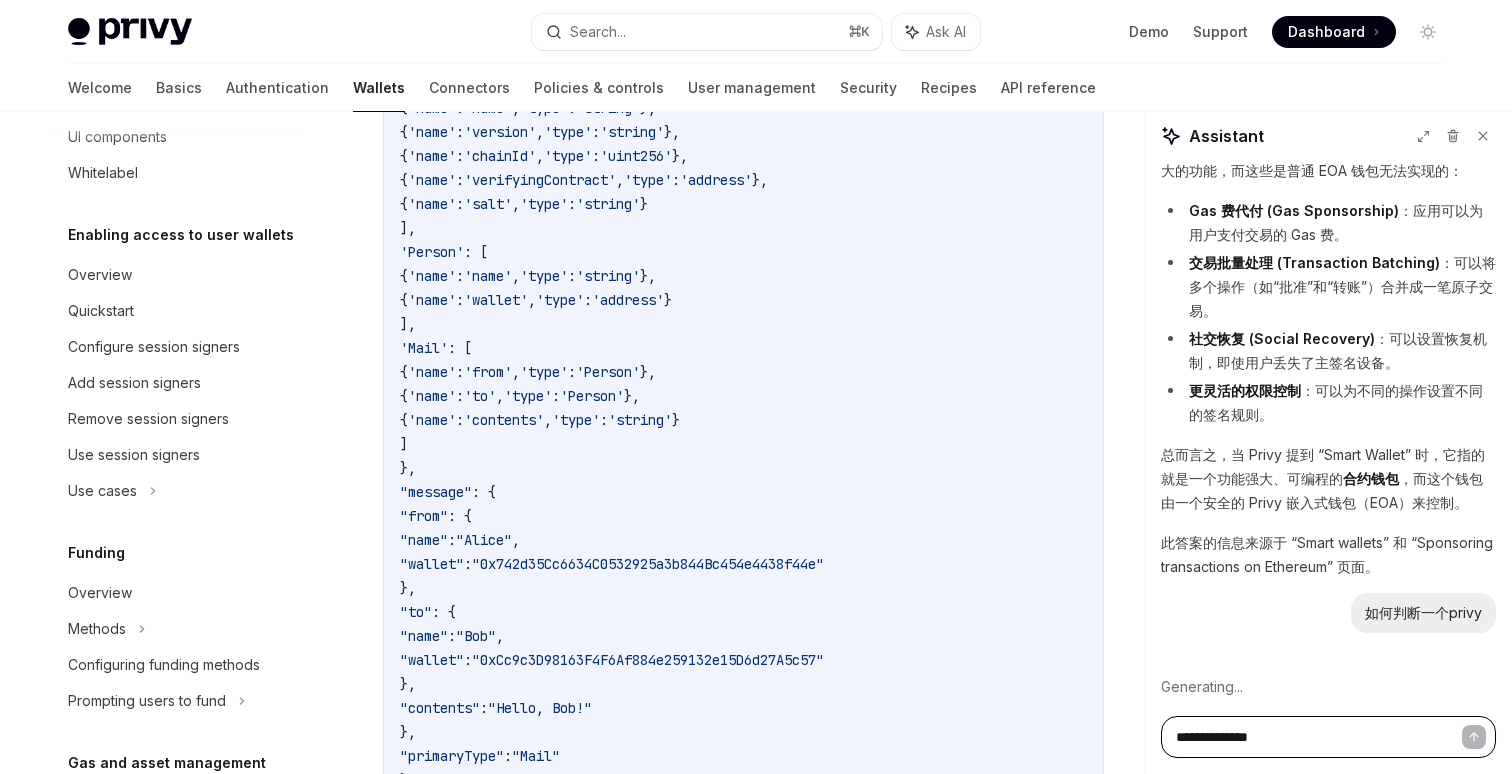 type on "**********" 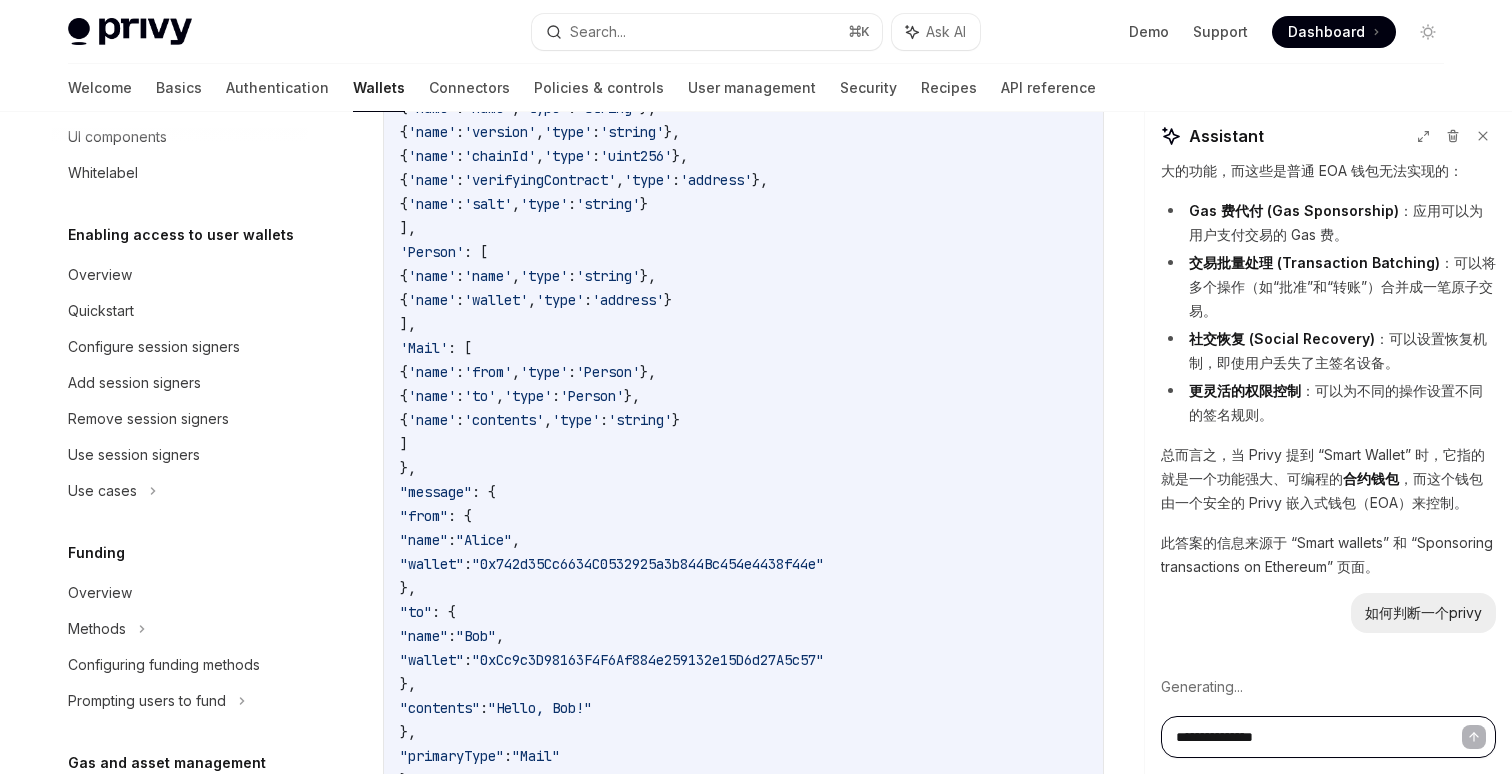 type on "**********" 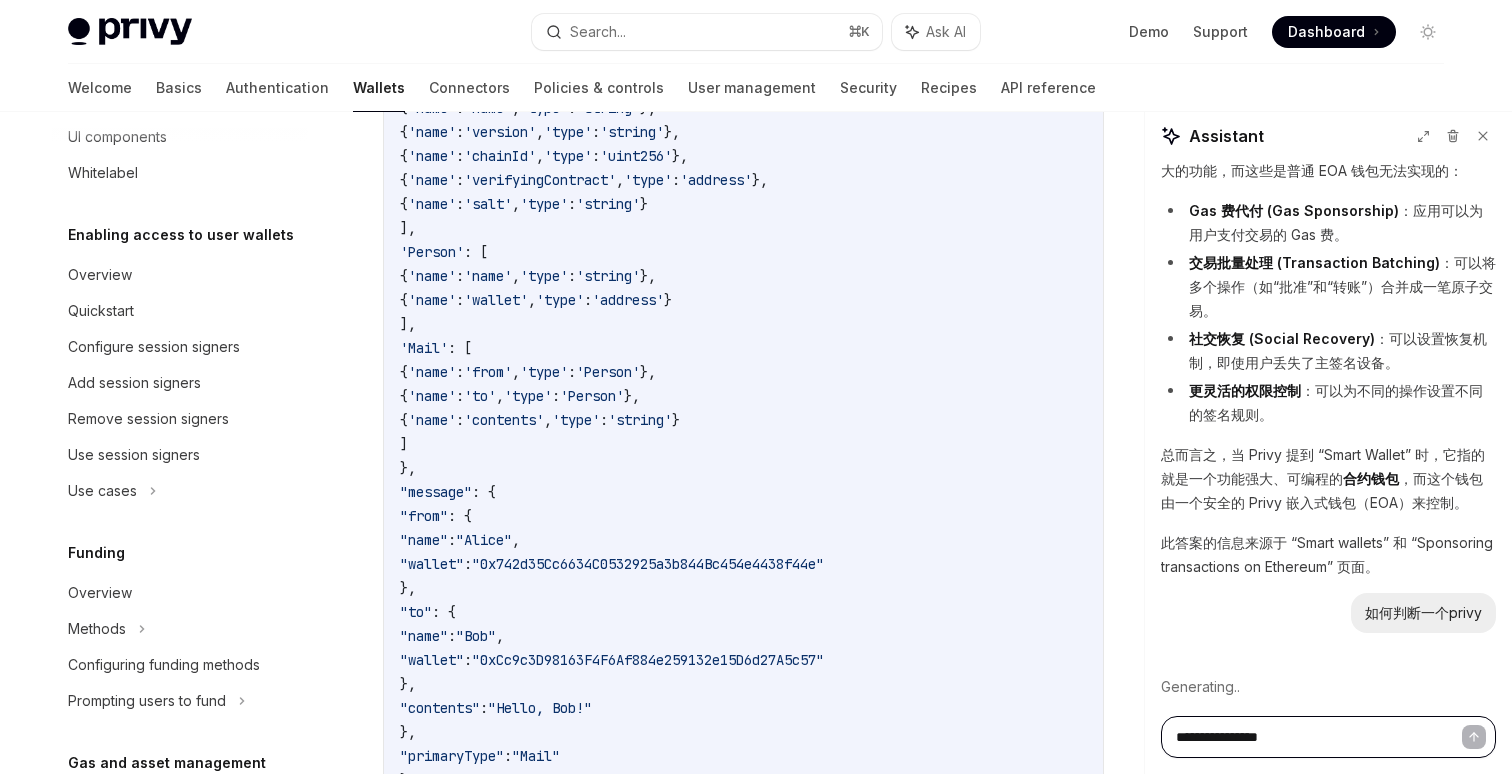 type on "**********" 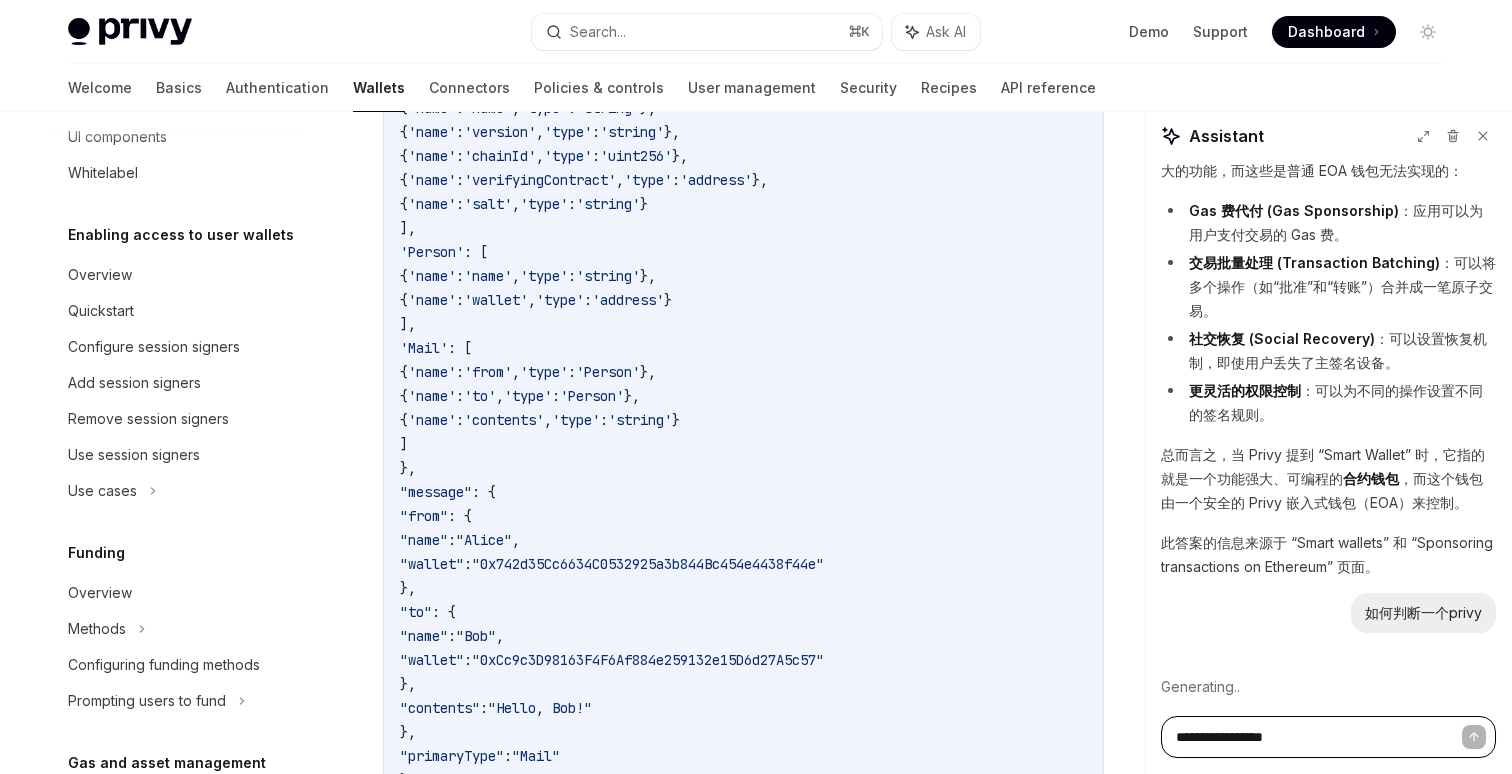 type on "**********" 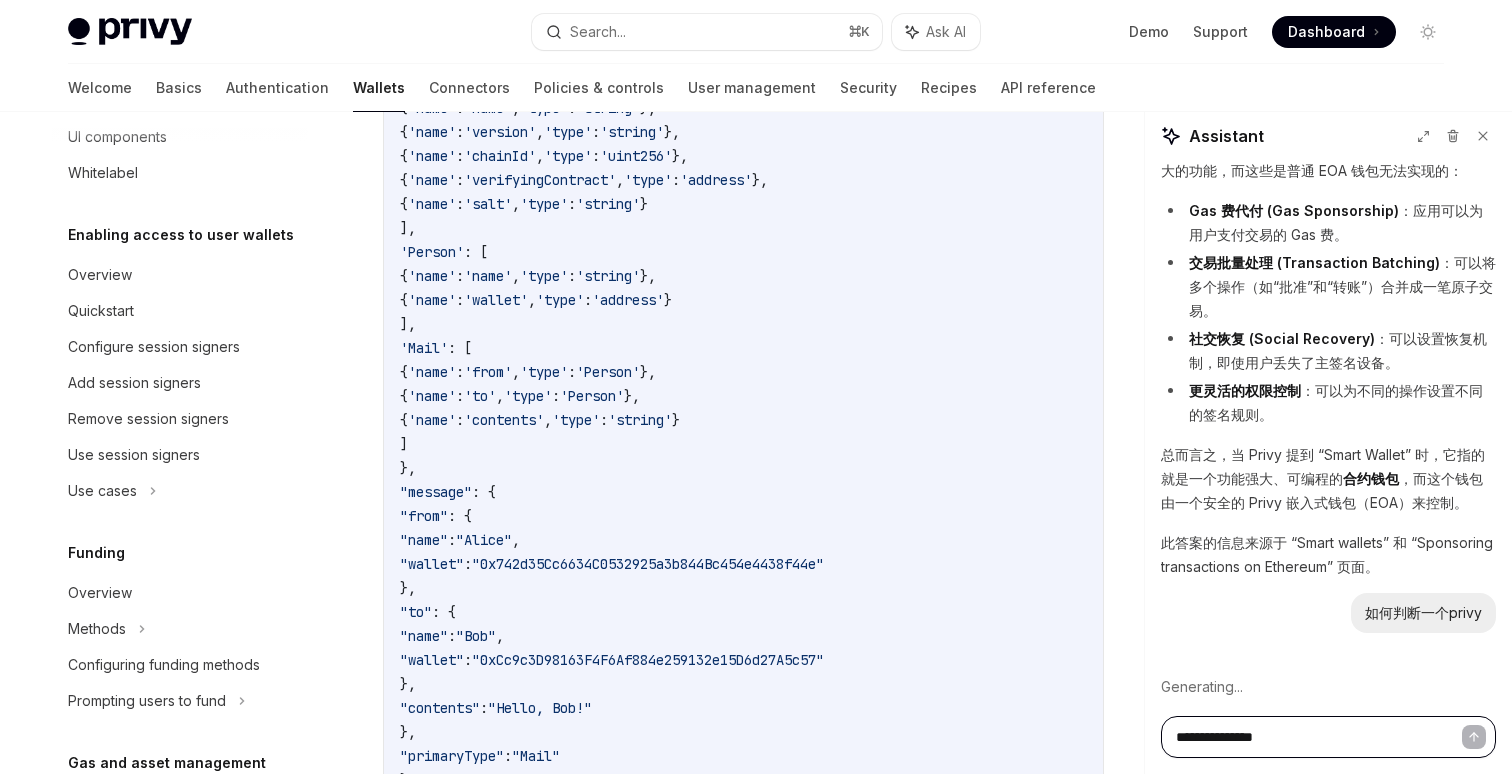 type on "**********" 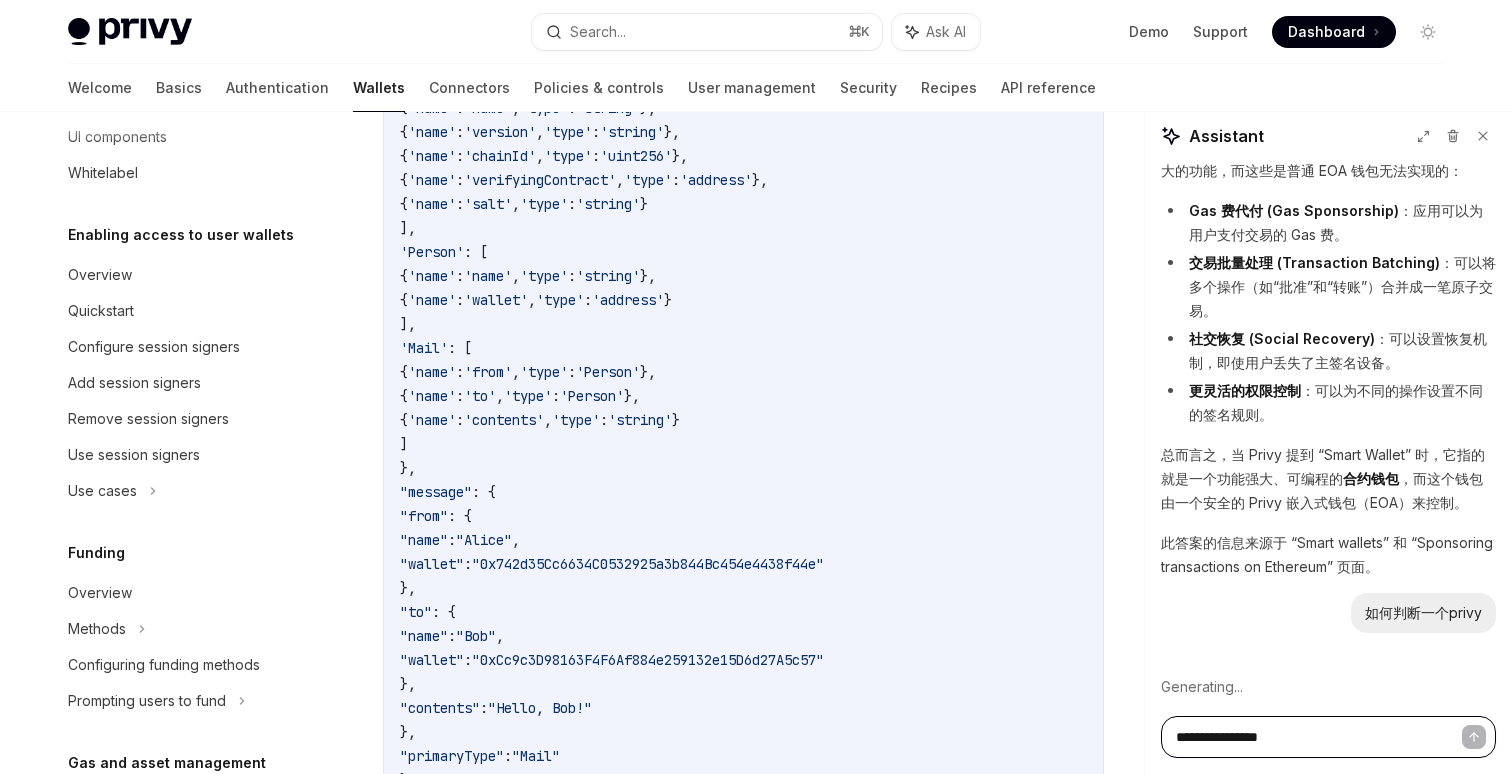 type 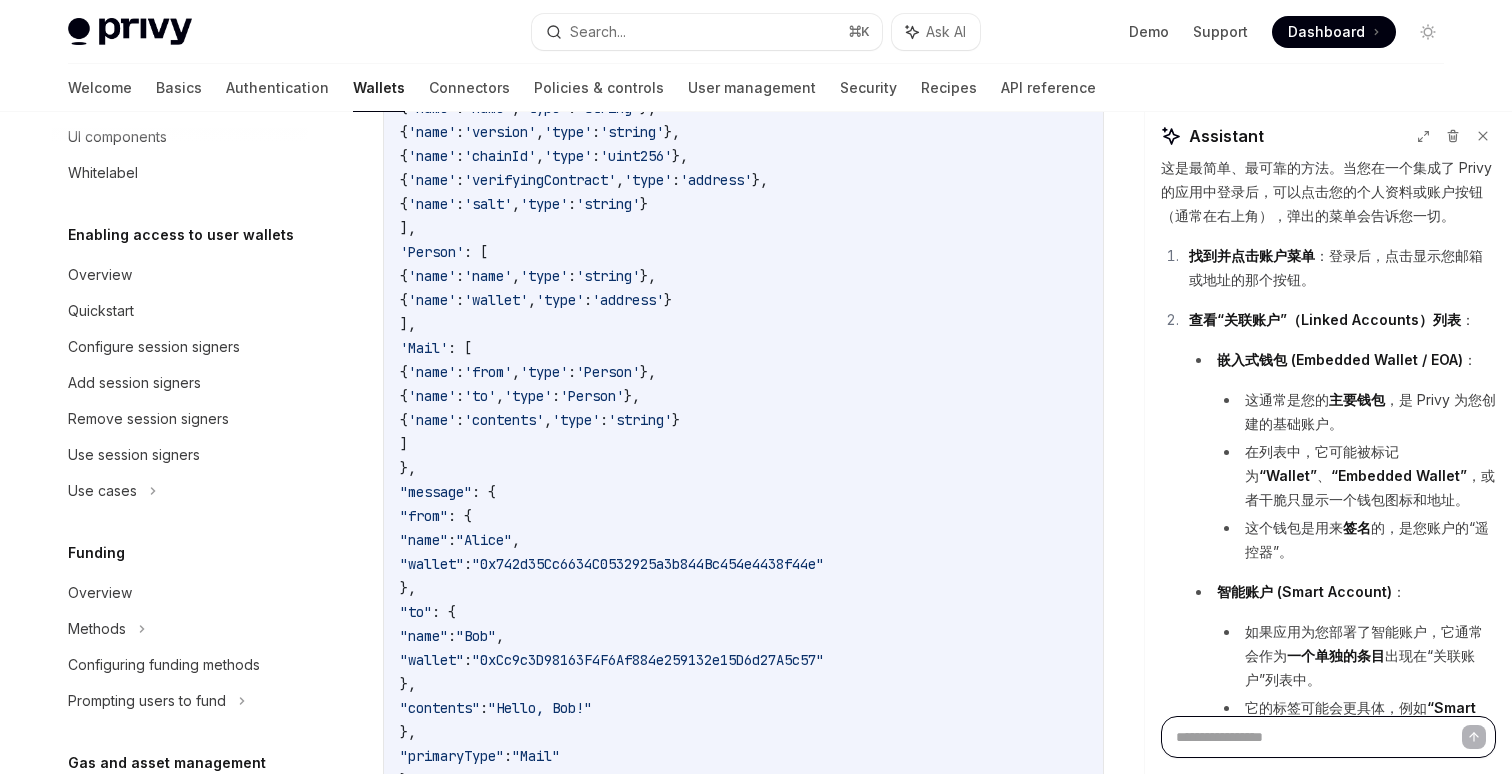 scroll, scrollTop: 25243, scrollLeft: 0, axis: vertical 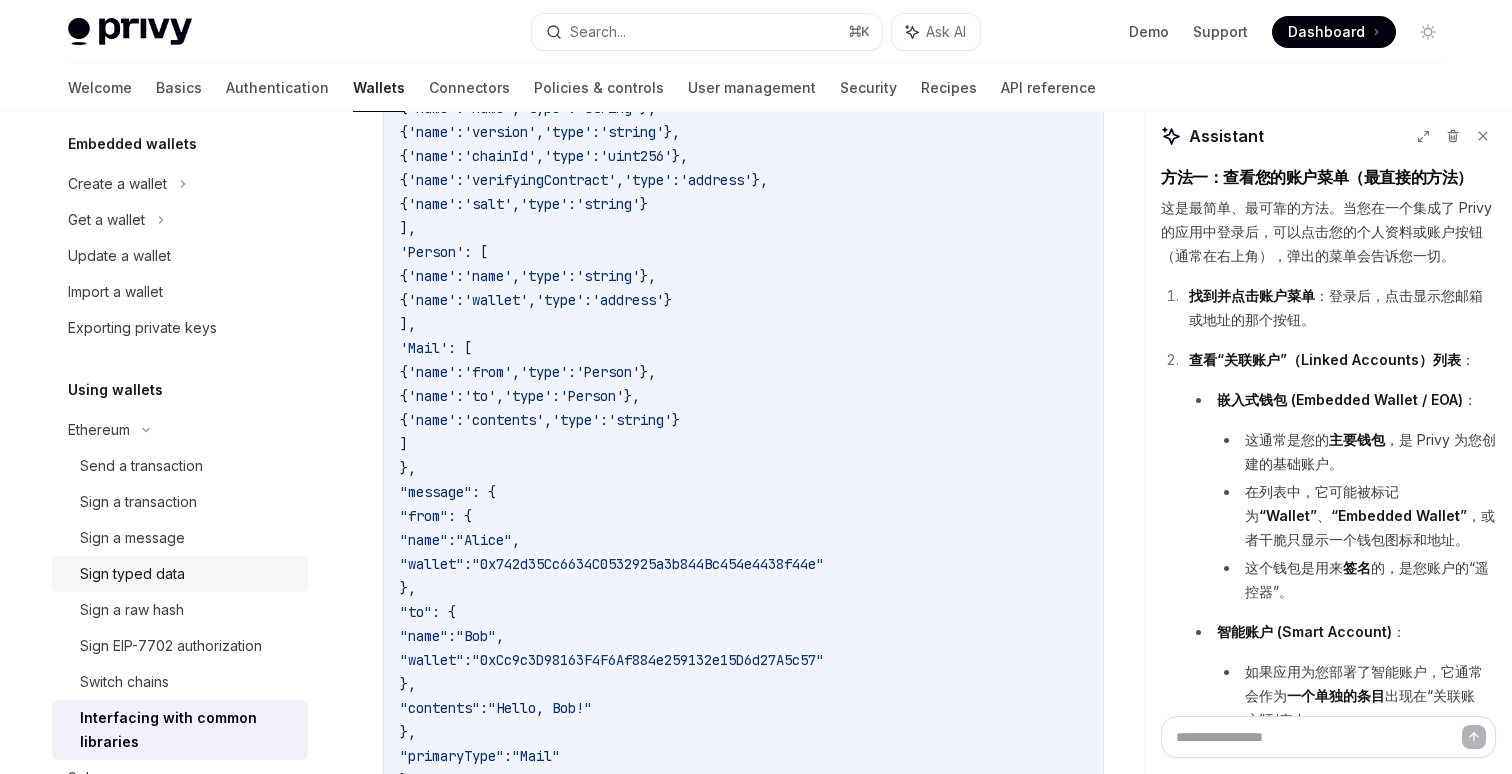 click on "Sign typed data" at bounding box center [132, 574] 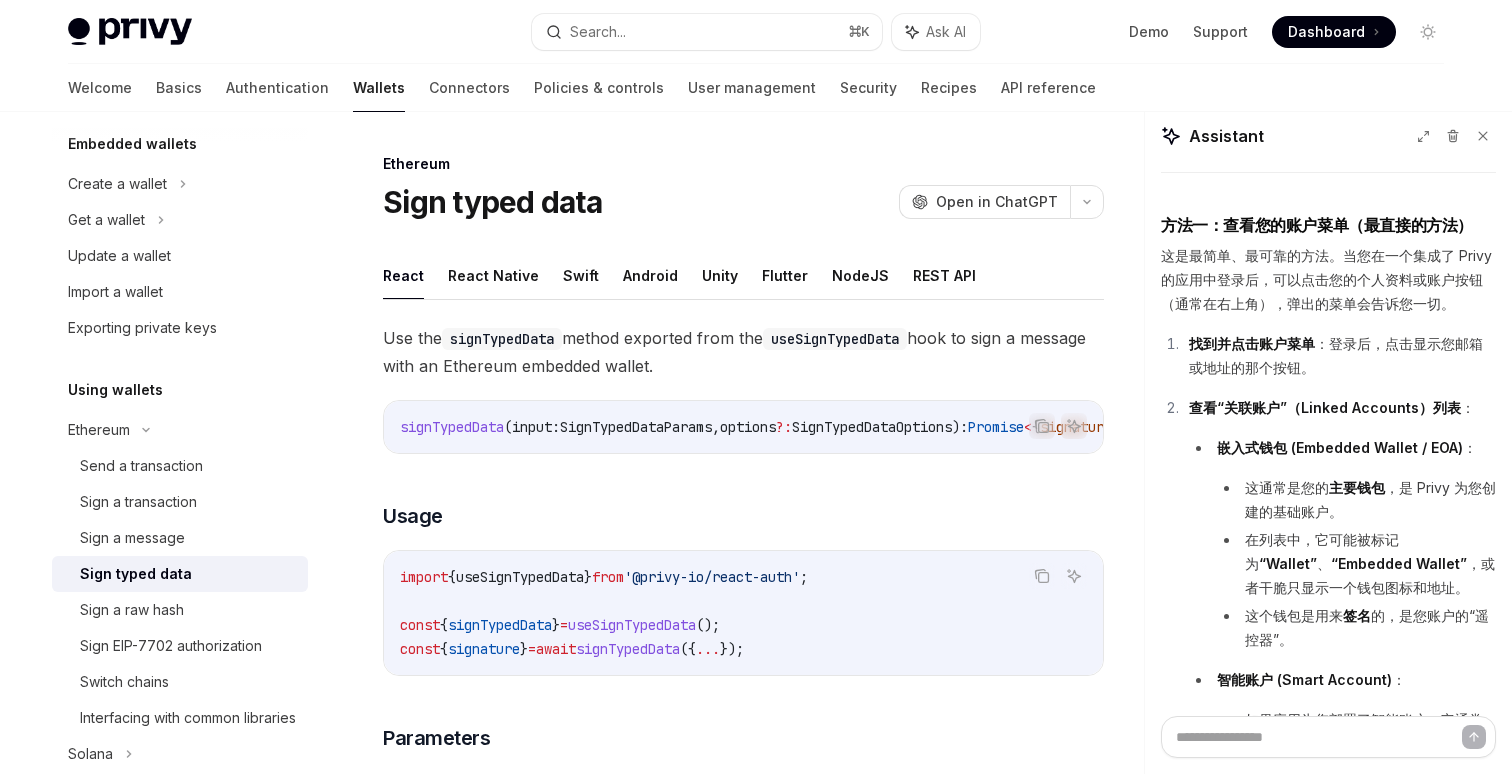 scroll, scrollTop: 25243, scrollLeft: 0, axis: vertical 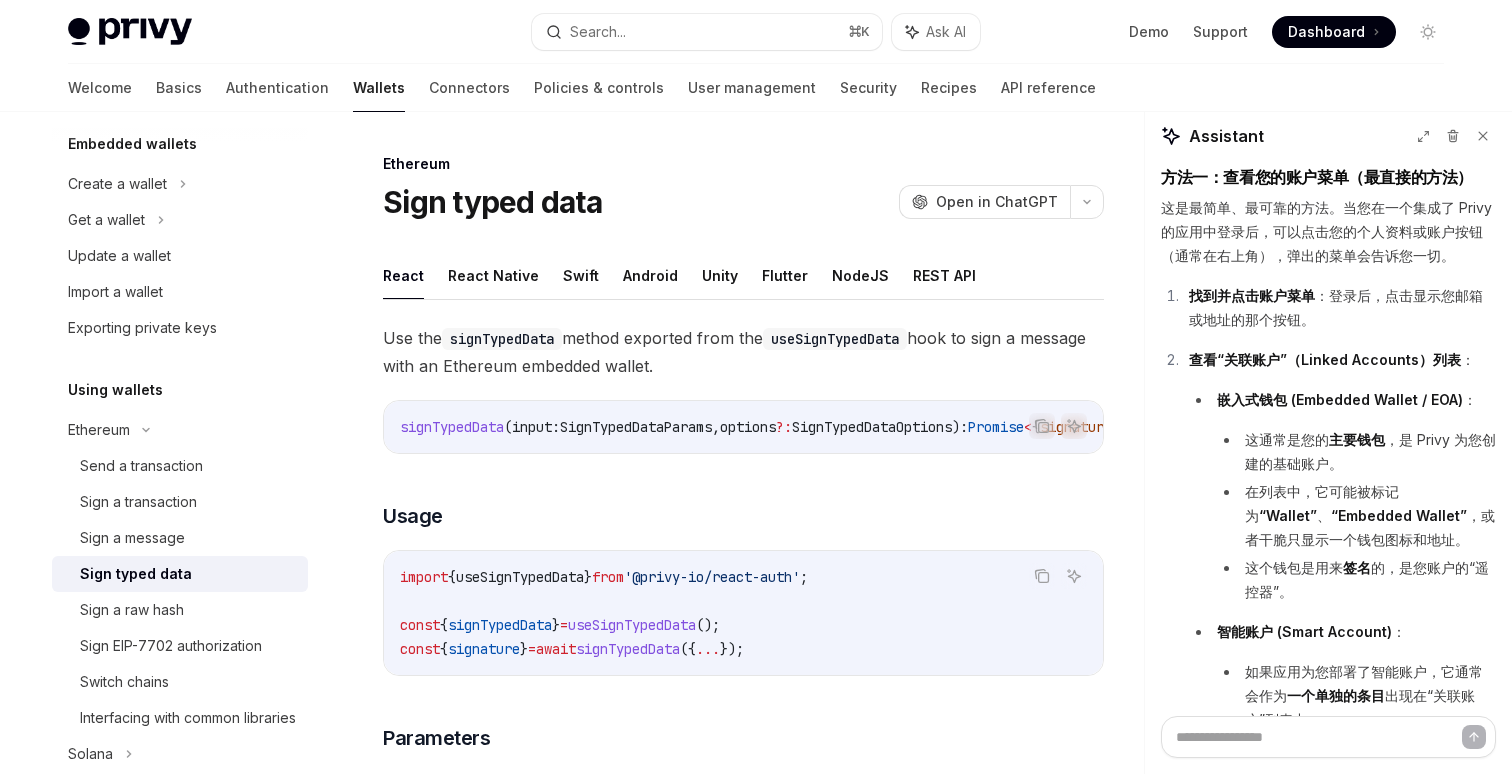 click on "**********" at bounding box center [556, 1515] 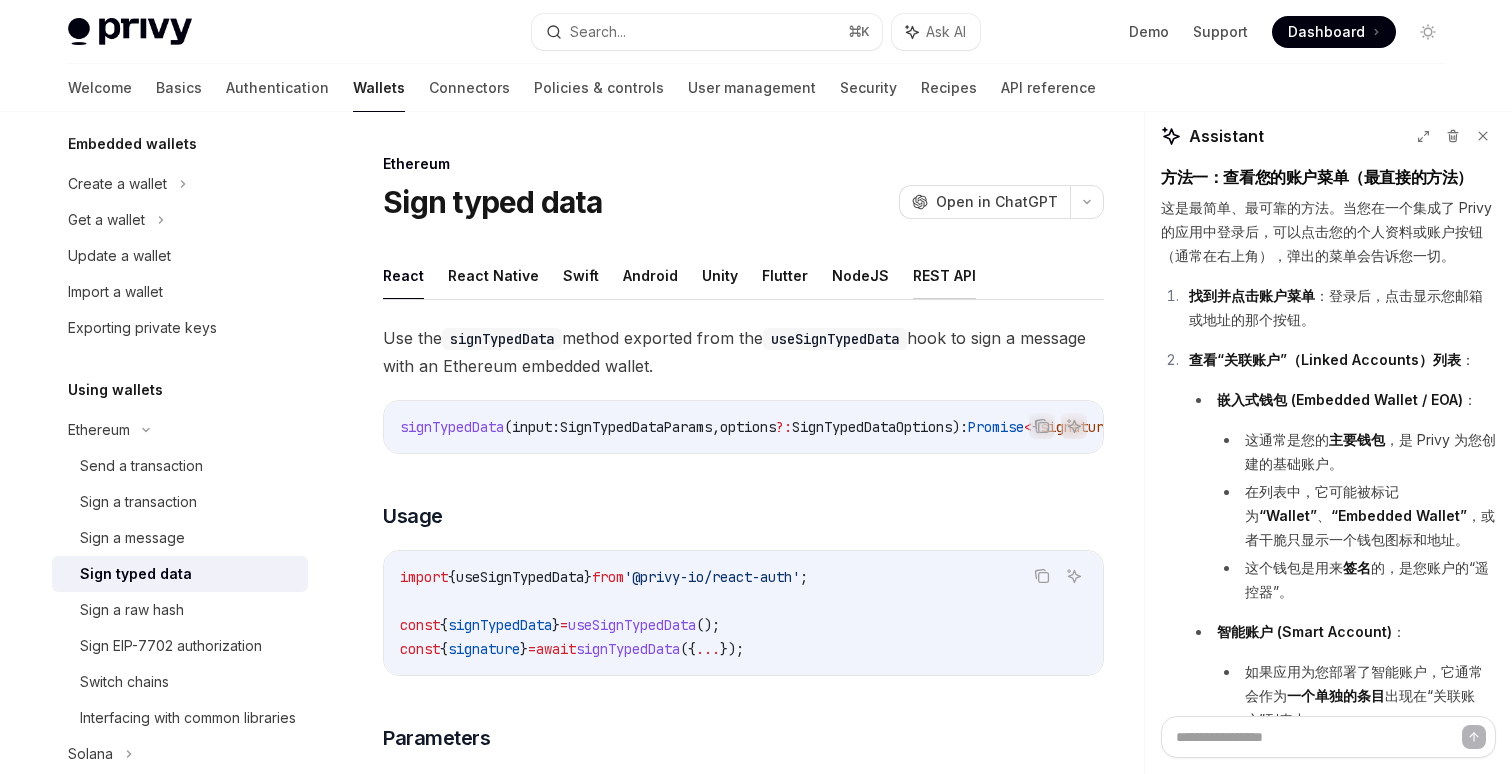 click on "REST API" at bounding box center [944, 275] 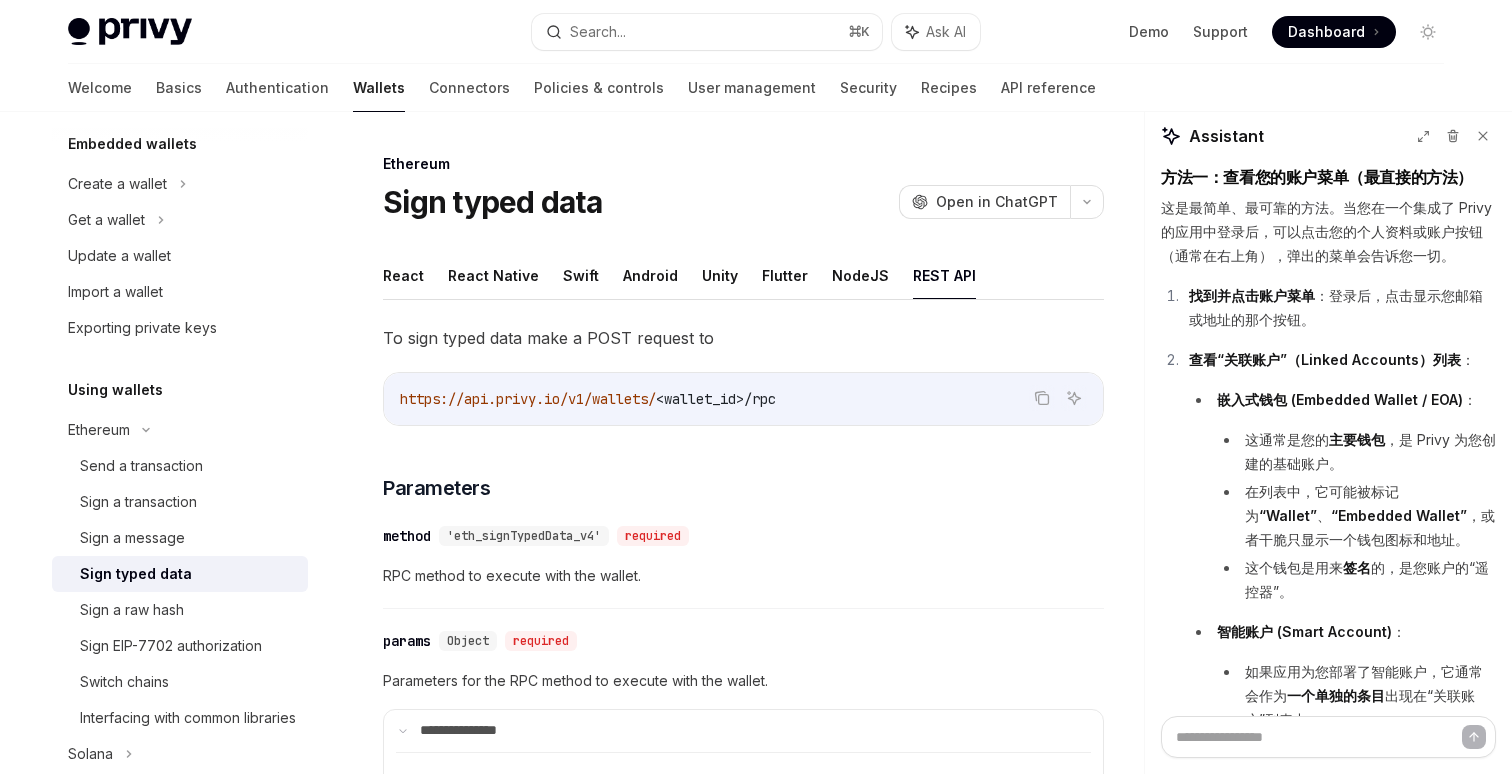 scroll, scrollTop: 25195, scrollLeft: 0, axis: vertical 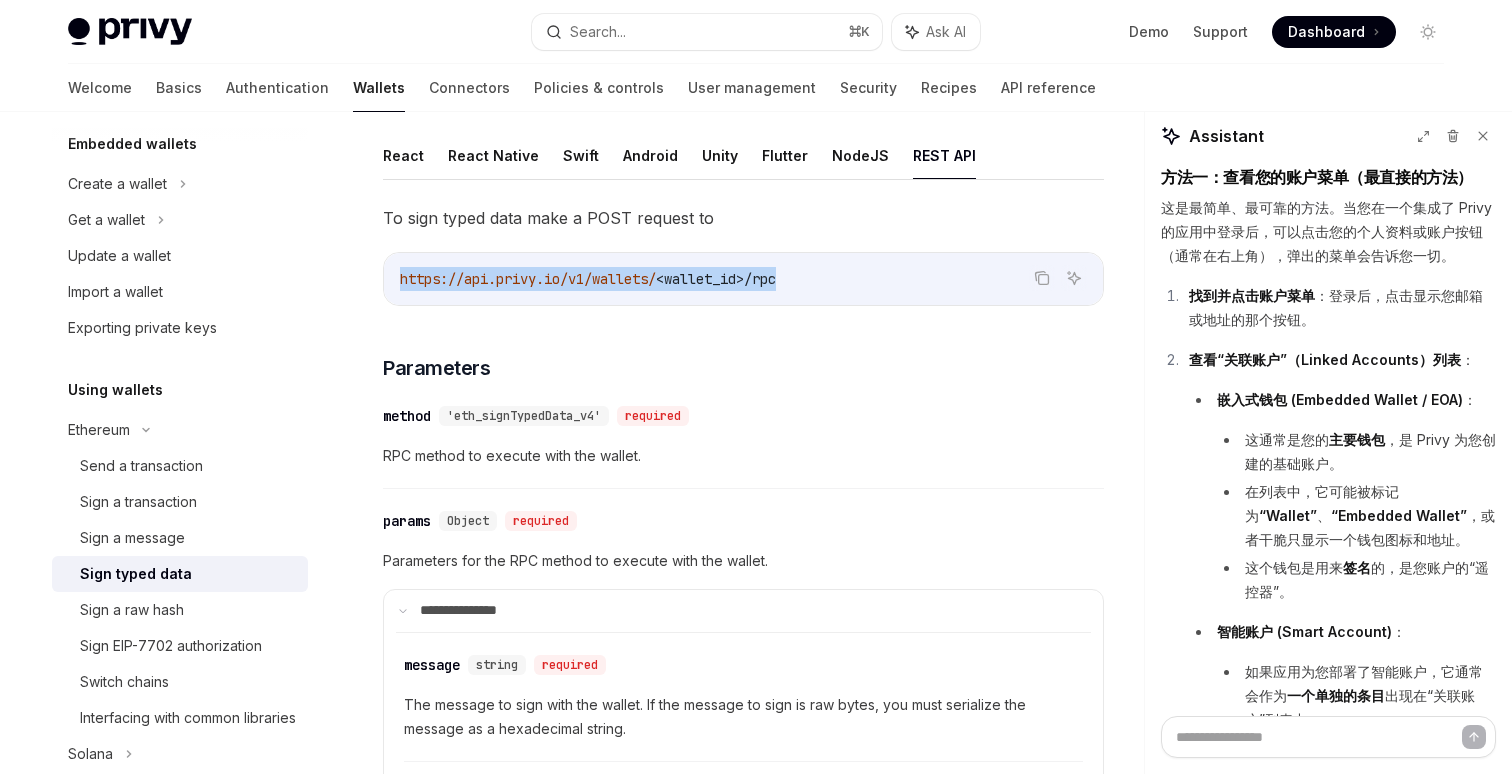 drag, startPoint x: 796, startPoint y: 283, endPoint x: 393, endPoint y: 262, distance: 403.54678 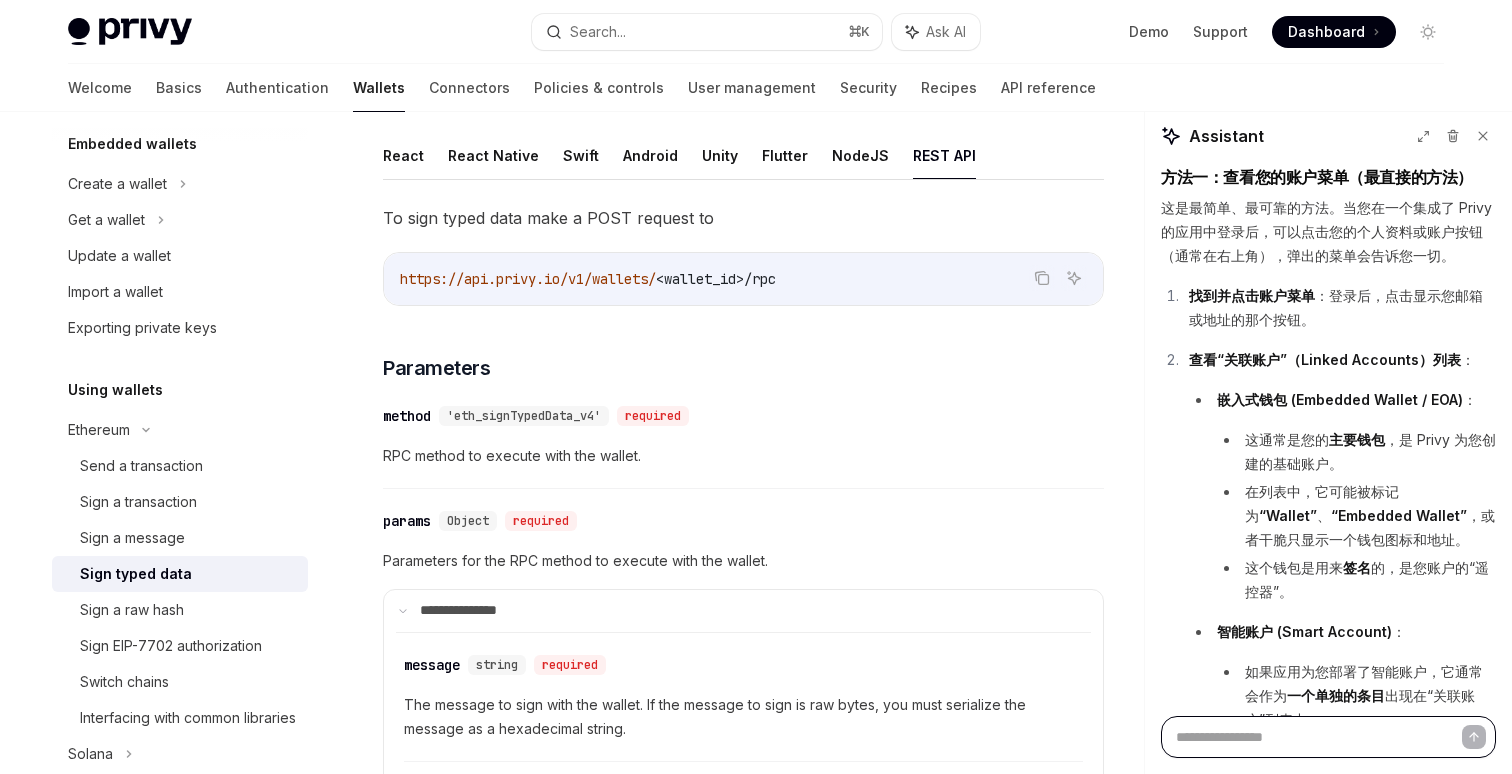 click at bounding box center (1328, 737) 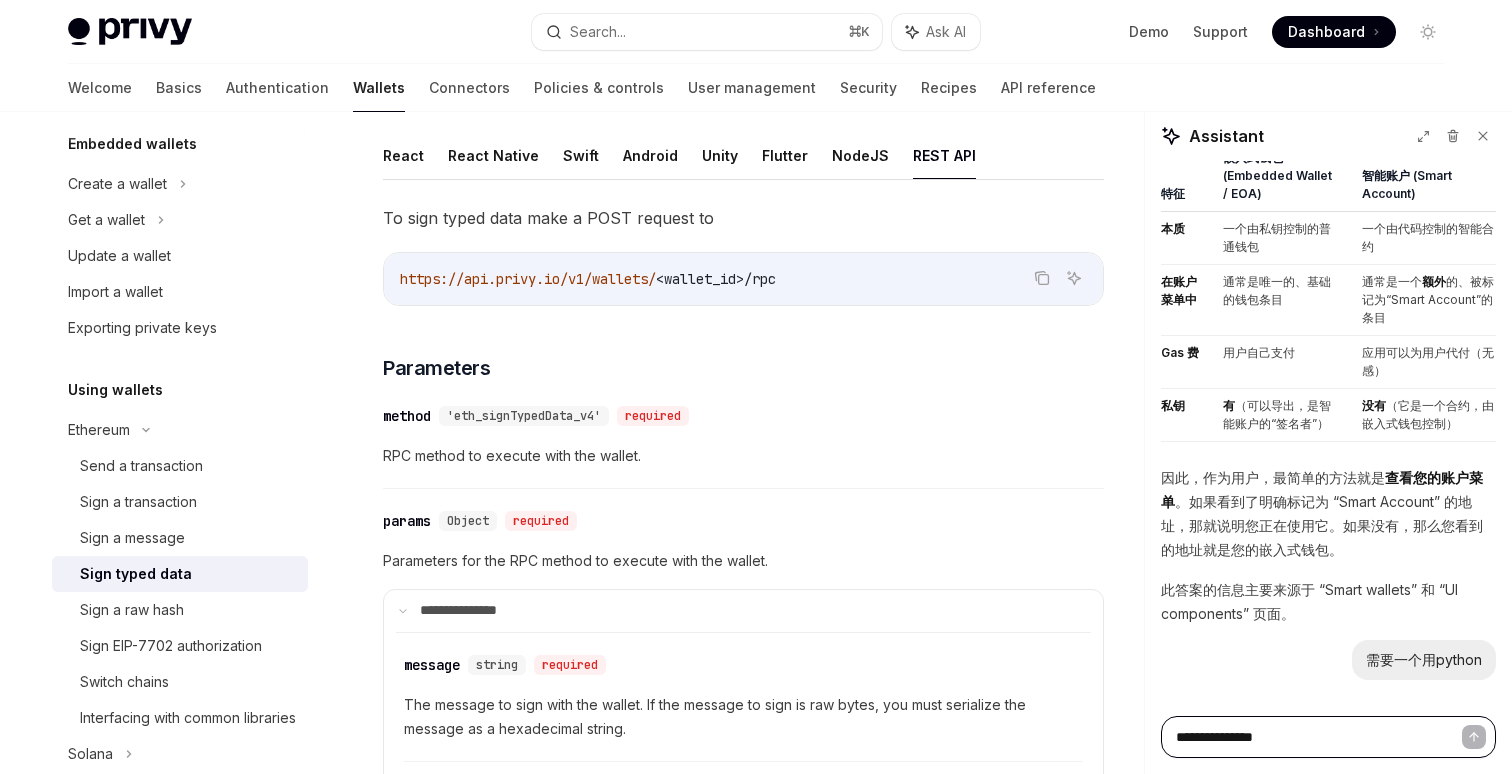 scroll, scrollTop: 26482, scrollLeft: 0, axis: vertical 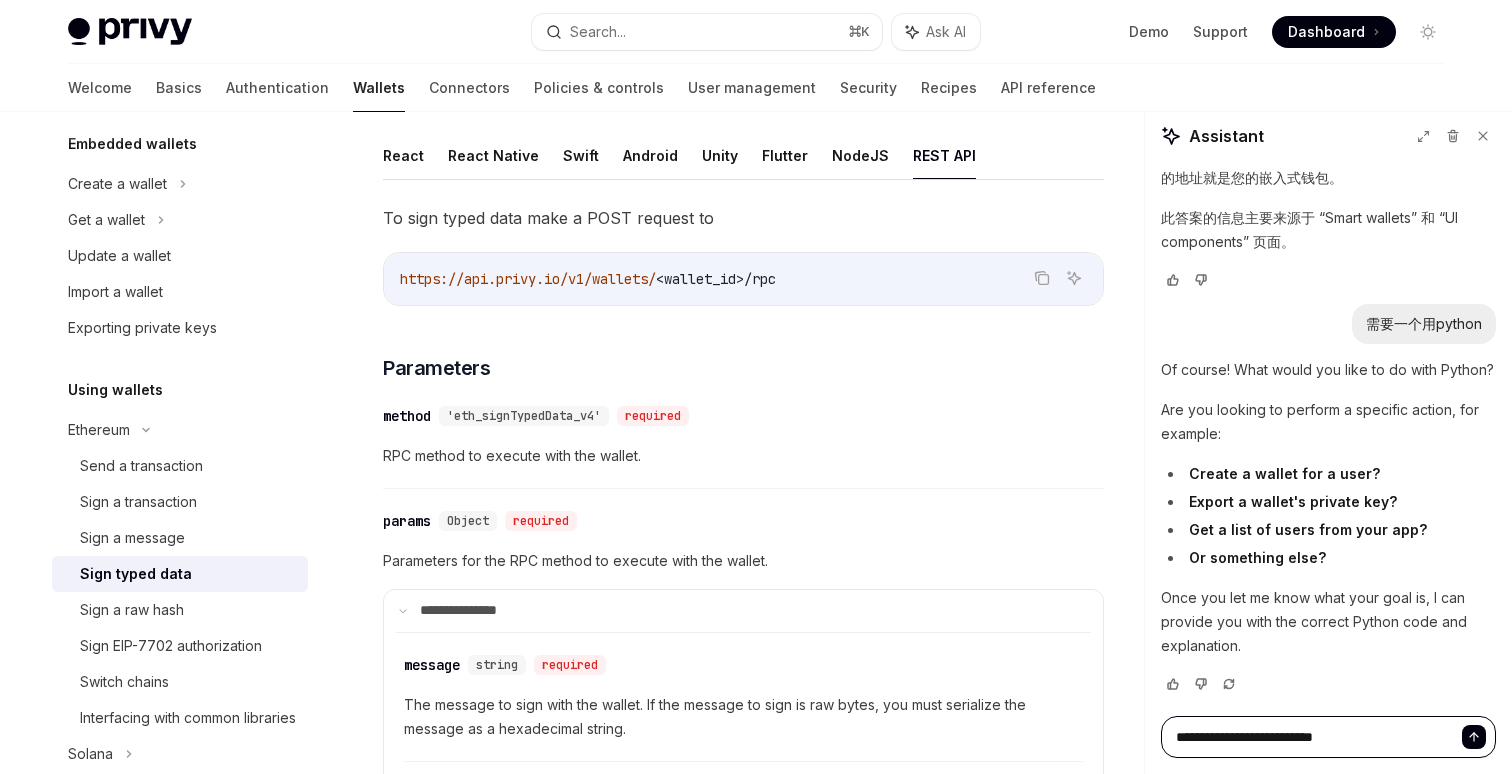 click on "**********" at bounding box center [1328, 737] 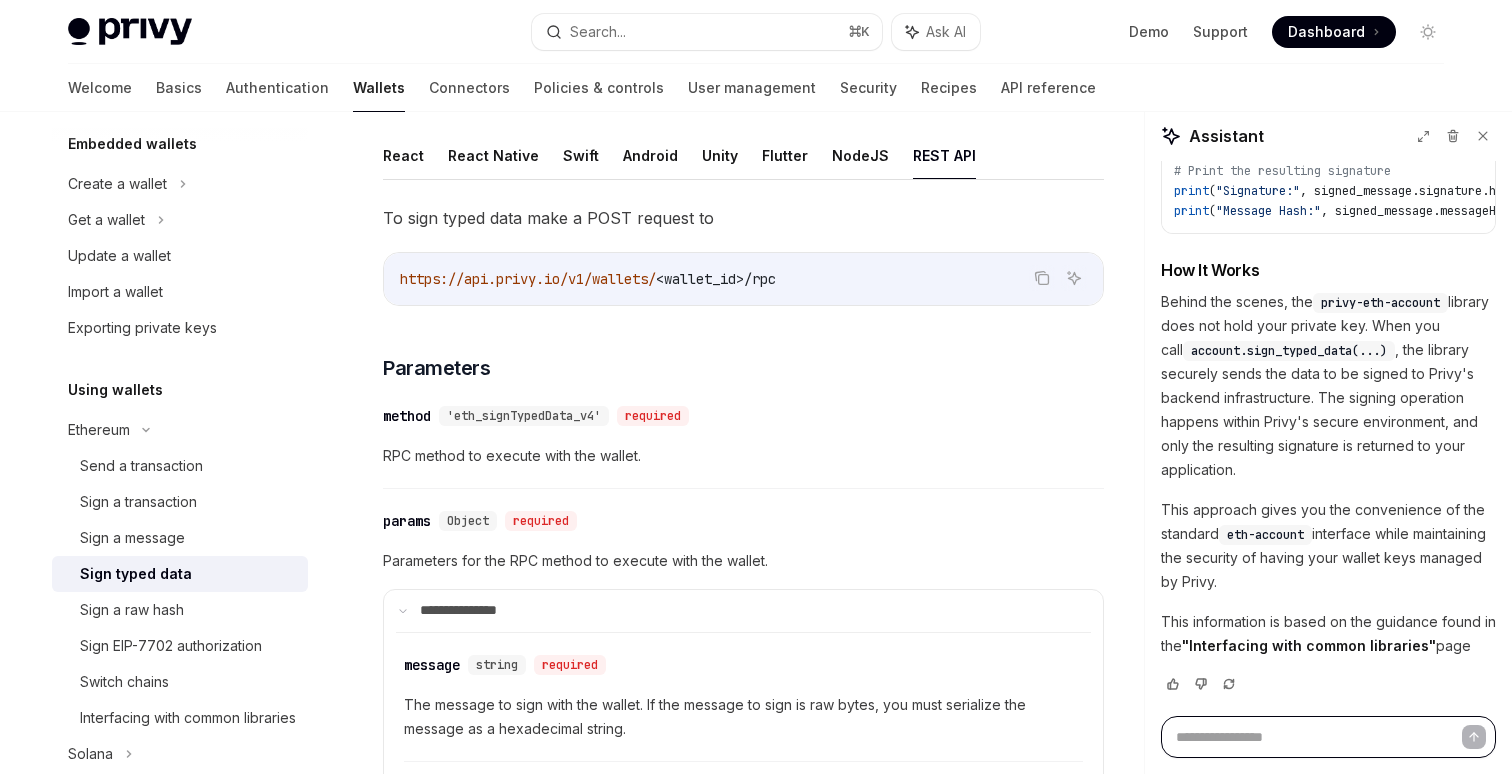 scroll, scrollTop: 30204, scrollLeft: 0, axis: vertical 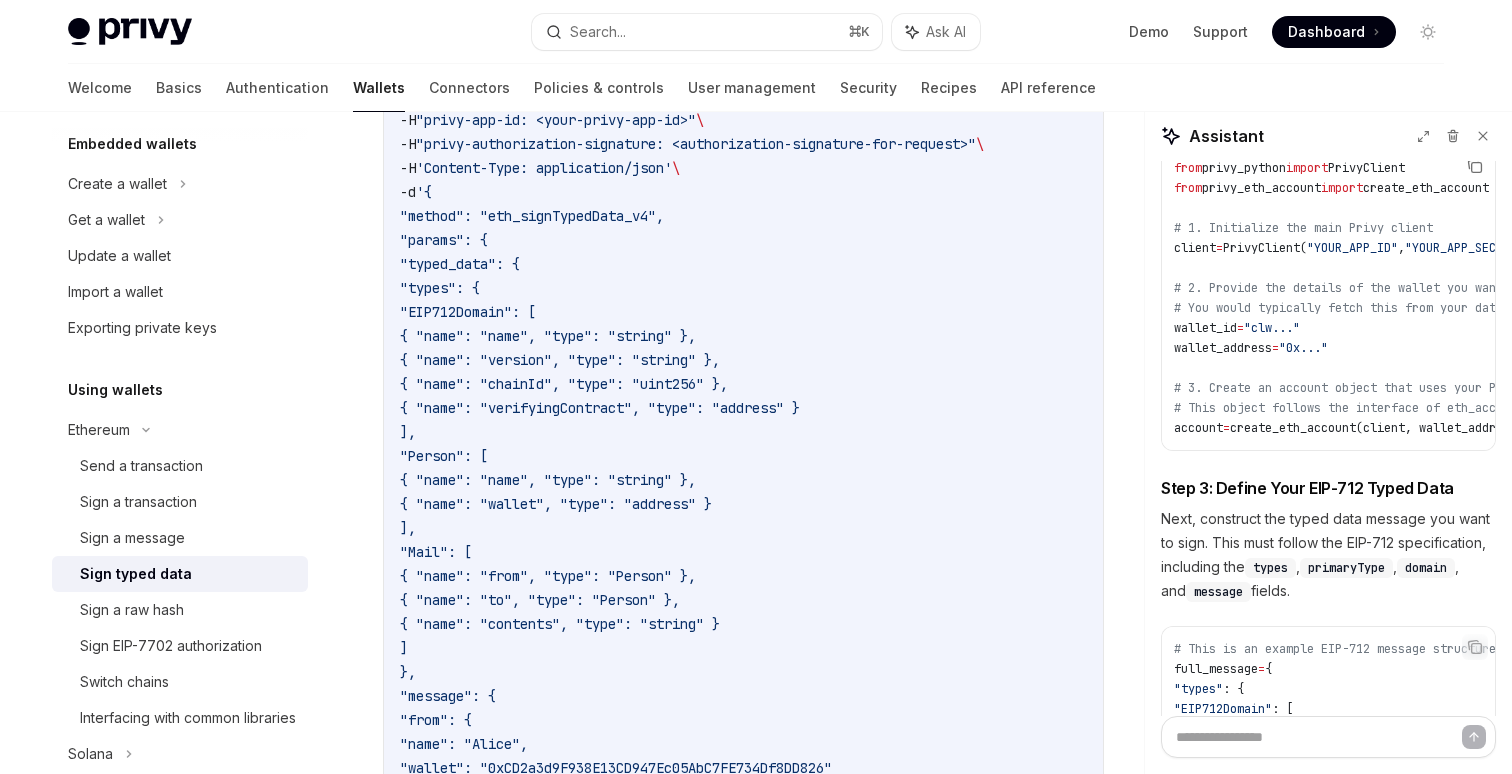 click 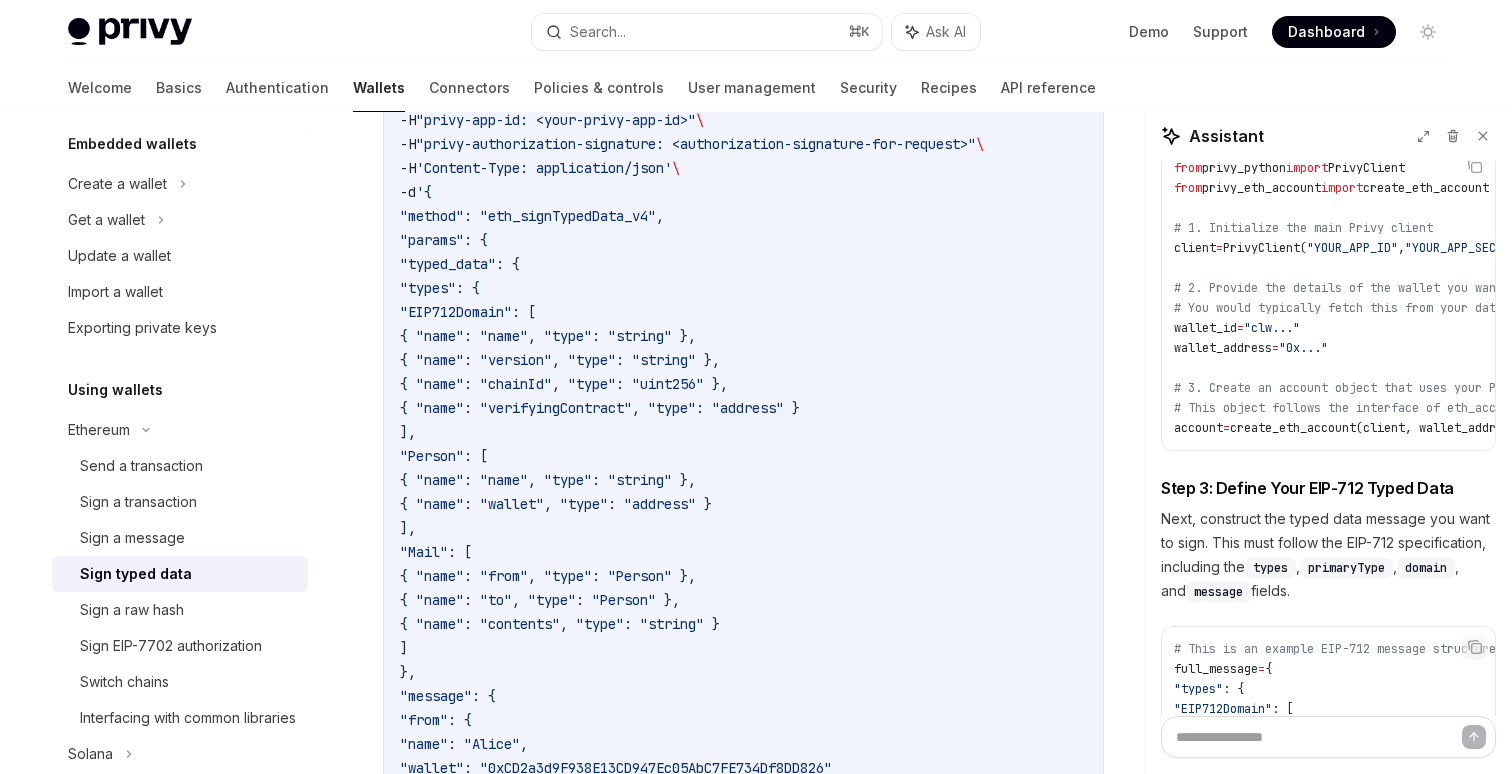 drag, startPoint x: 1182, startPoint y: 246, endPoint x: 1266, endPoint y: 461, distance: 230.82678 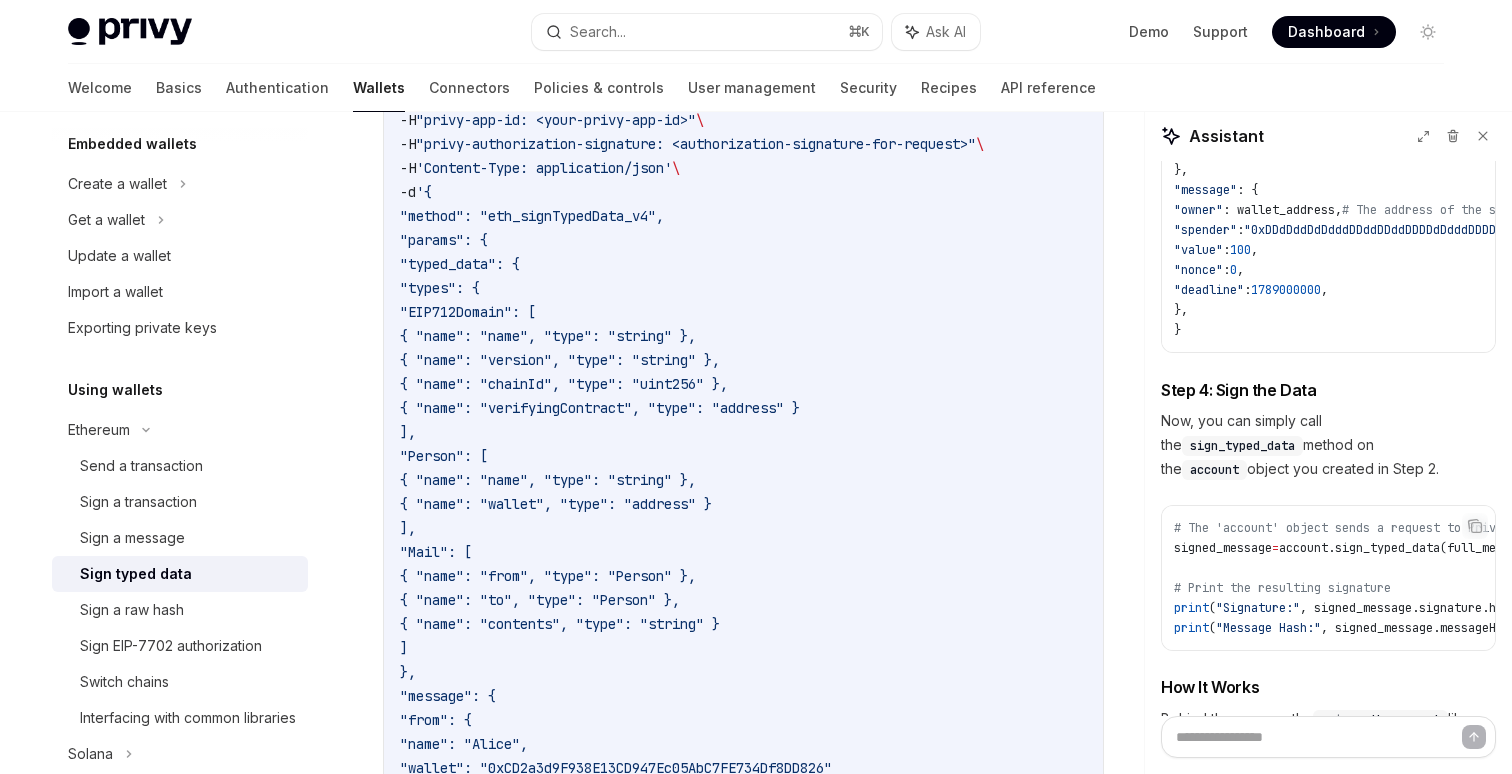scroll, scrollTop: 29756, scrollLeft: 0, axis: vertical 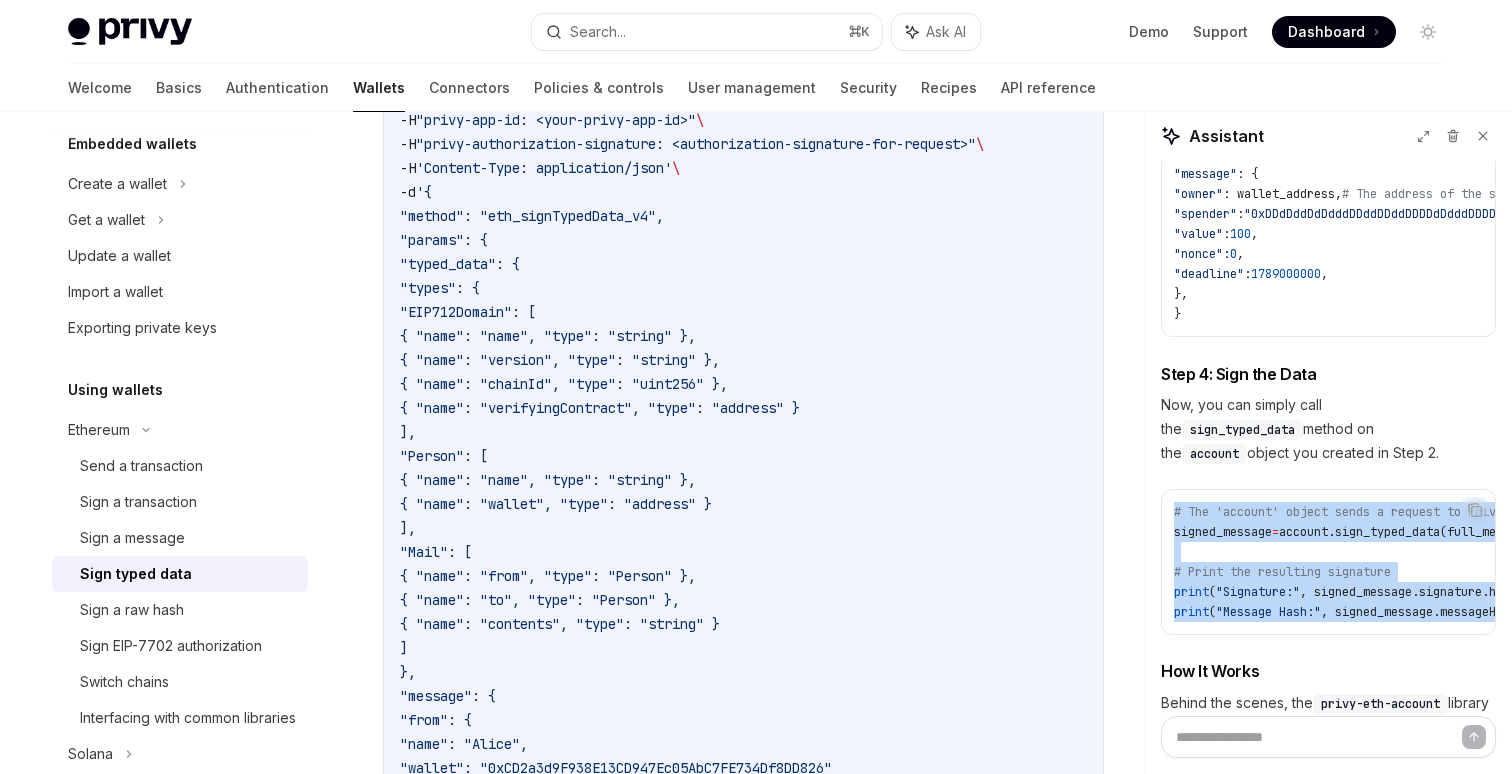 drag, startPoint x: 1172, startPoint y: 531, endPoint x: 1199, endPoint y: 658, distance: 129.83836 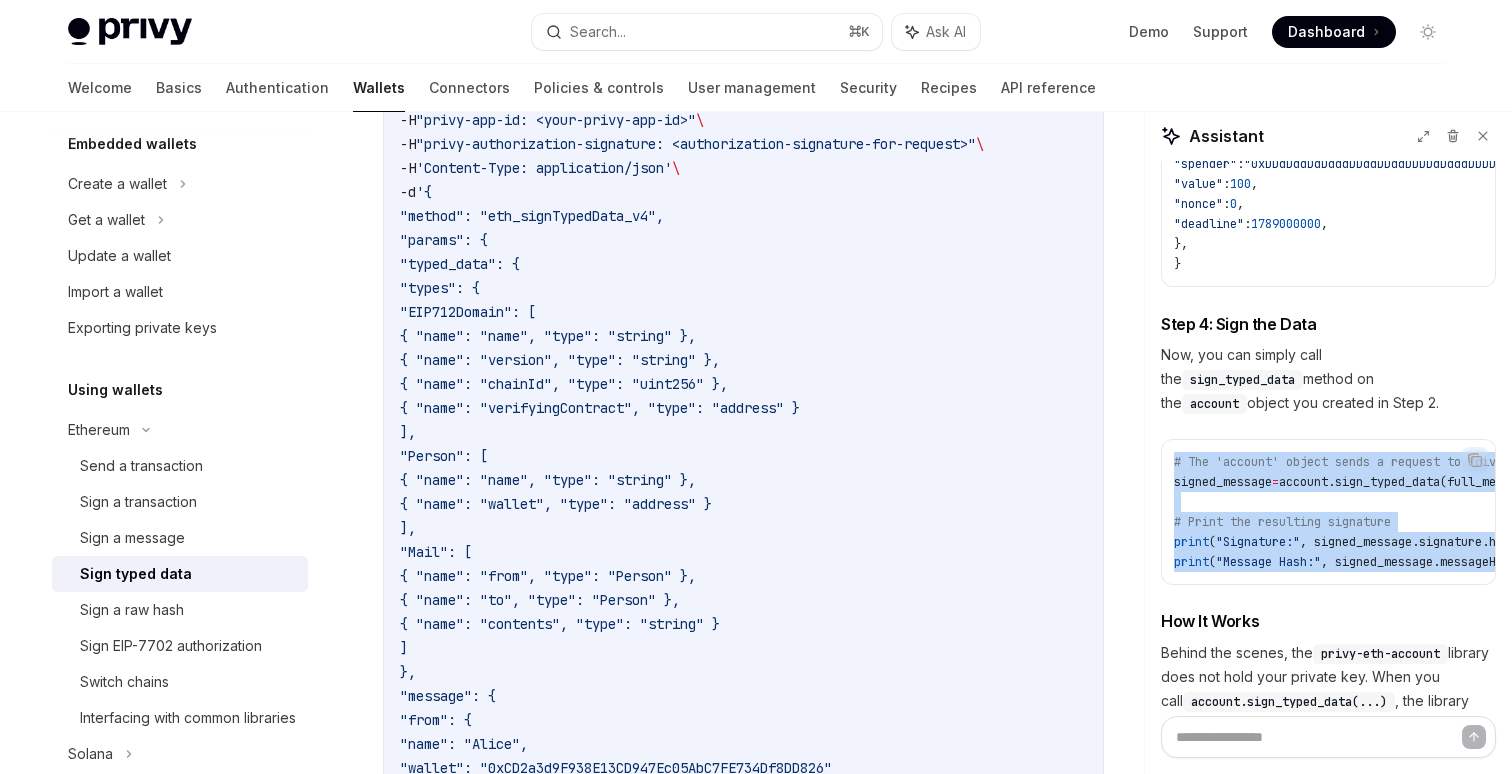 scroll, scrollTop: 29805, scrollLeft: 0, axis: vertical 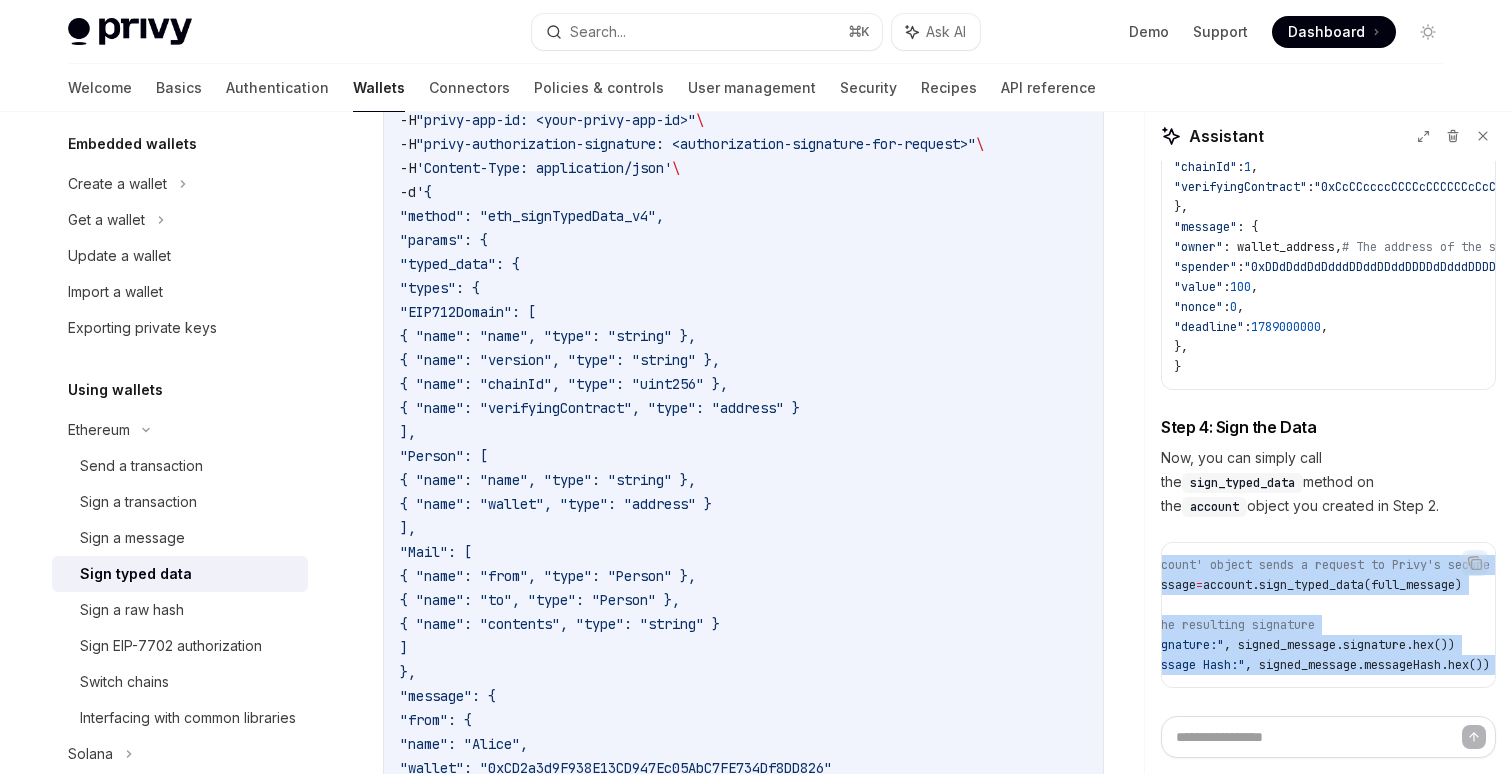 drag, startPoint x: 1276, startPoint y: 397, endPoint x: 1265, endPoint y: 292, distance: 105.574615 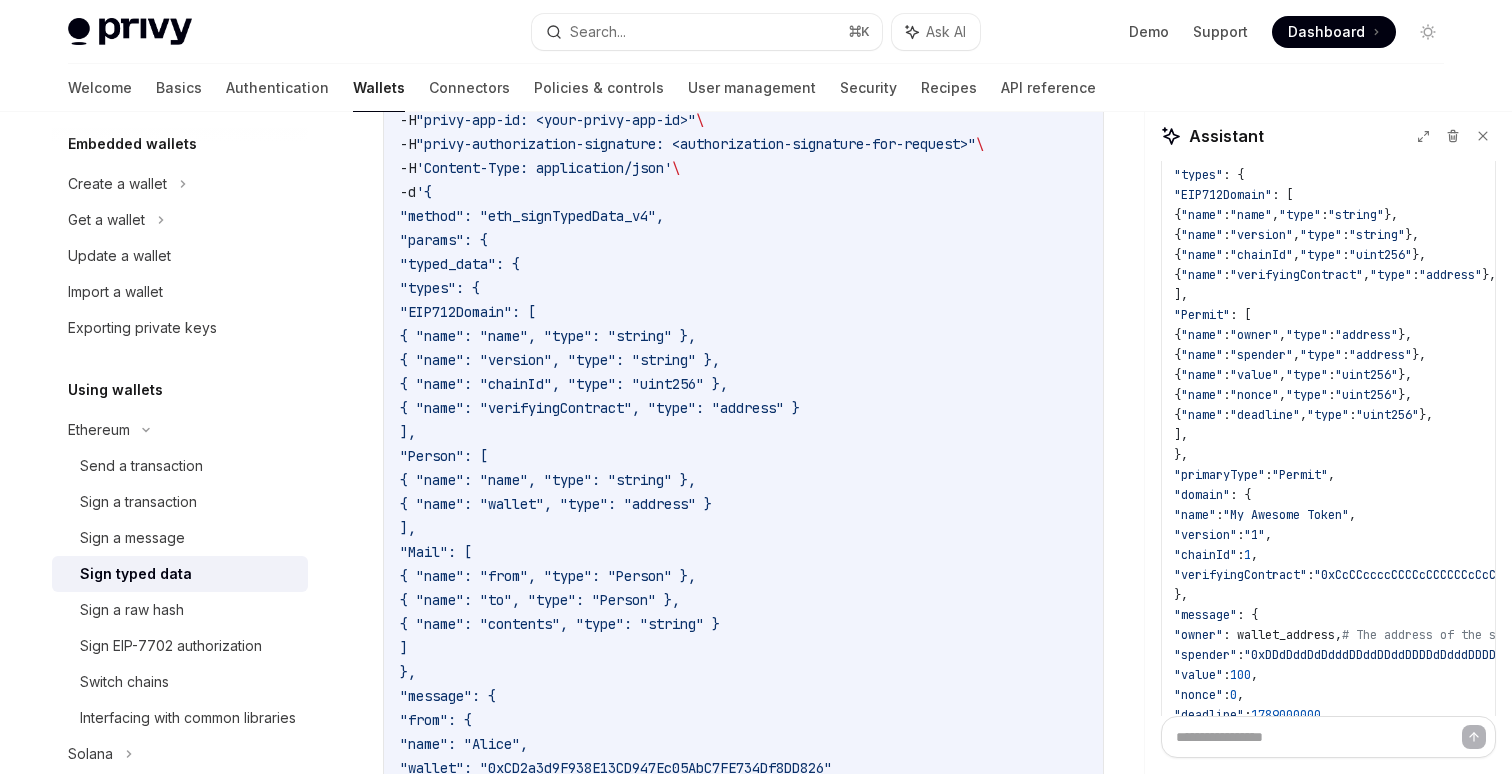 scroll, scrollTop: 29116, scrollLeft: 0, axis: vertical 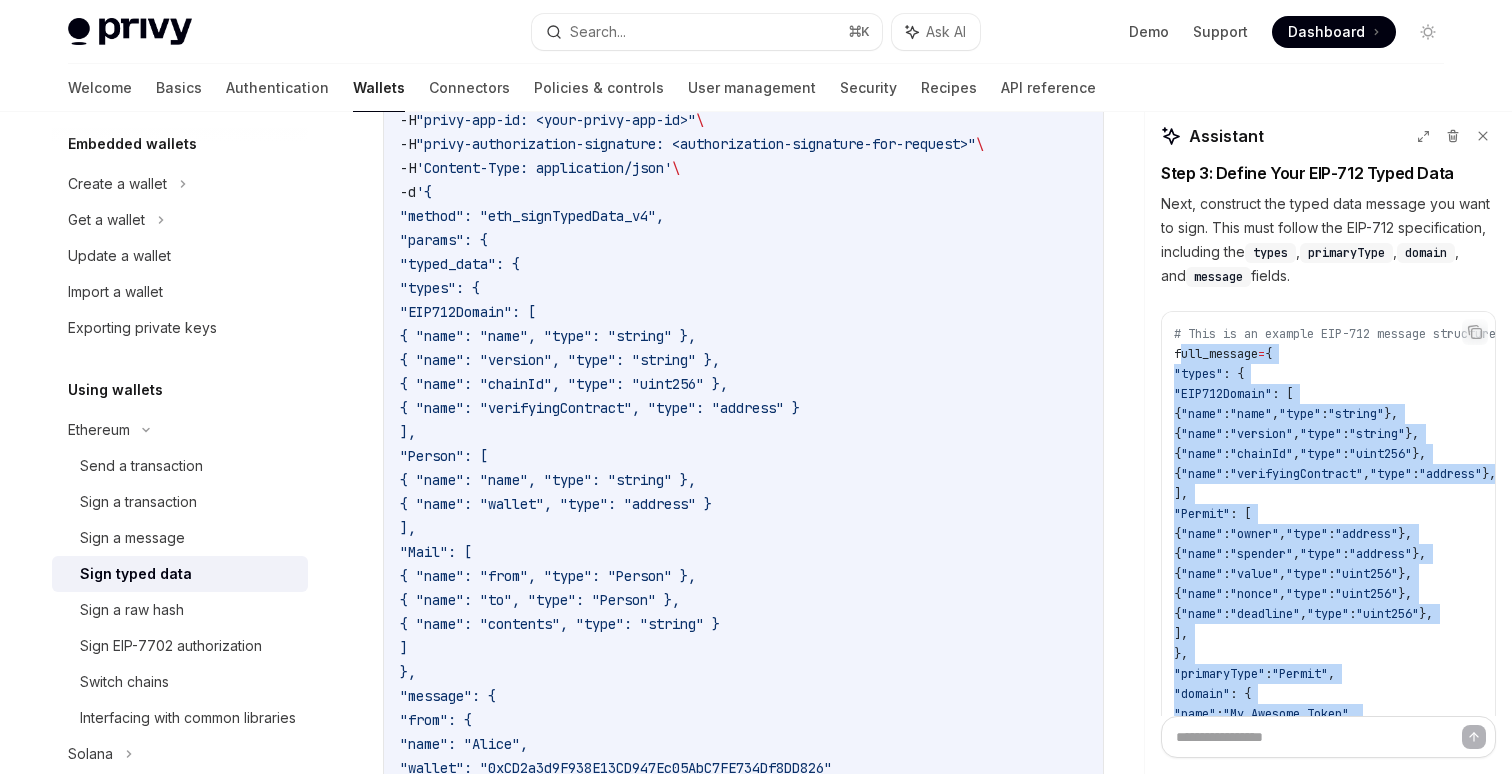 click on "full_message" at bounding box center [1216, 354] 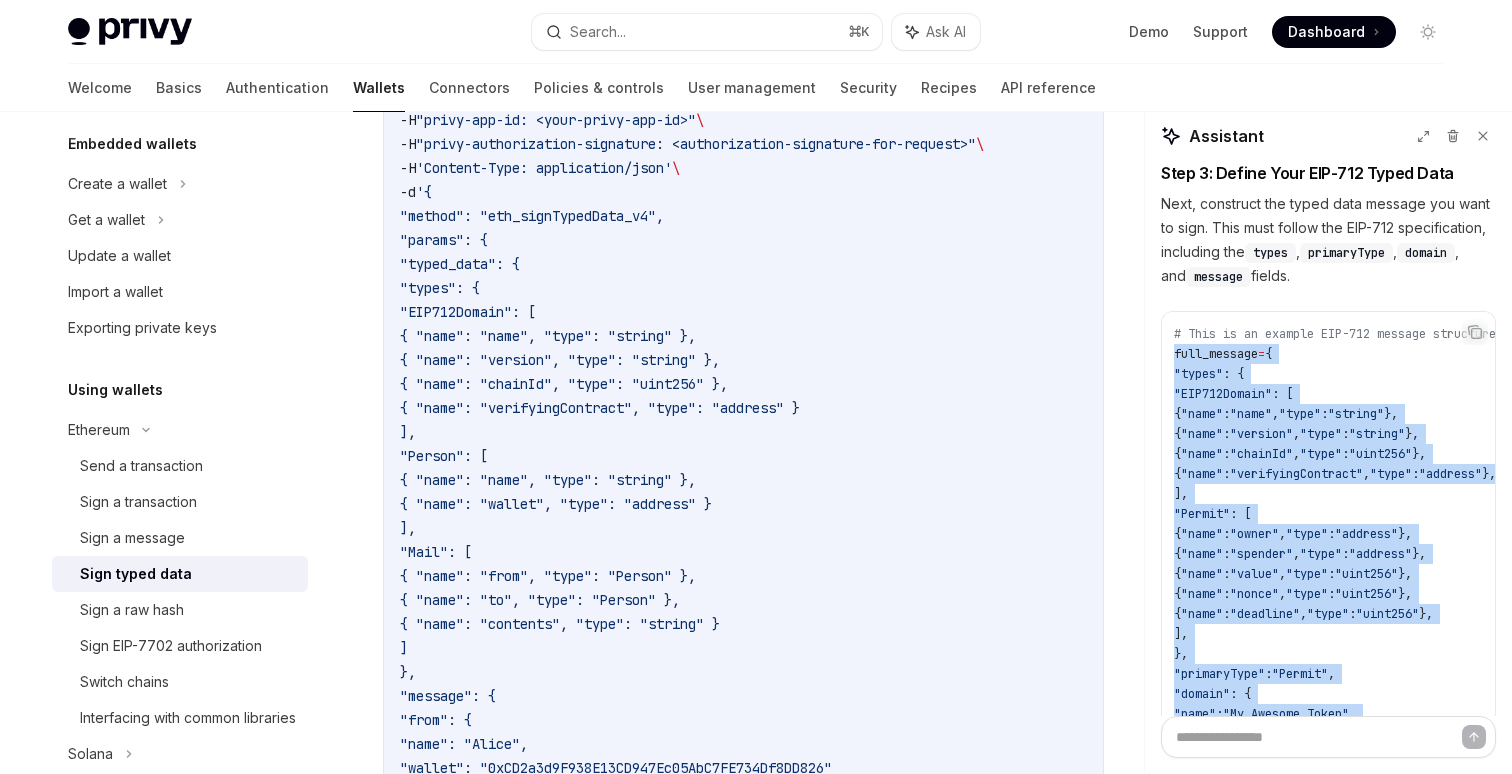 click on "full_message" at bounding box center (1216, 354) 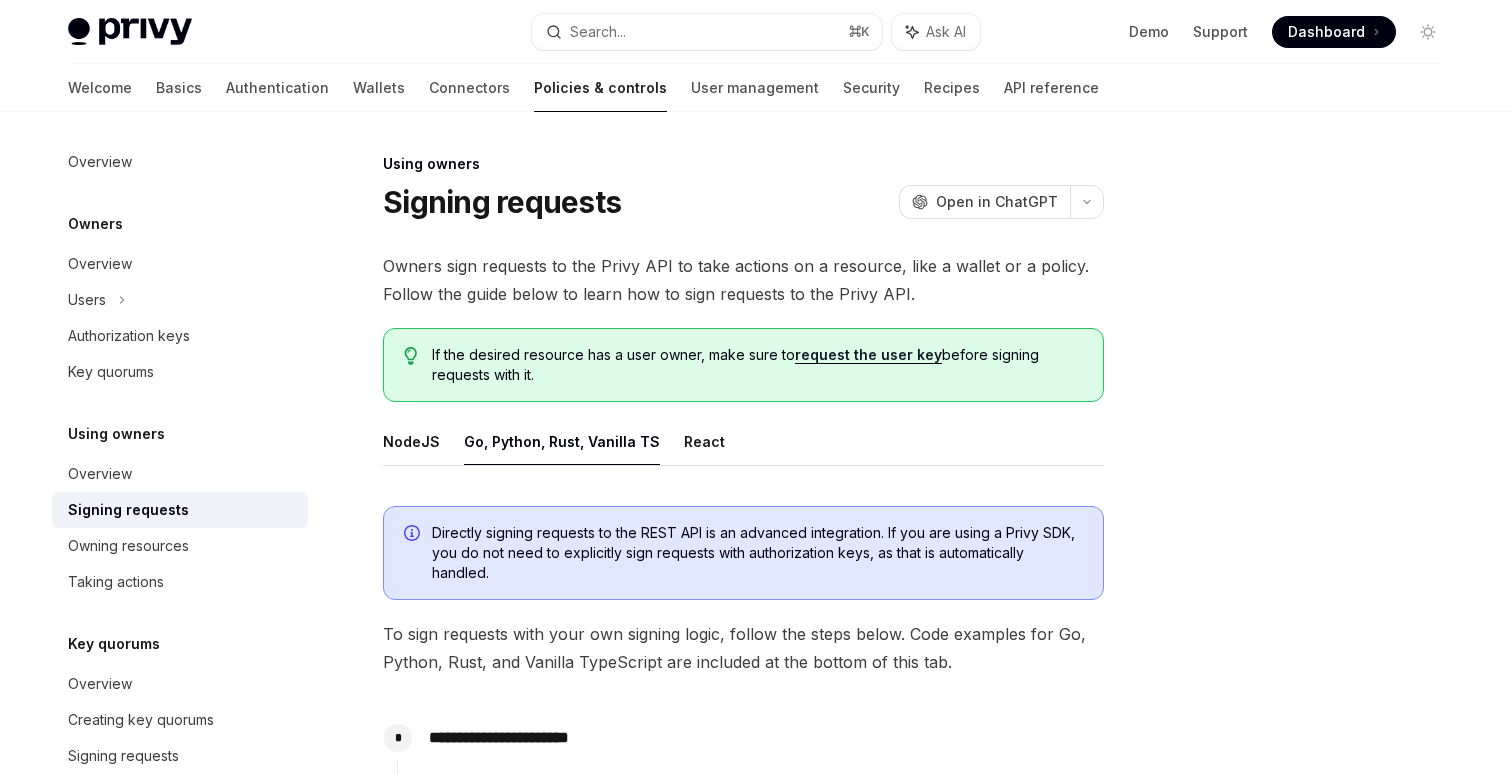 scroll, scrollTop: 286, scrollLeft: 0, axis: vertical 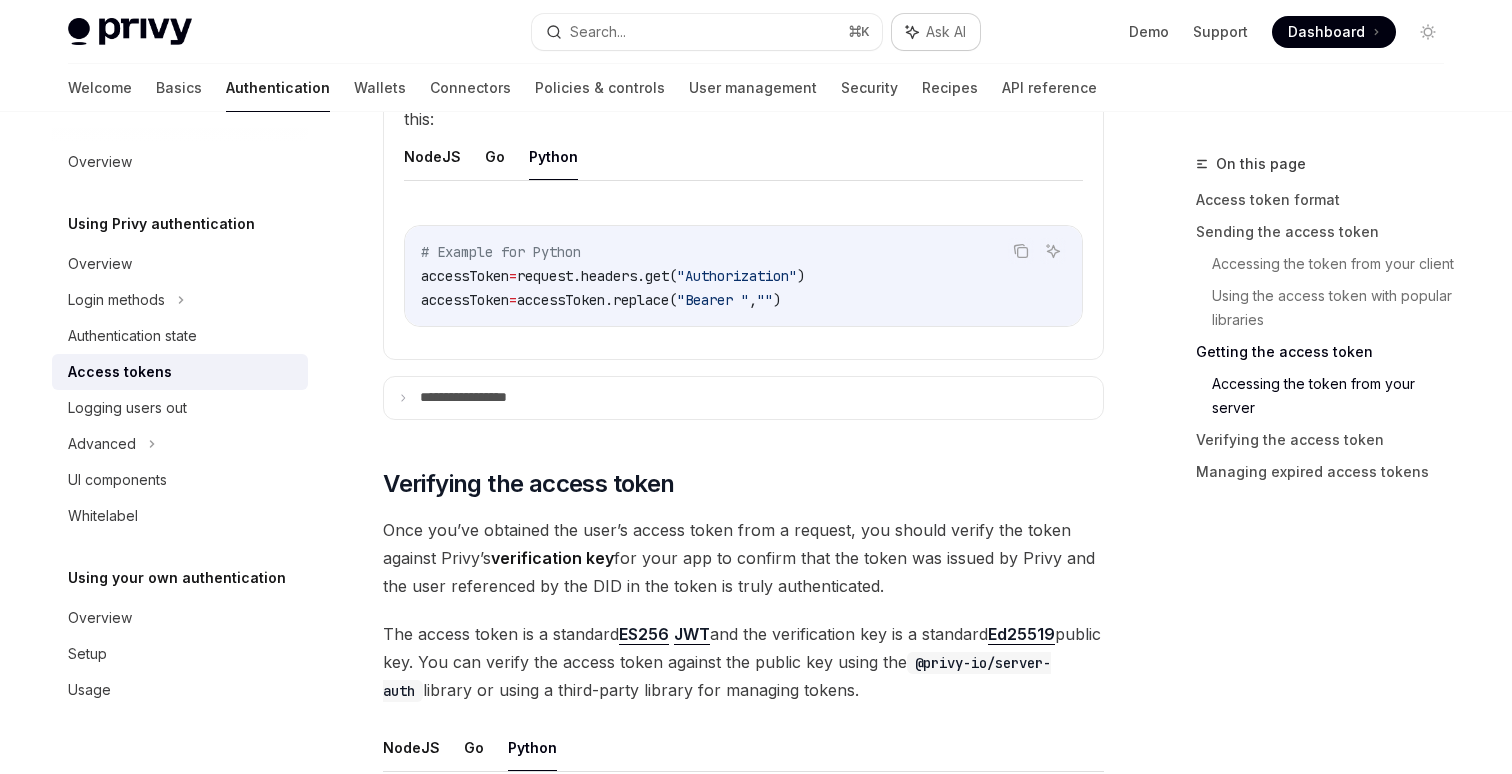 click on "Ask AI" at bounding box center (946, 32) 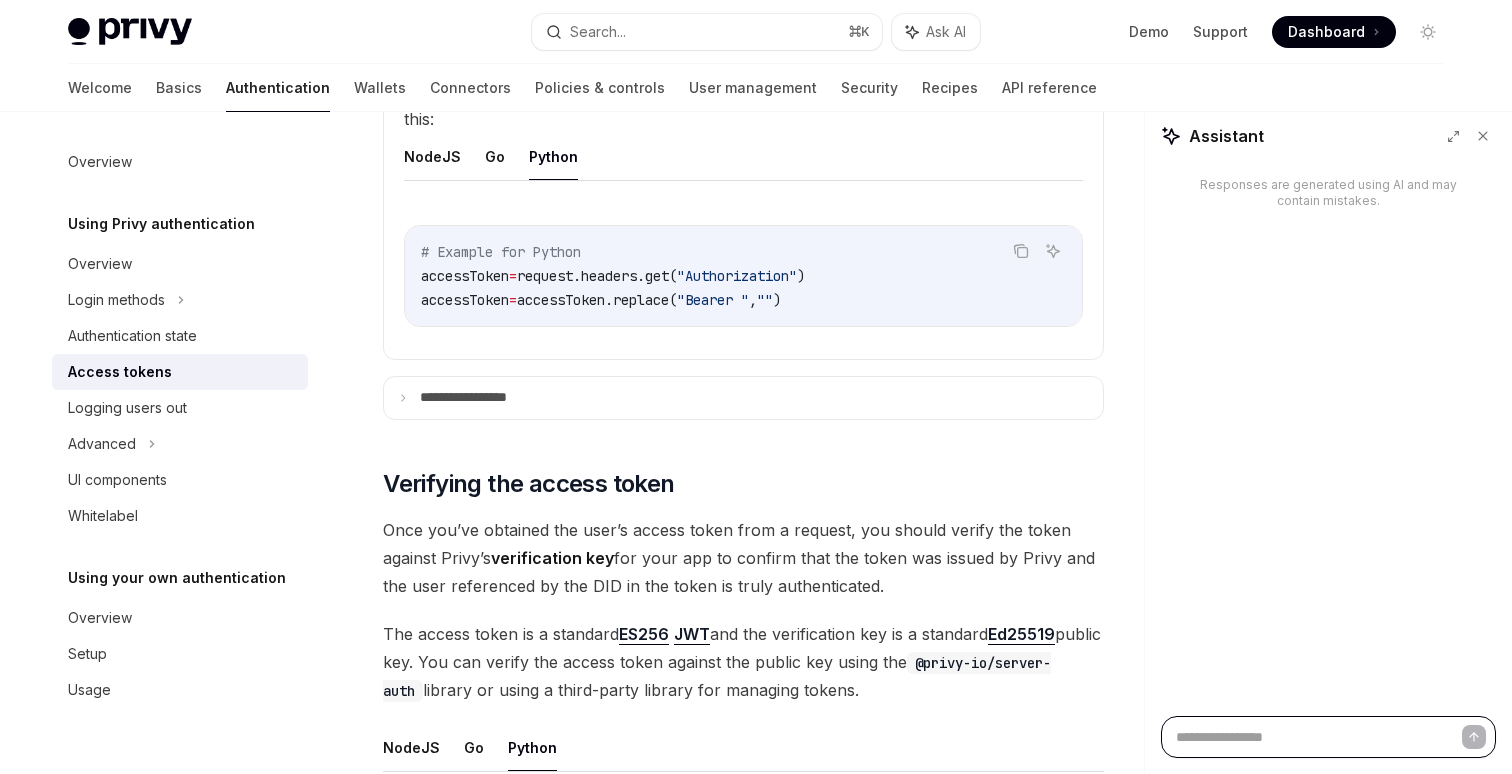 type on "*" 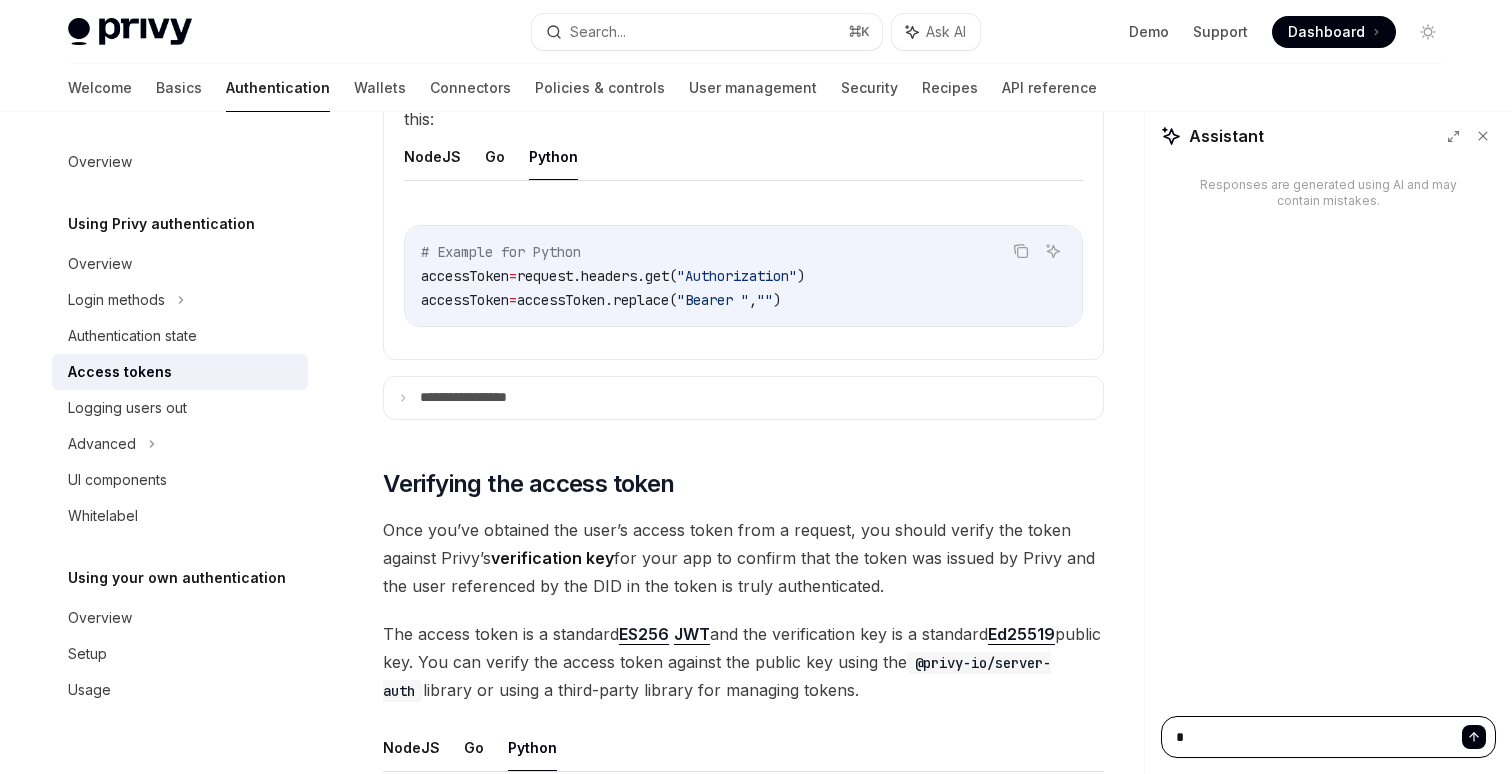 type on "**" 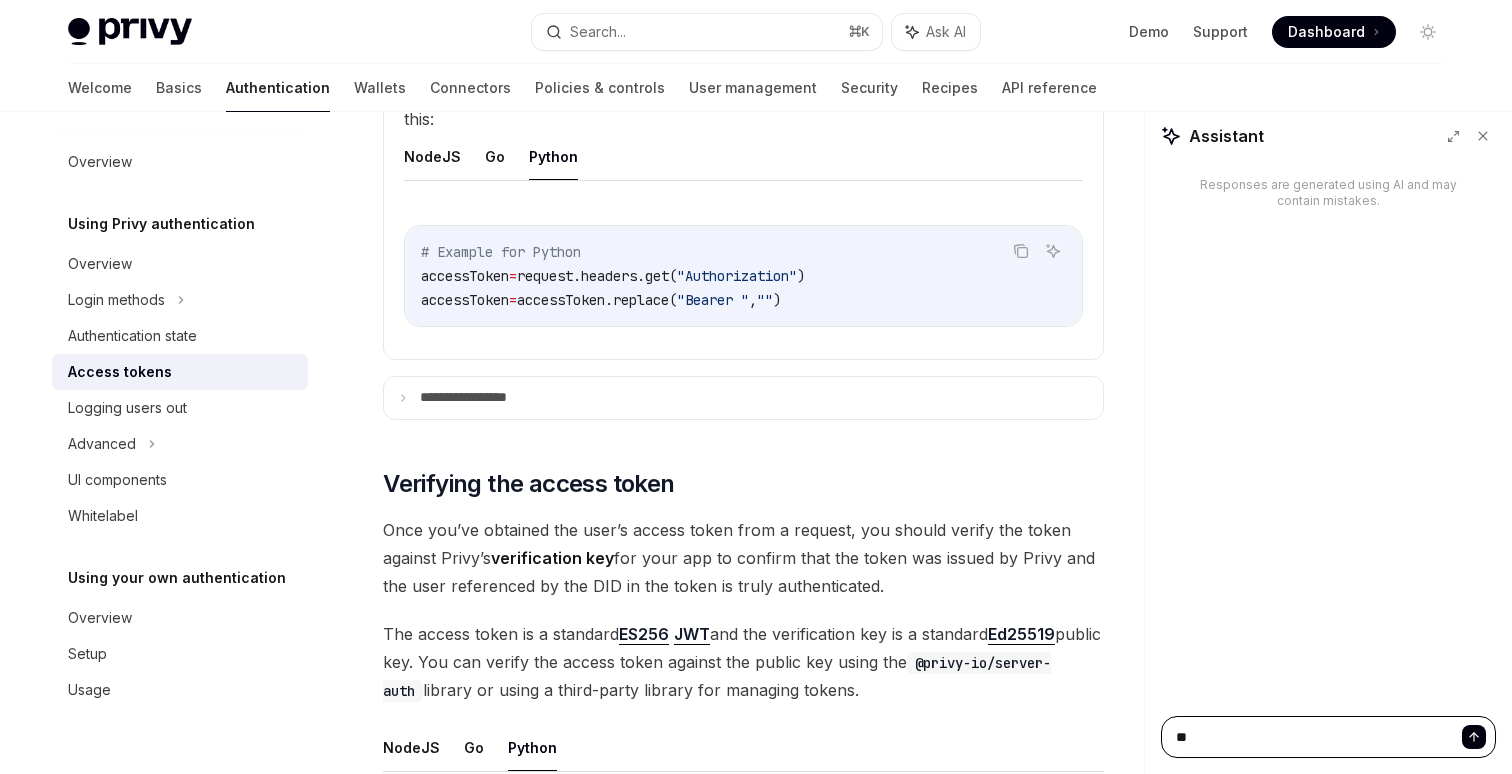 type on "*" 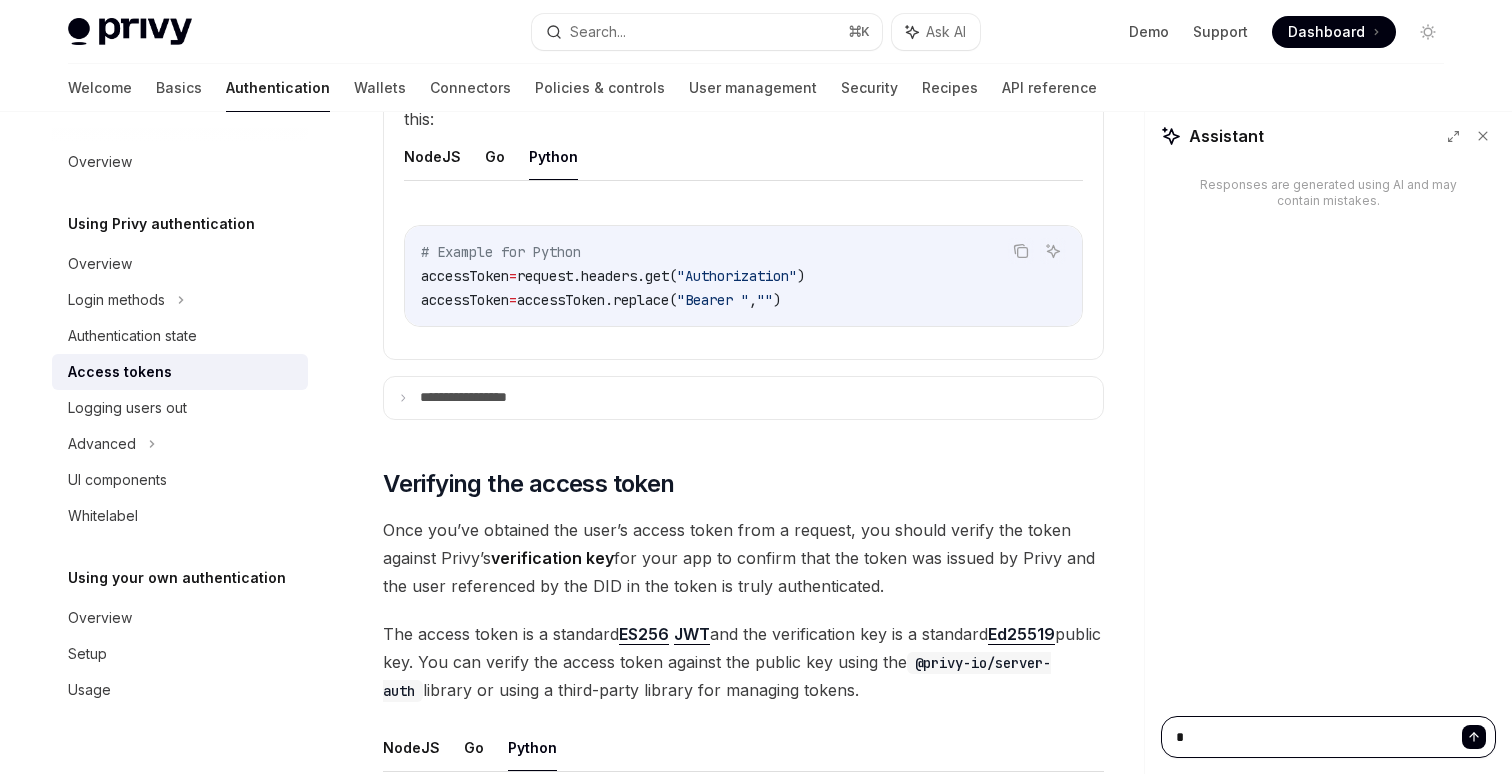 type on "***" 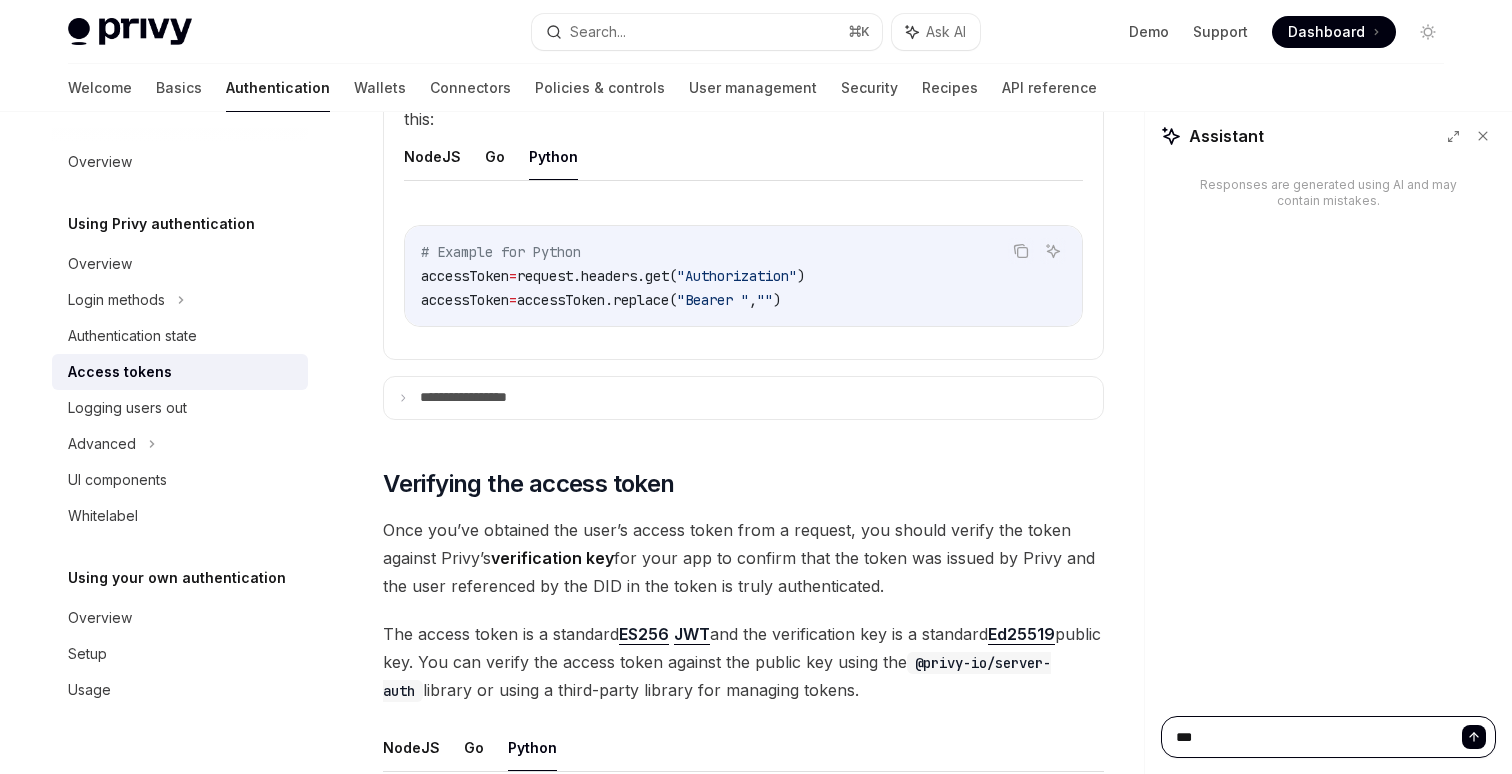 type on "*****" 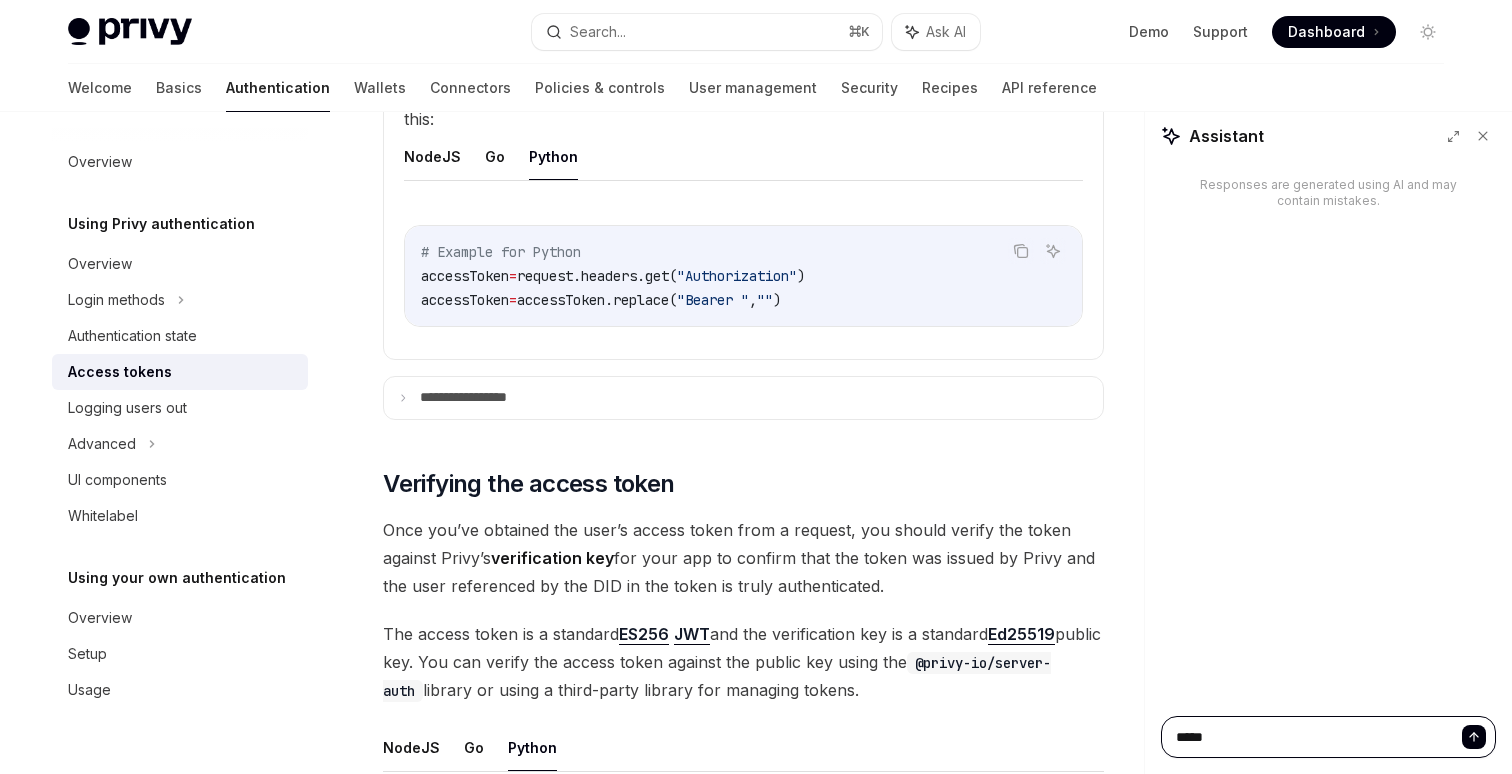 type on "***" 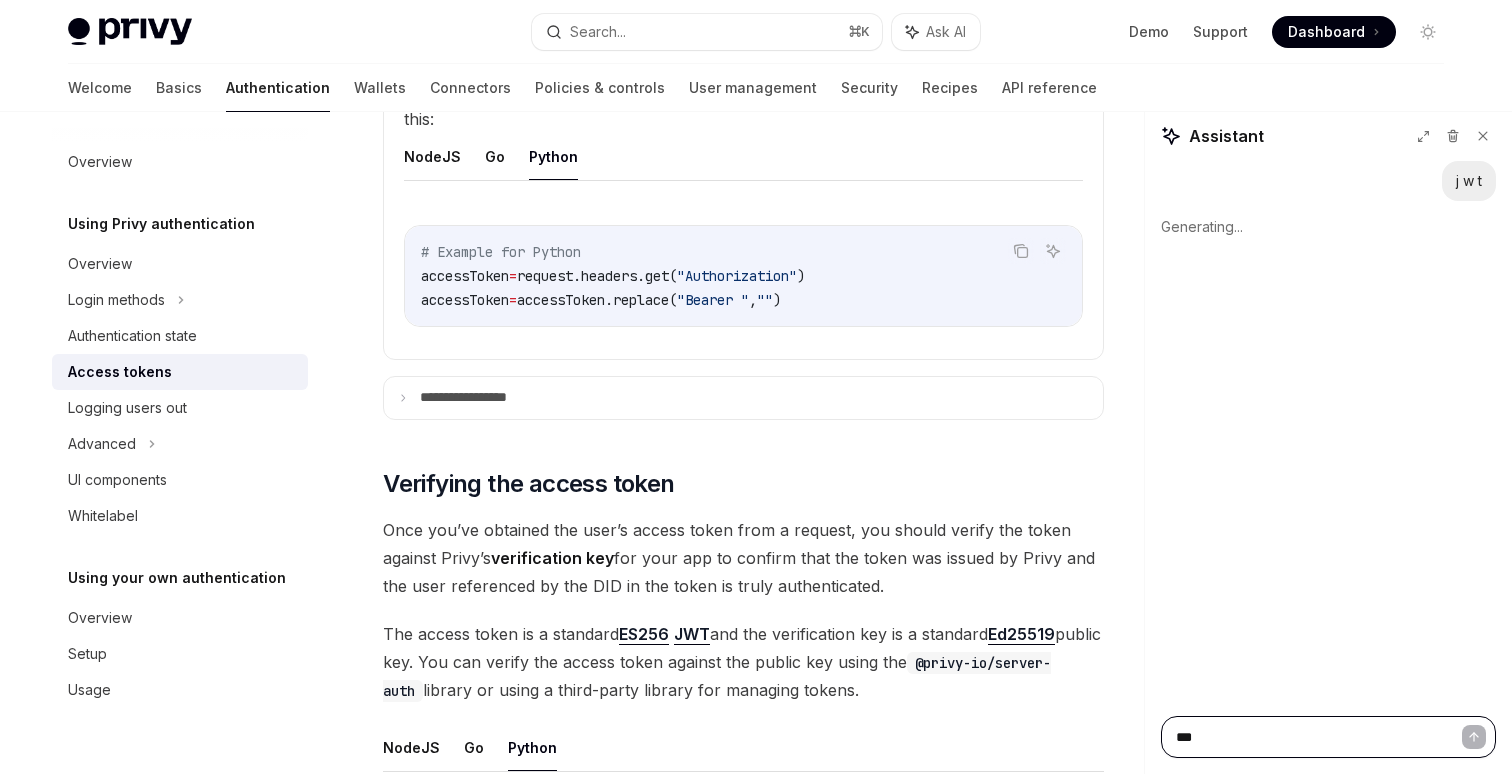 type on "***" 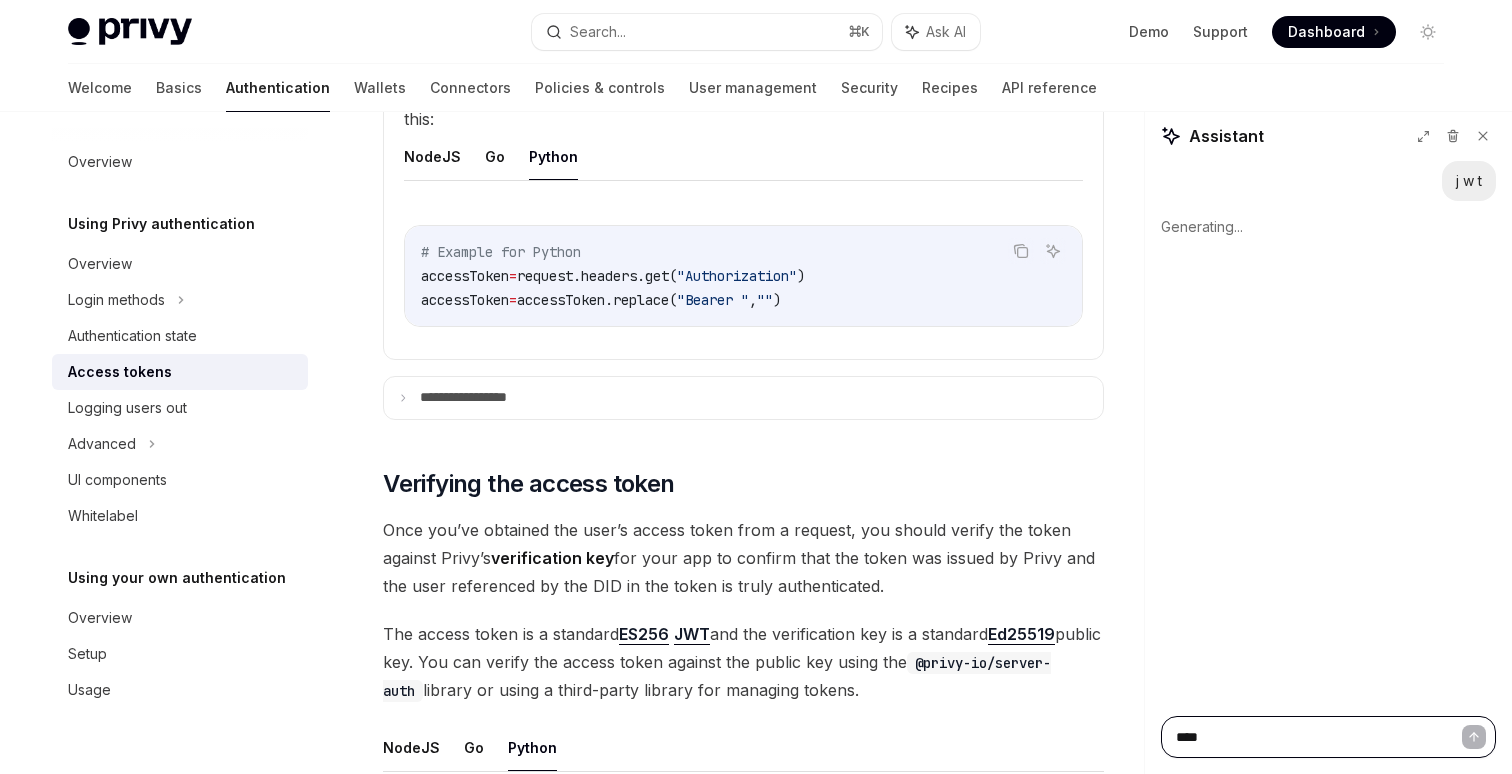 type on "*****" 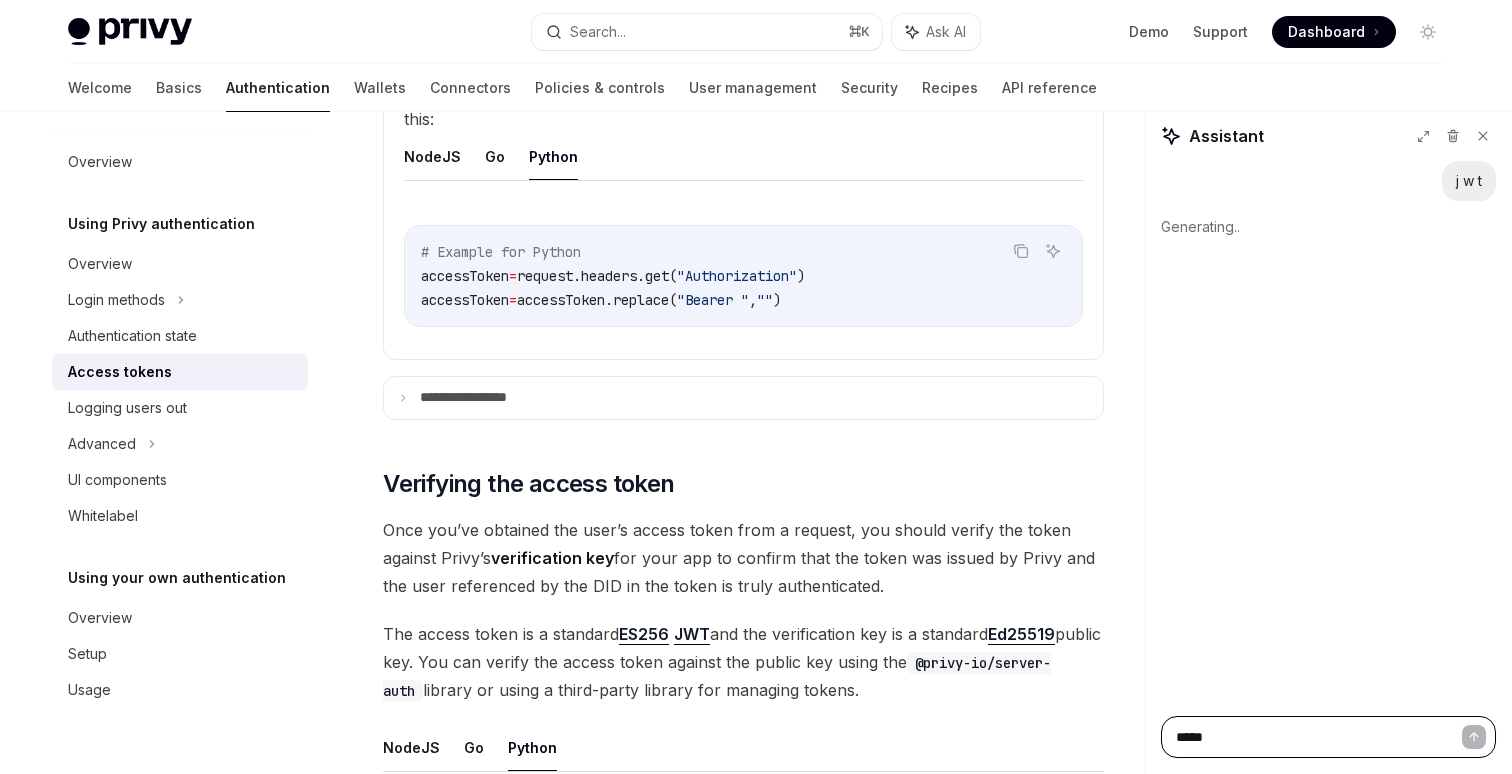 type on "******" 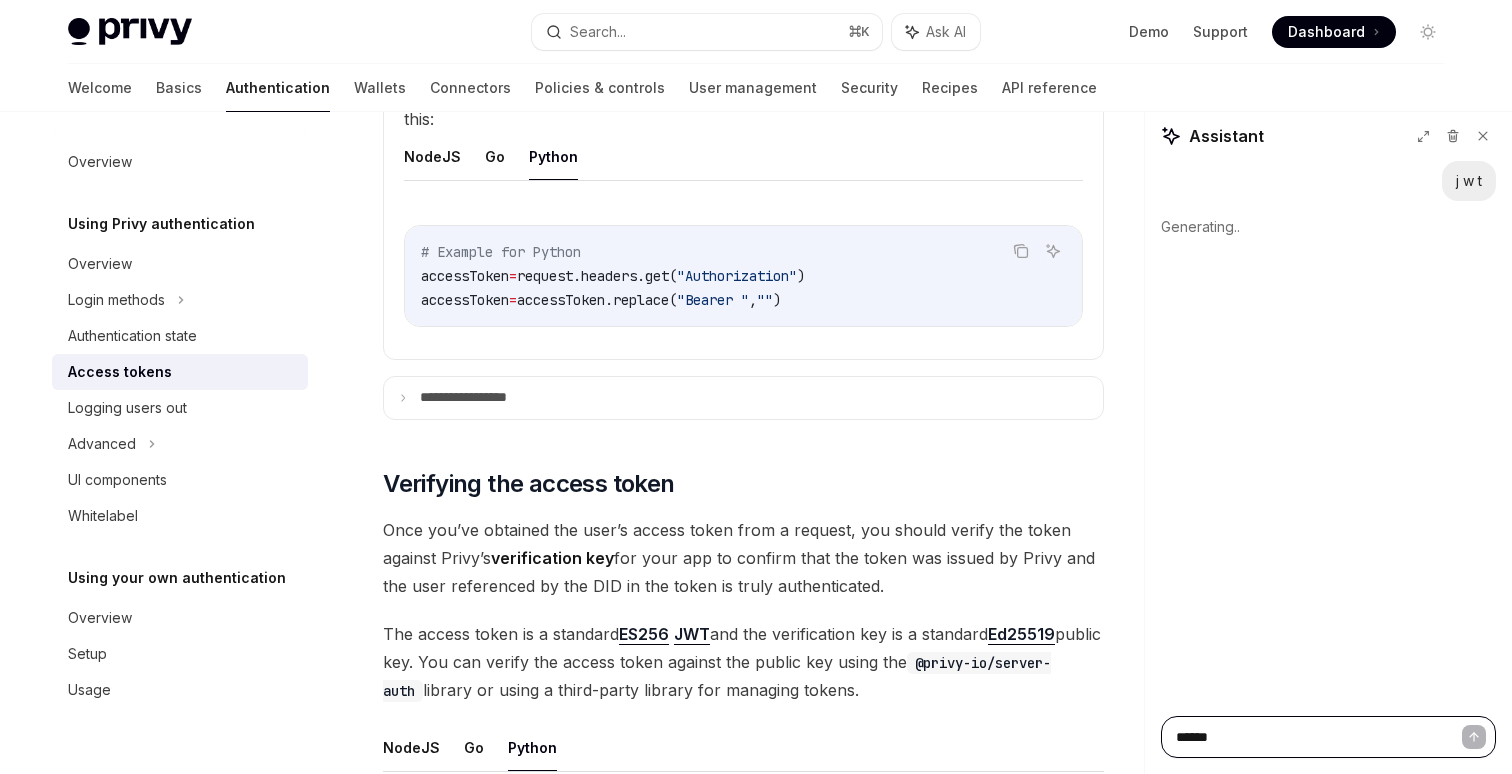 type on "********" 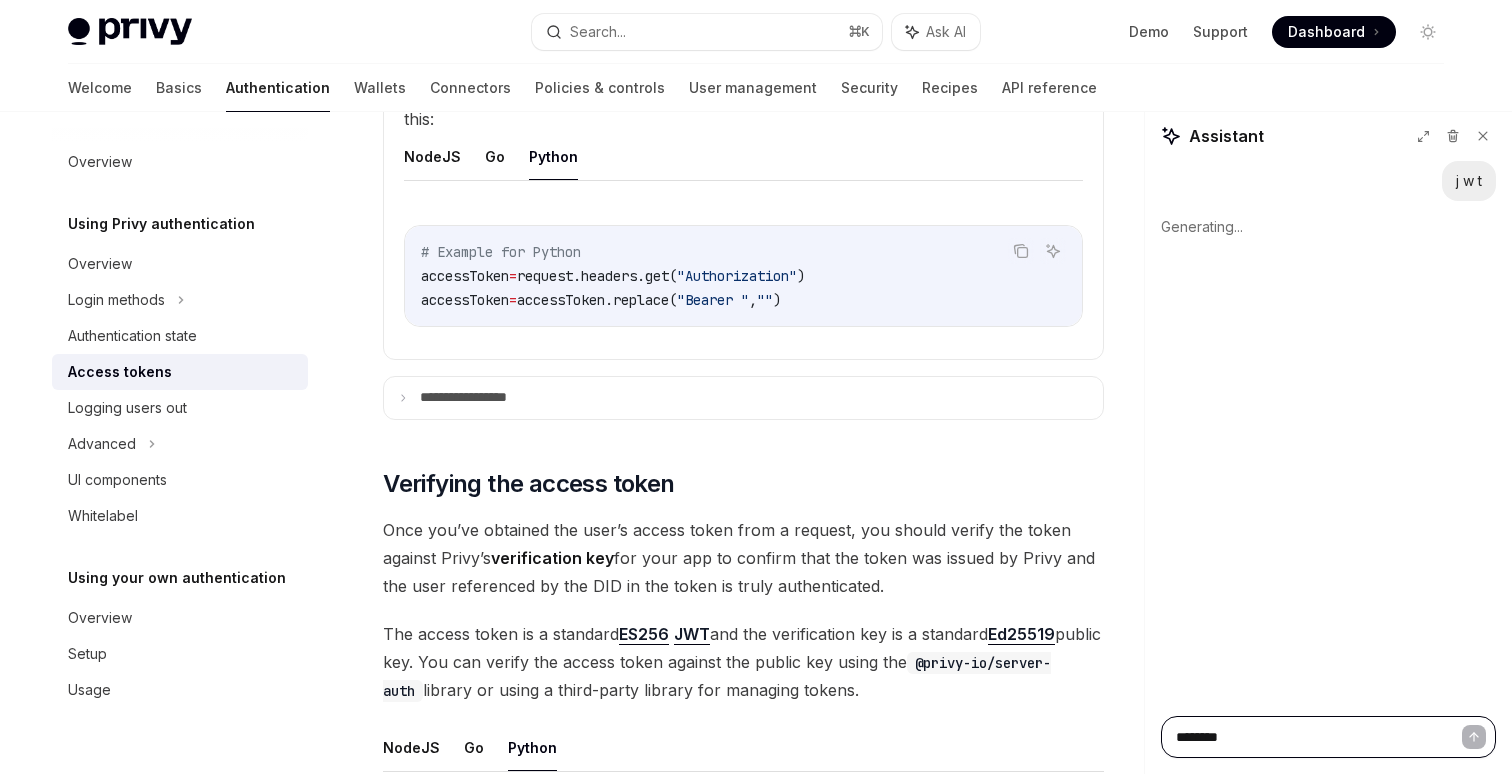 type on "*********" 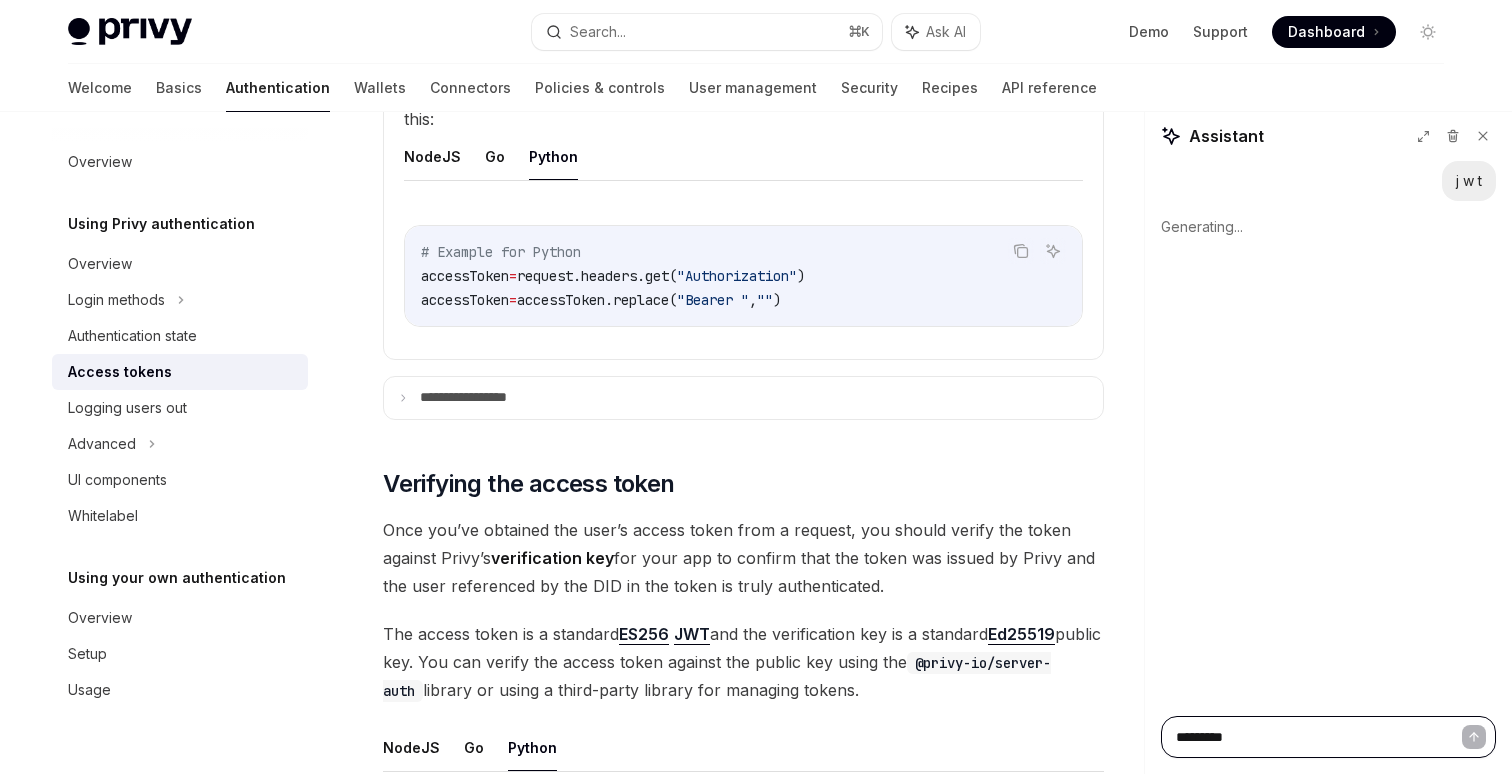 type on "*********" 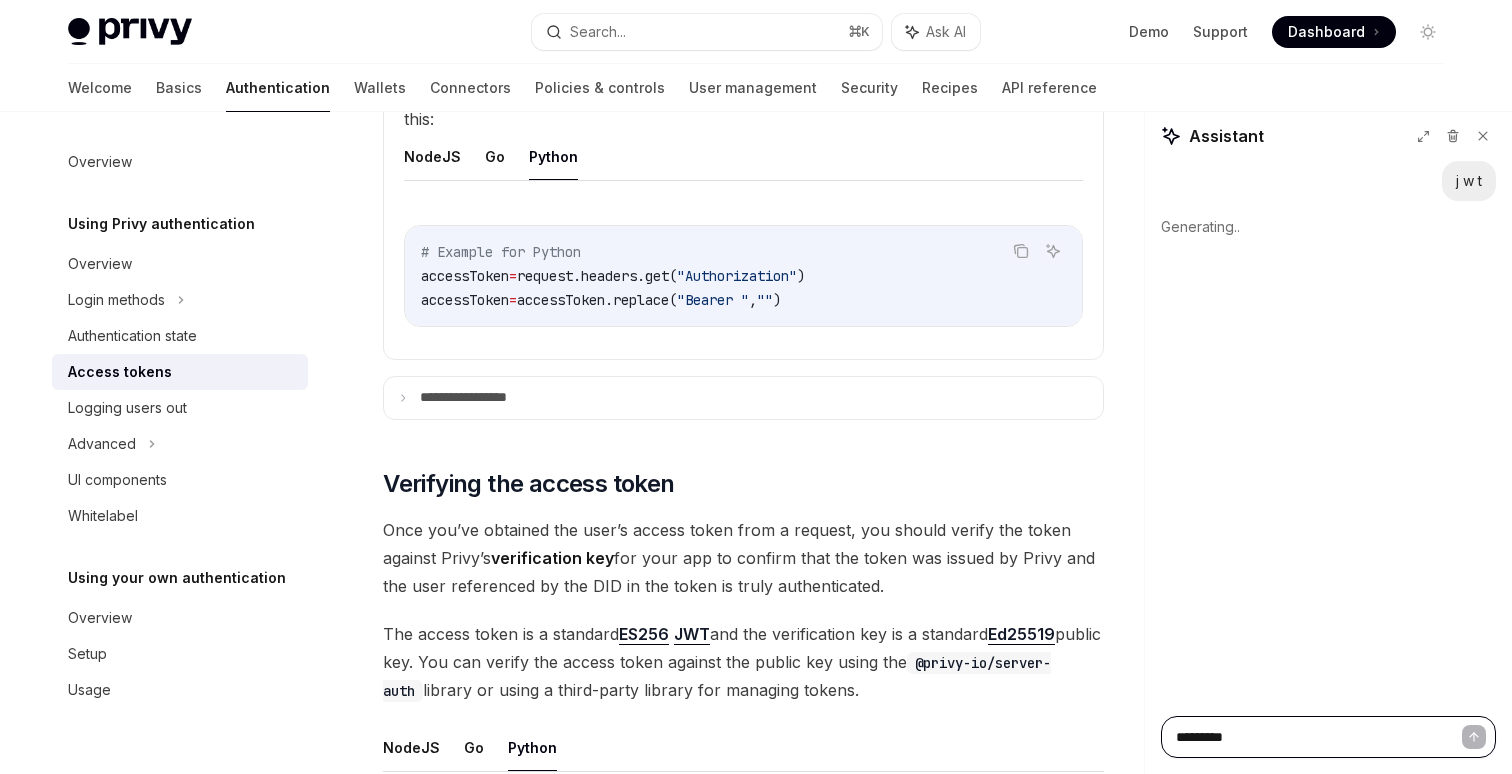 type on "**********" 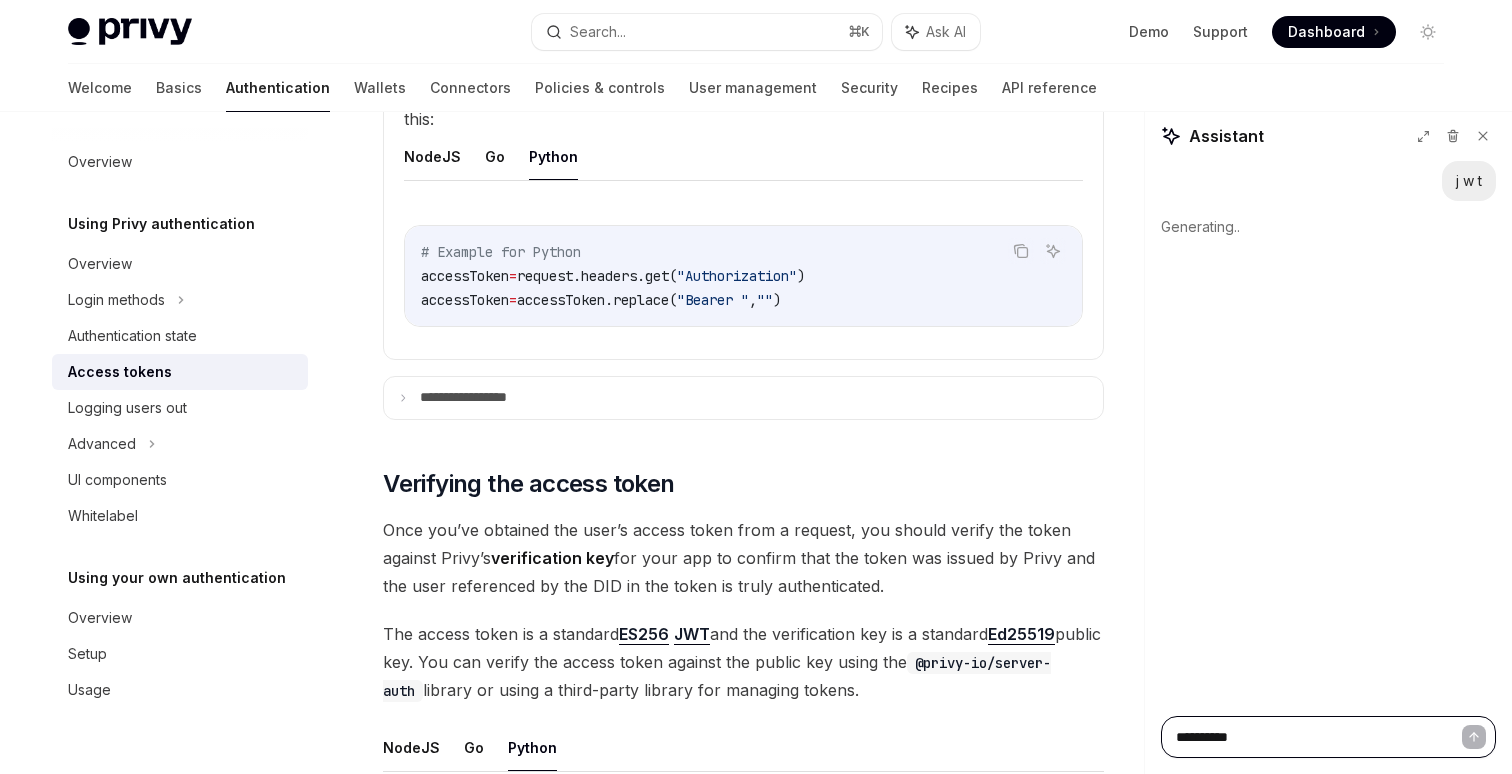 type on "**********" 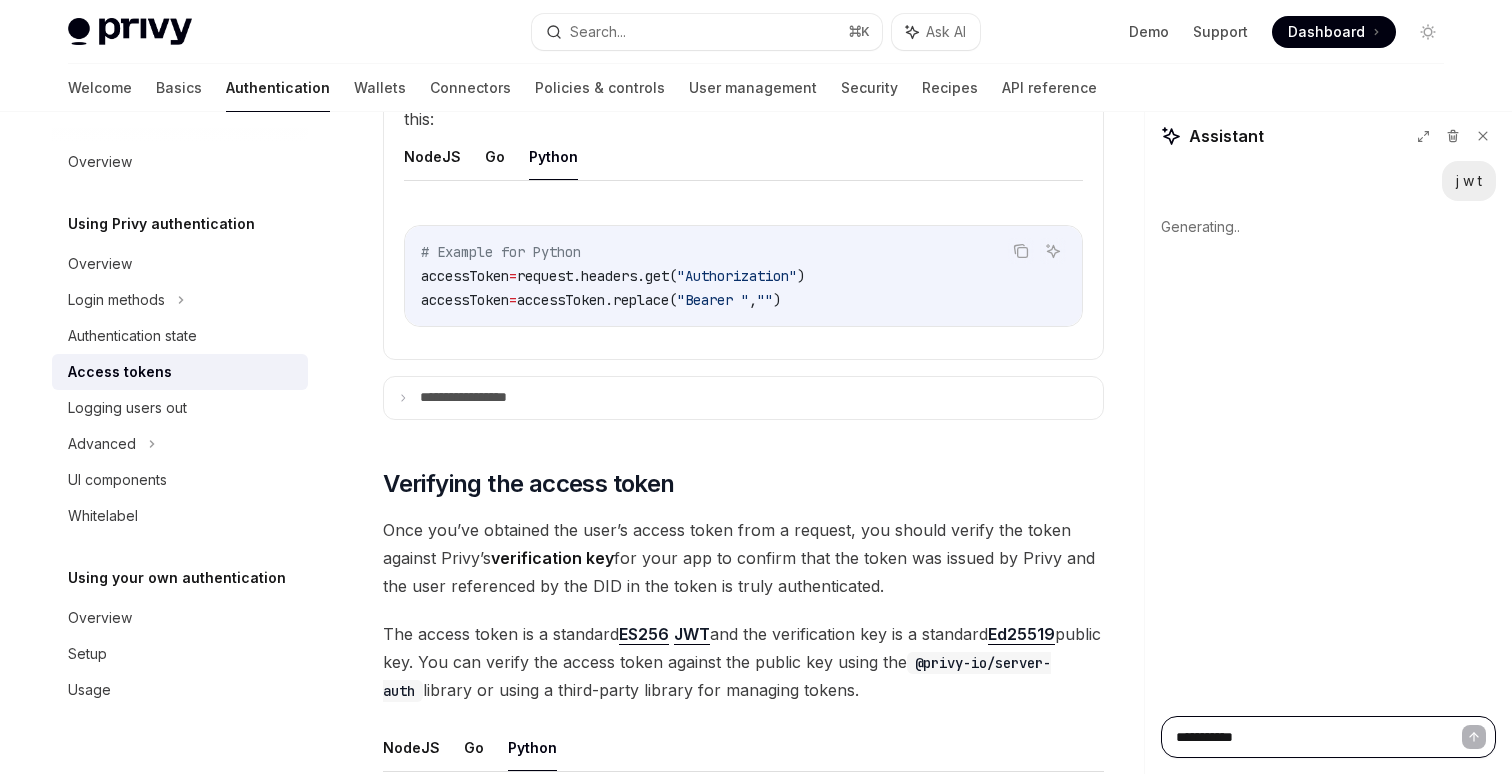 type on "**********" 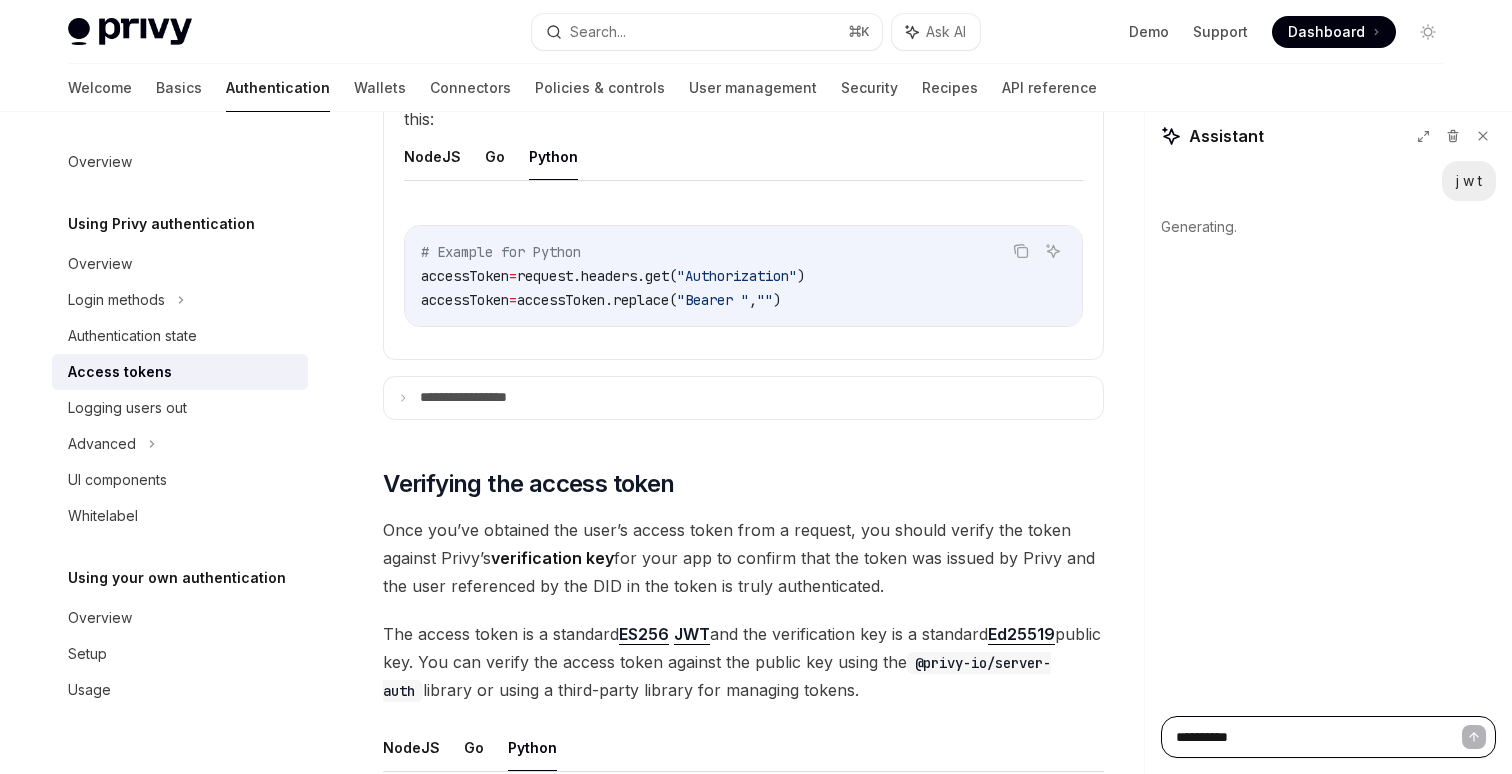 type on "**********" 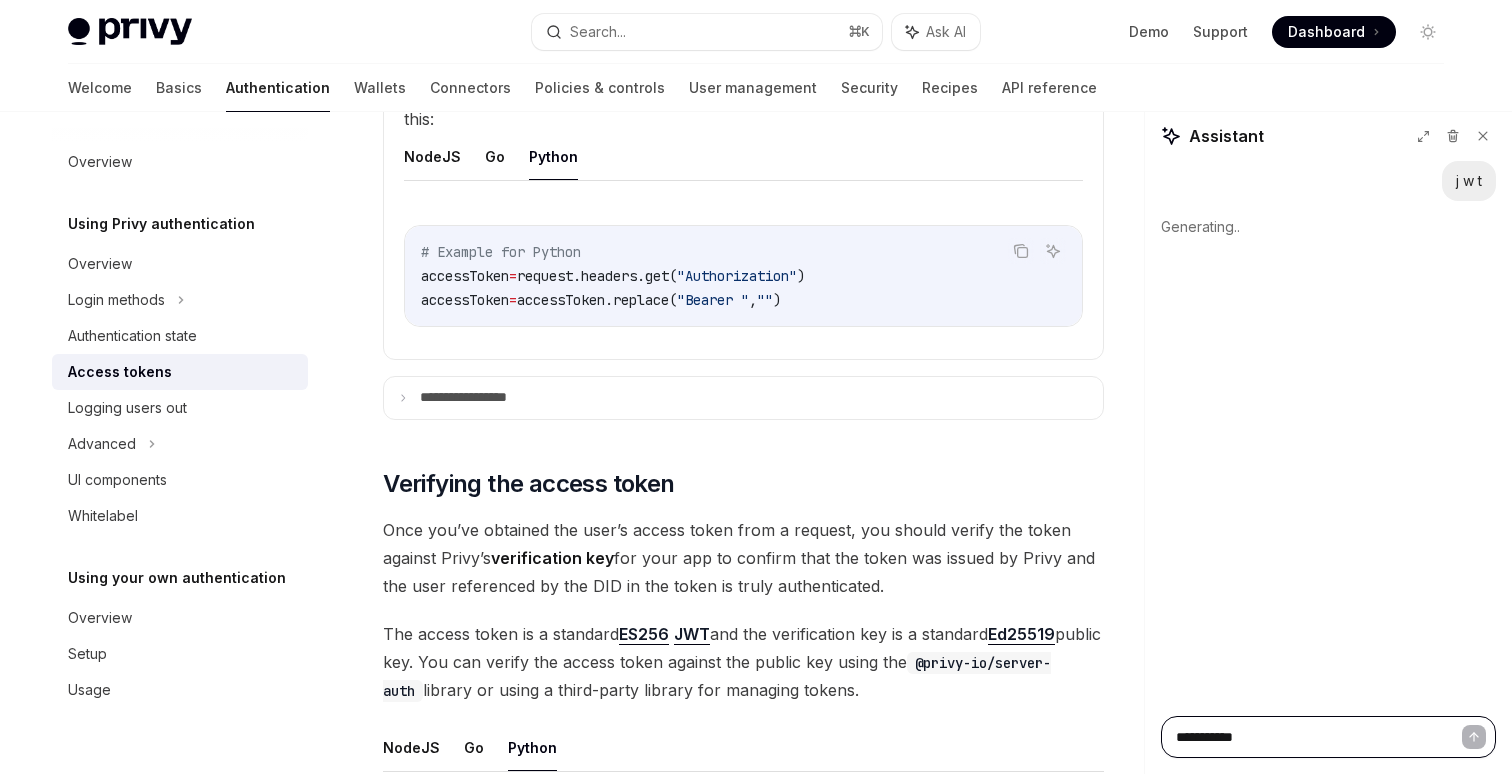 type on "**********" 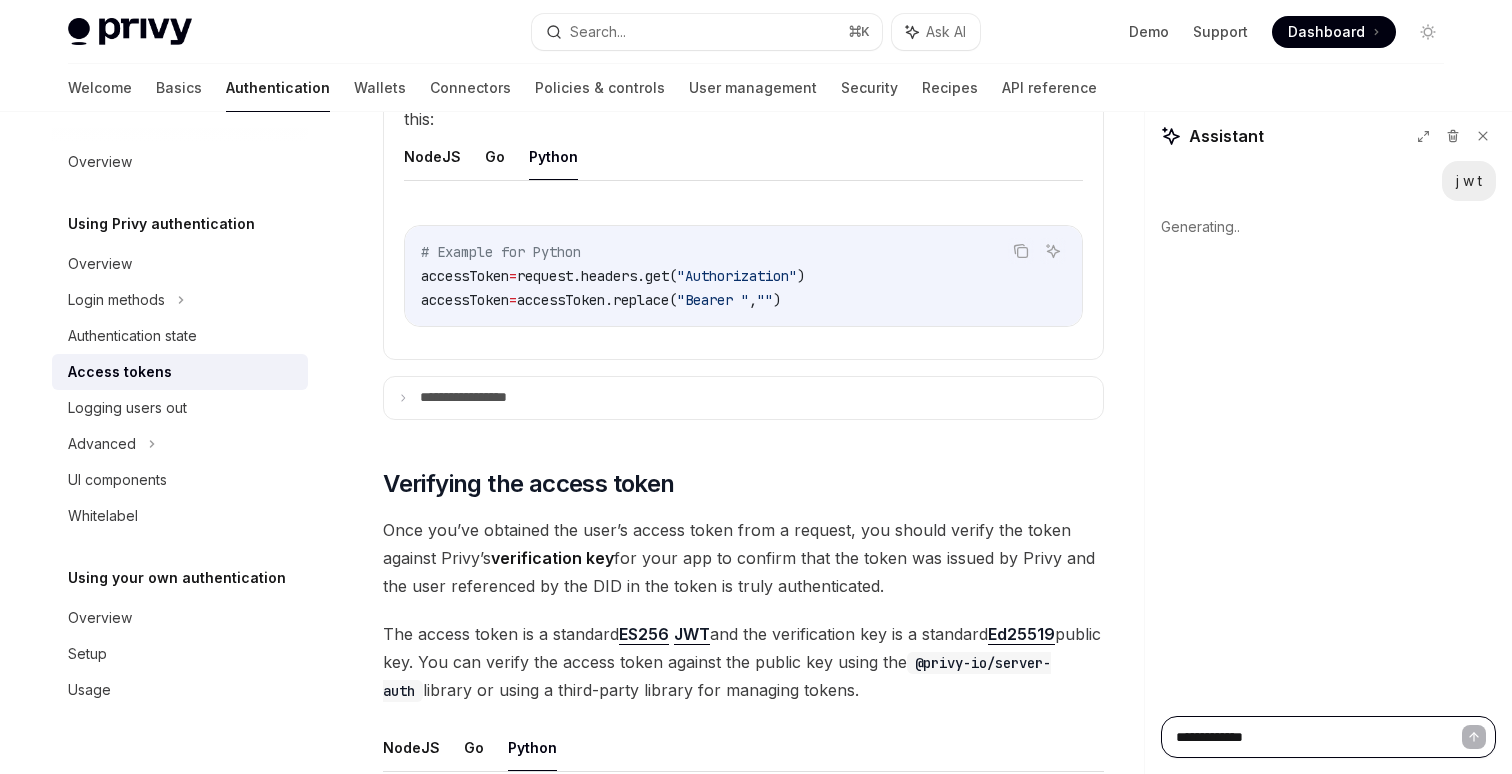 type on "**********" 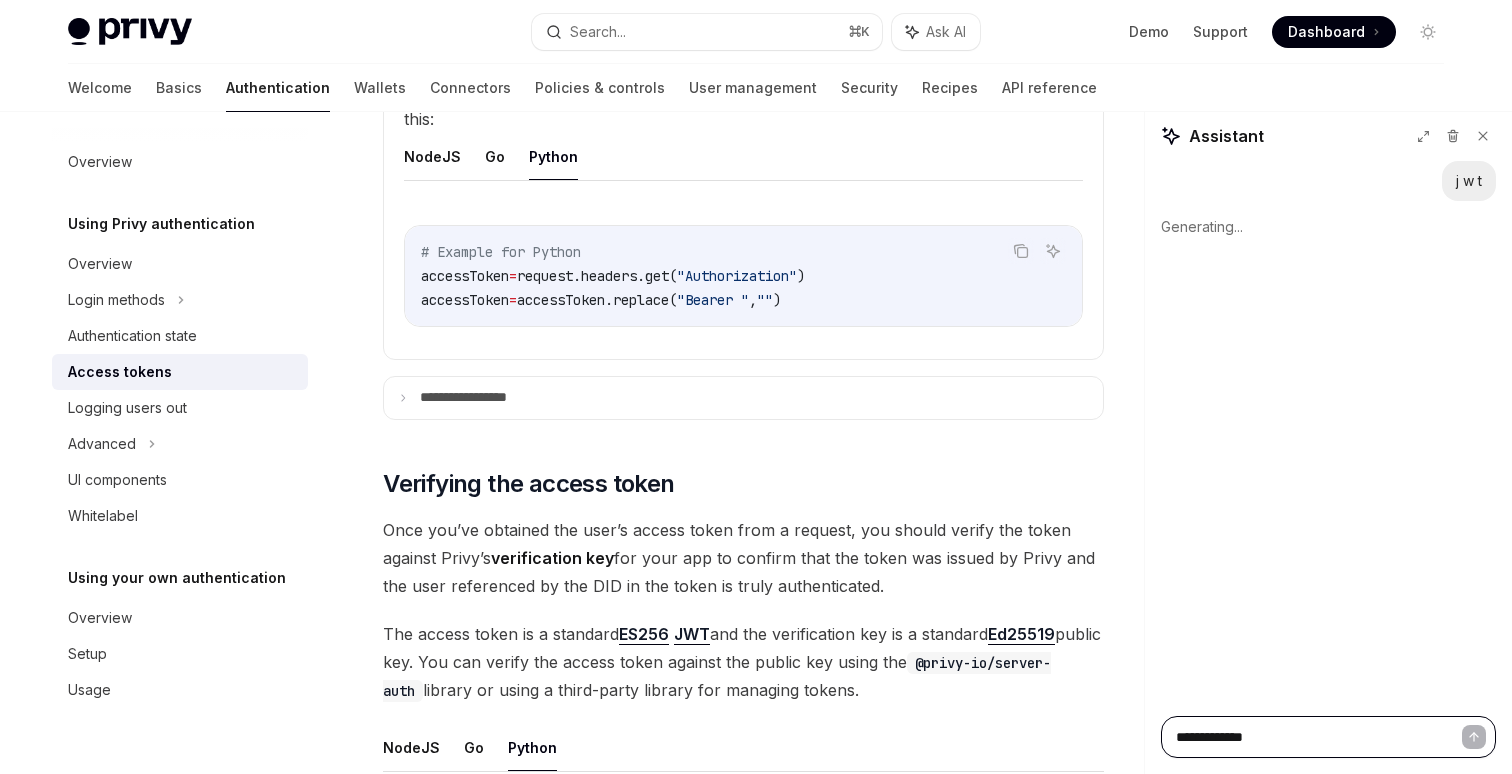 type on "**********" 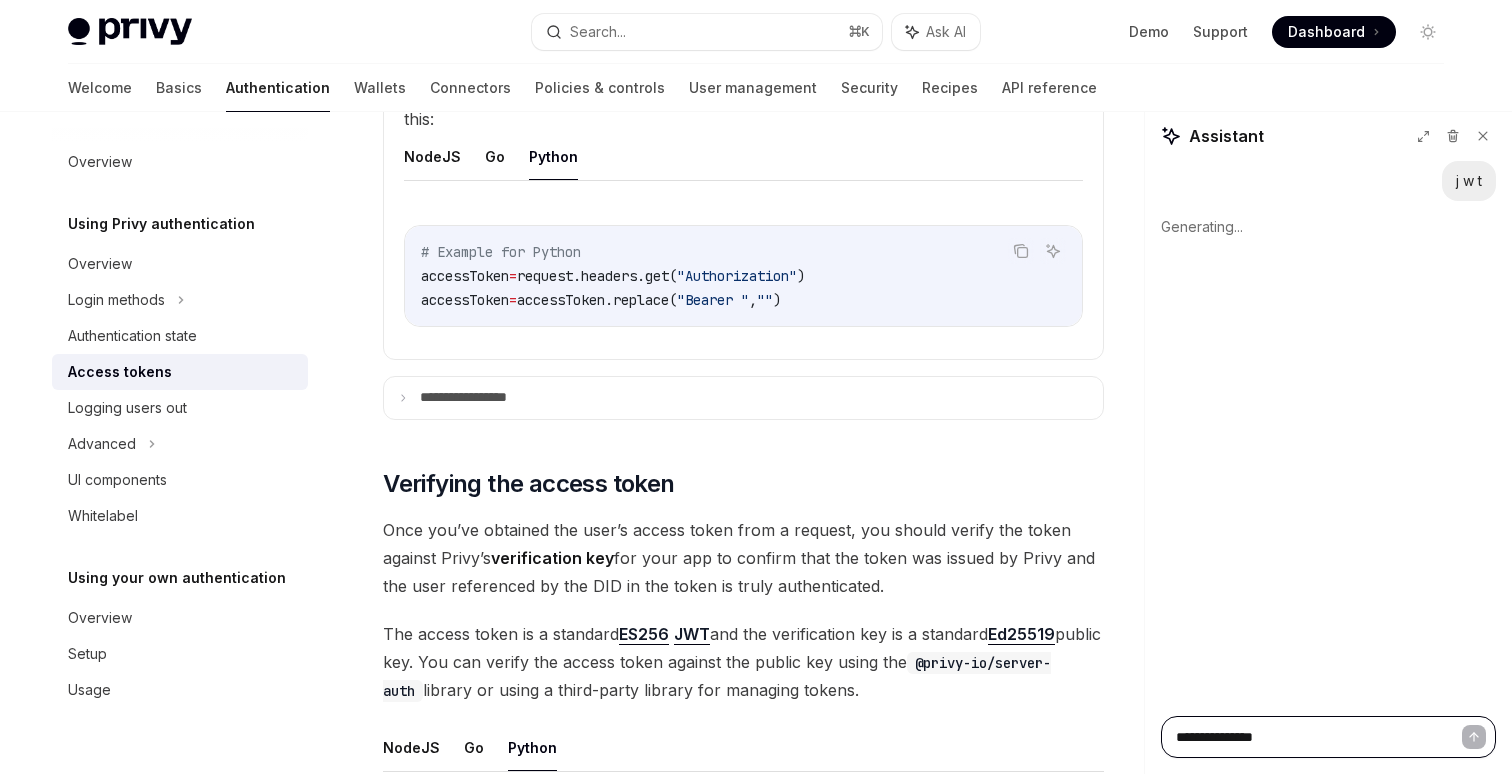 type on "**********" 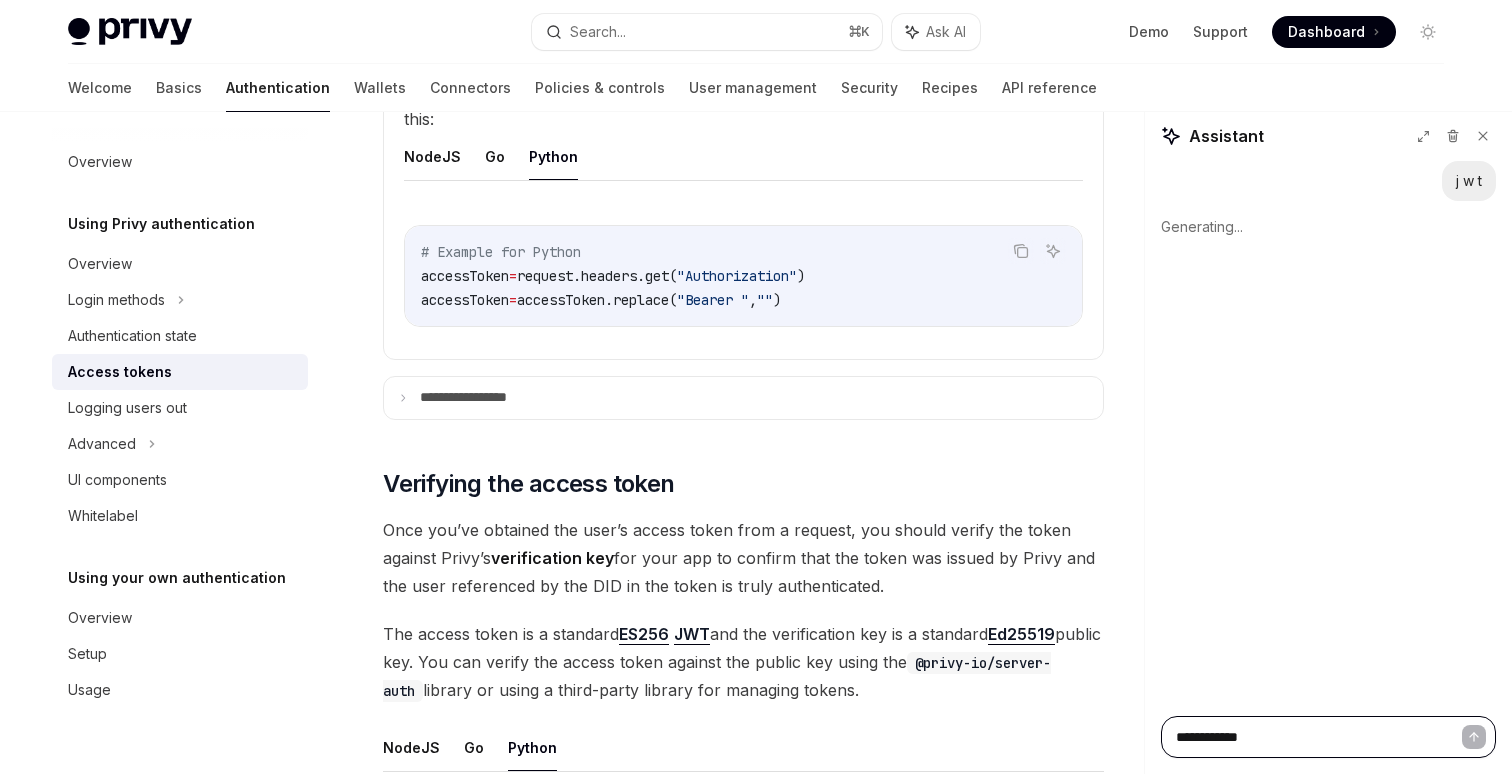 type on "**********" 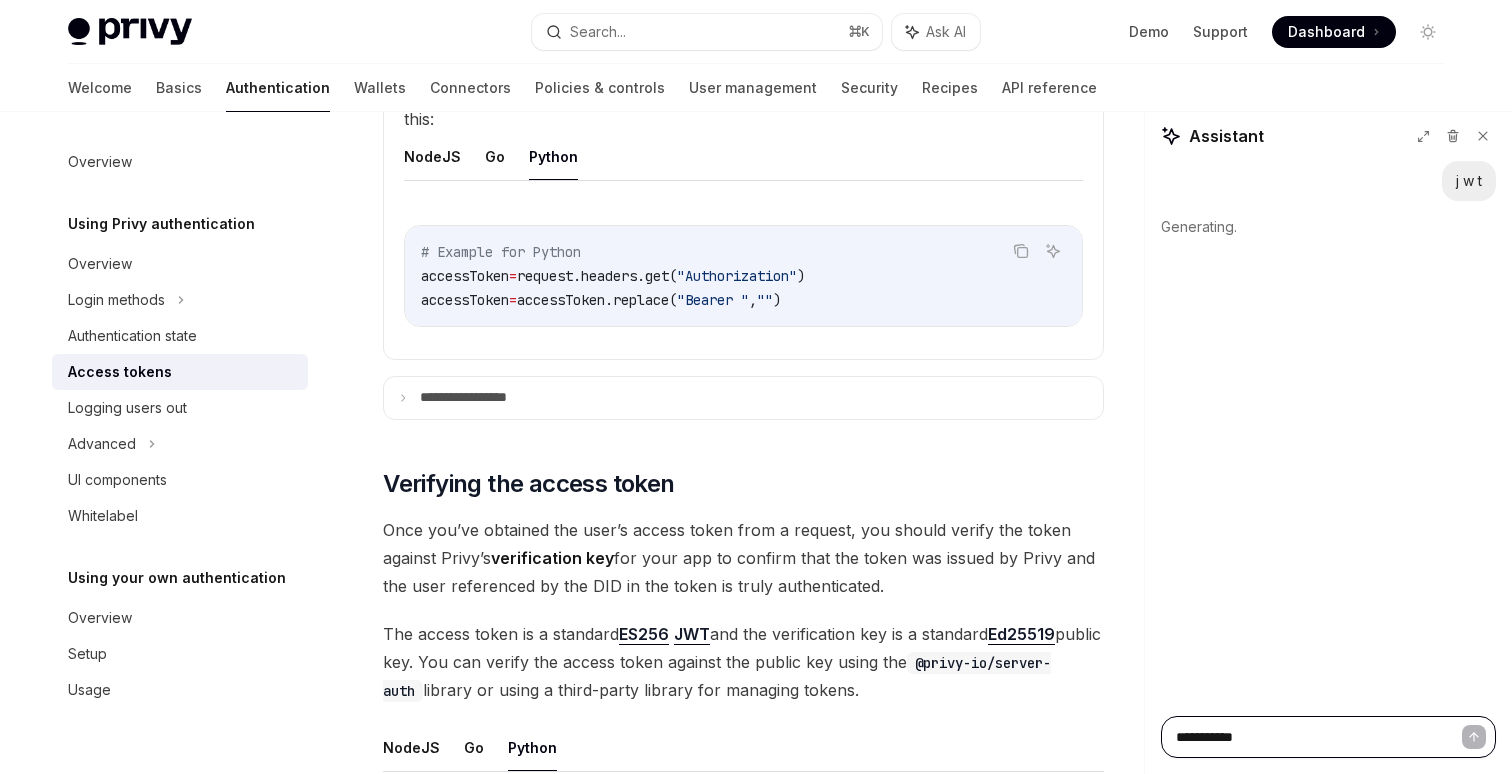 type on "**********" 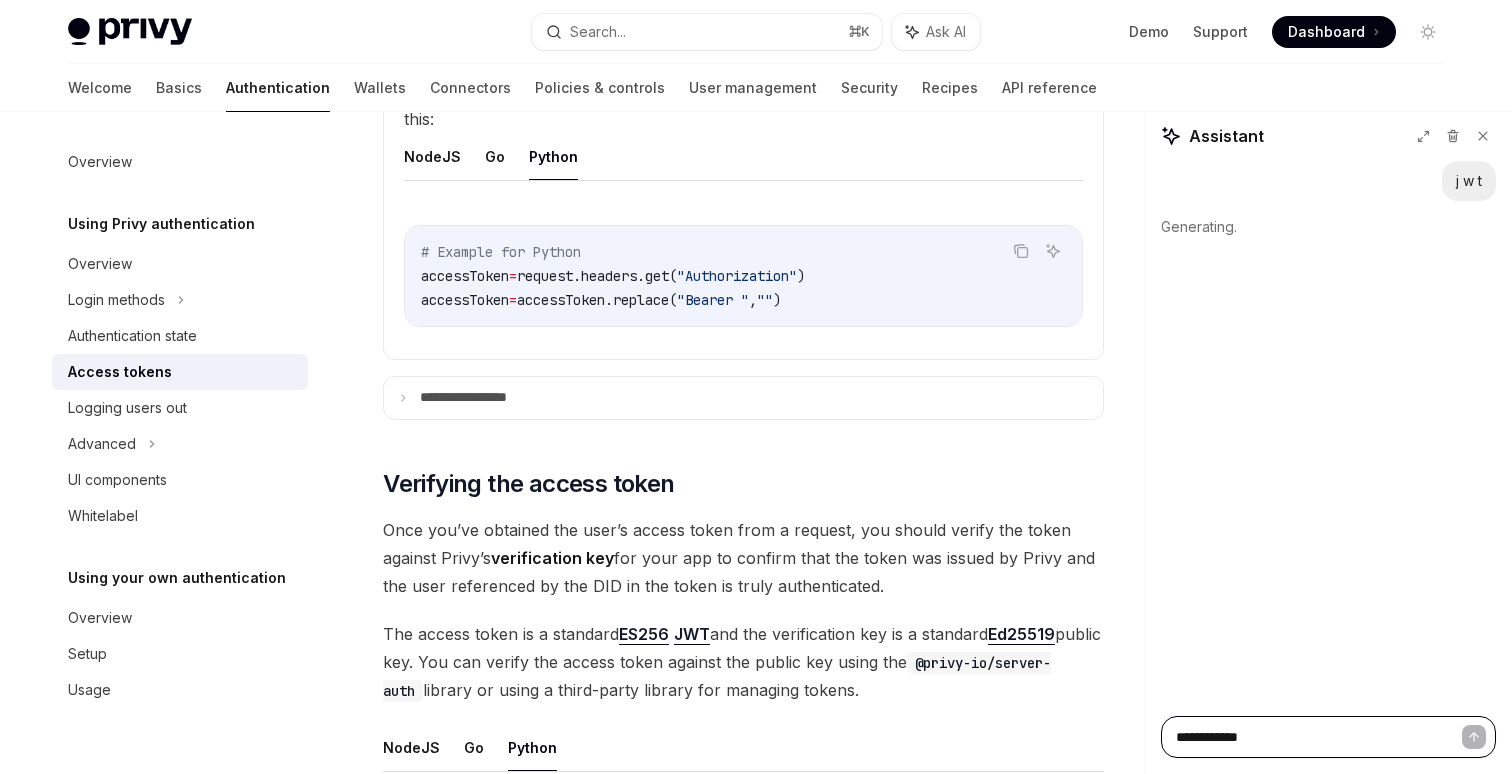 type on "**********" 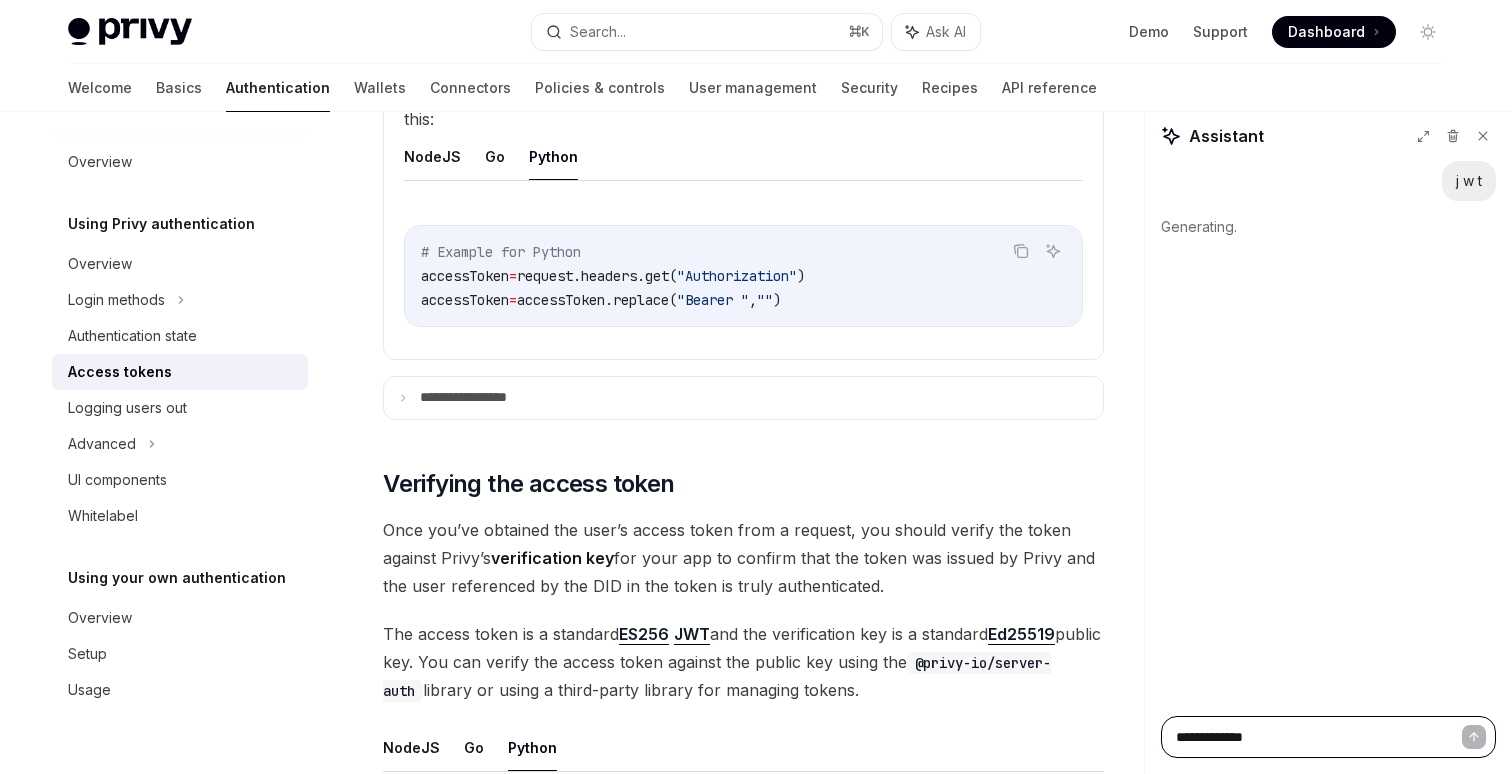 type on "**********" 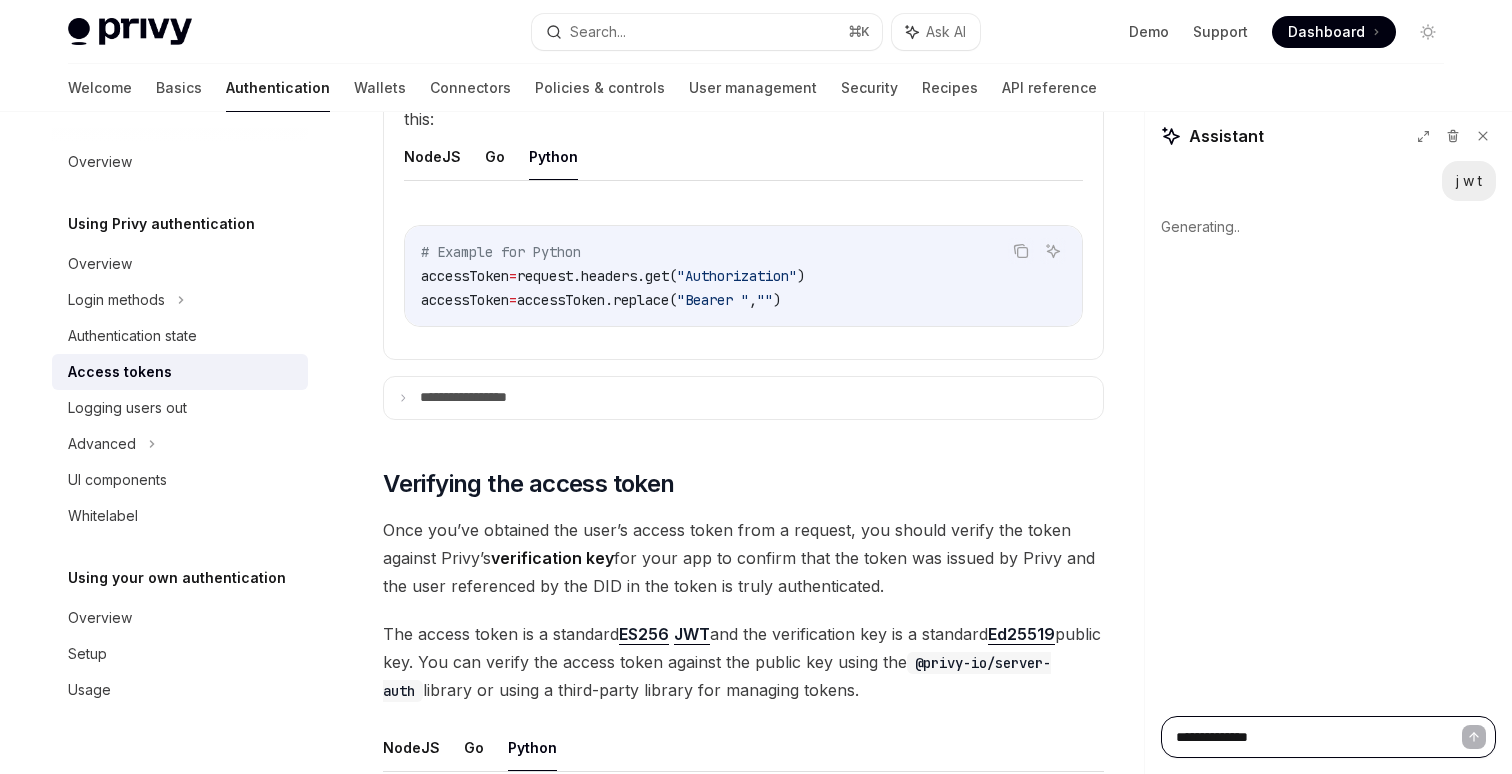 type on "**********" 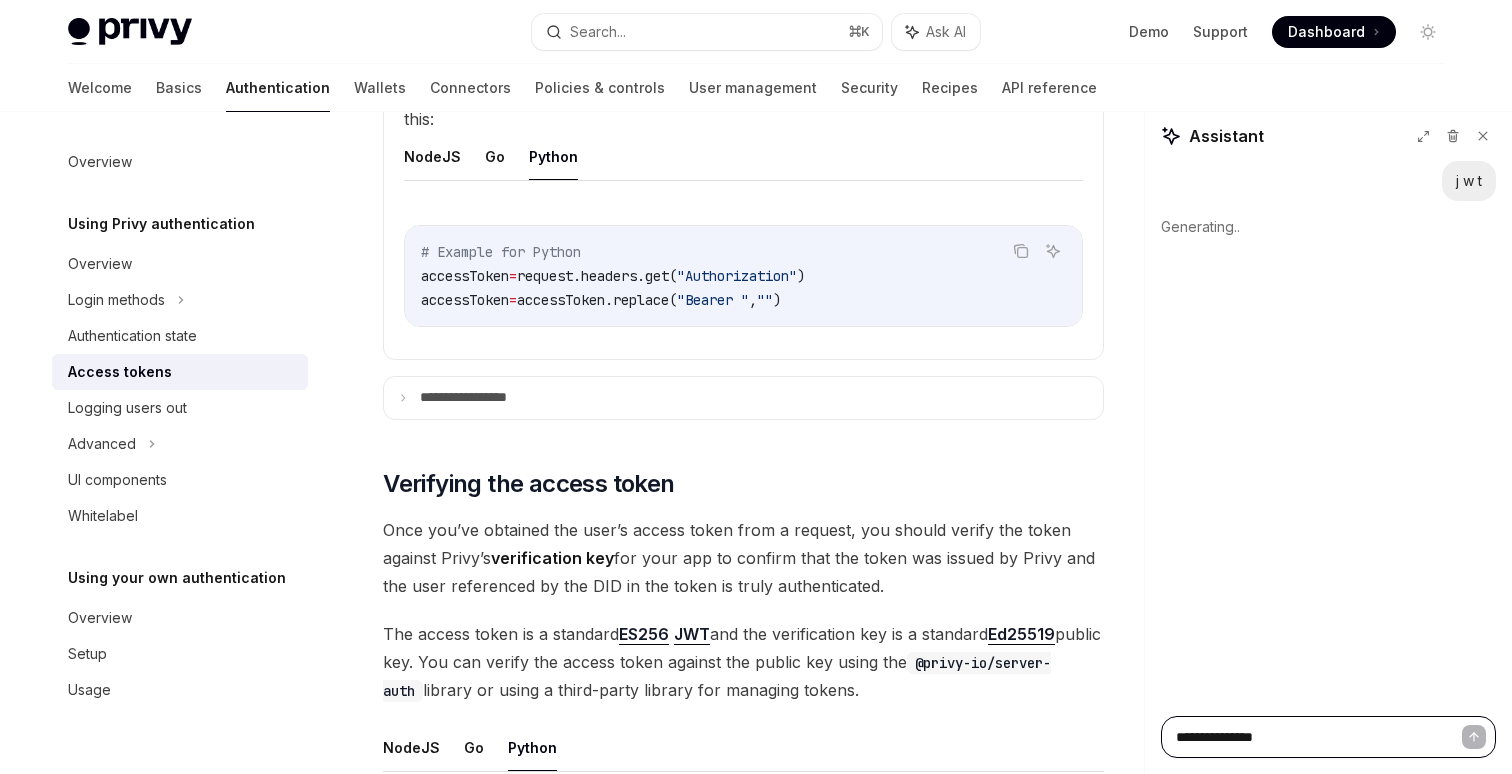 type on "**********" 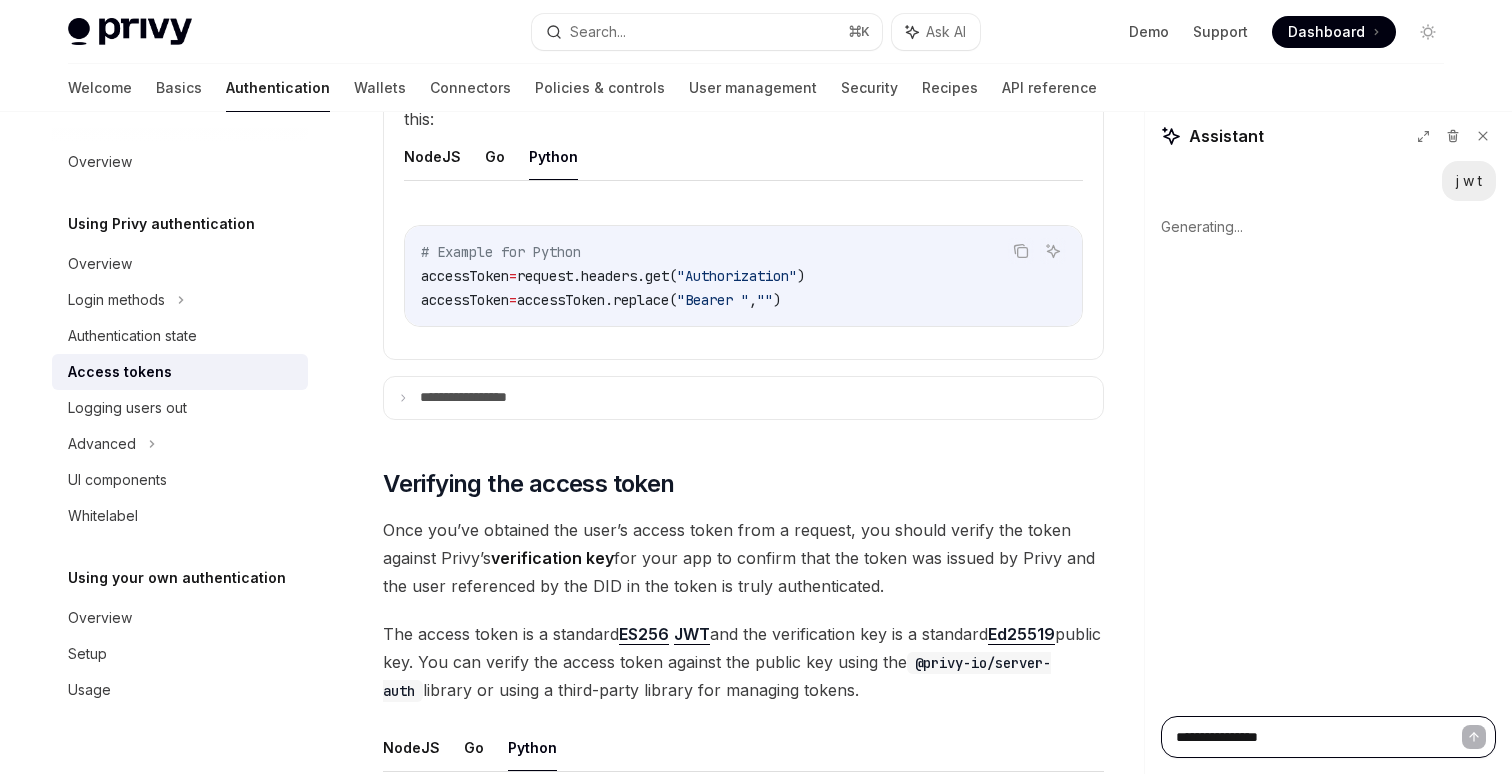 type on "*" 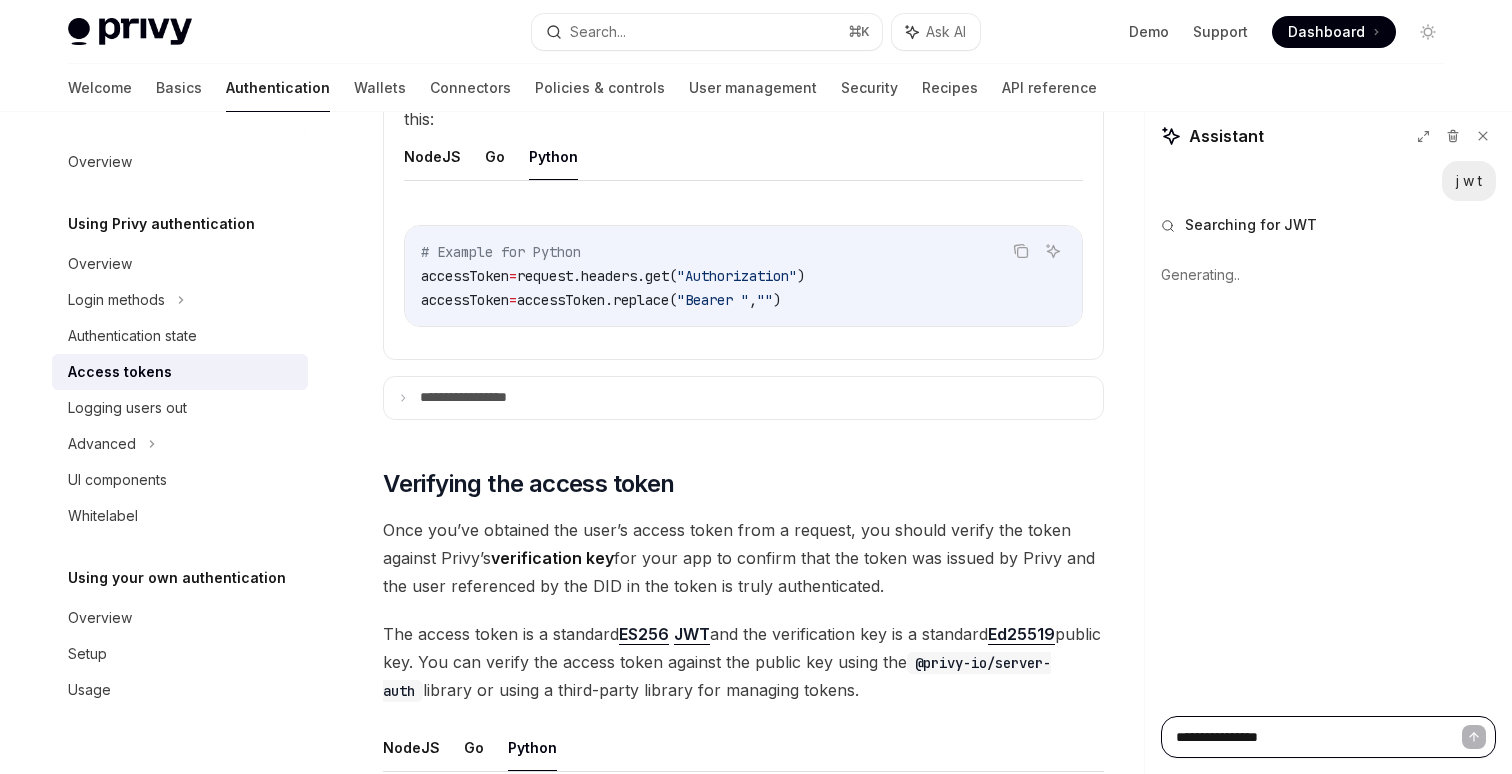 type on "**********" 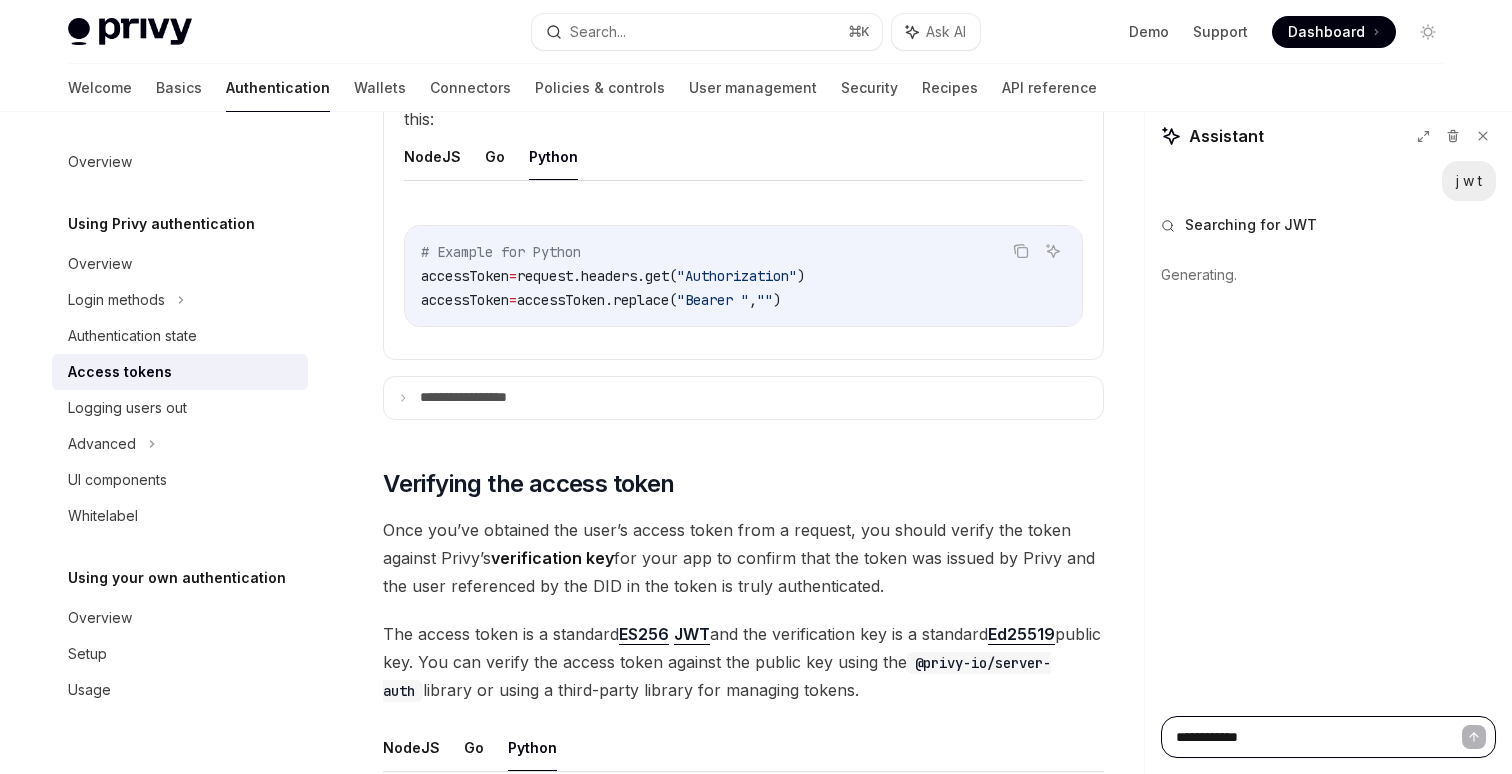 type on "*" 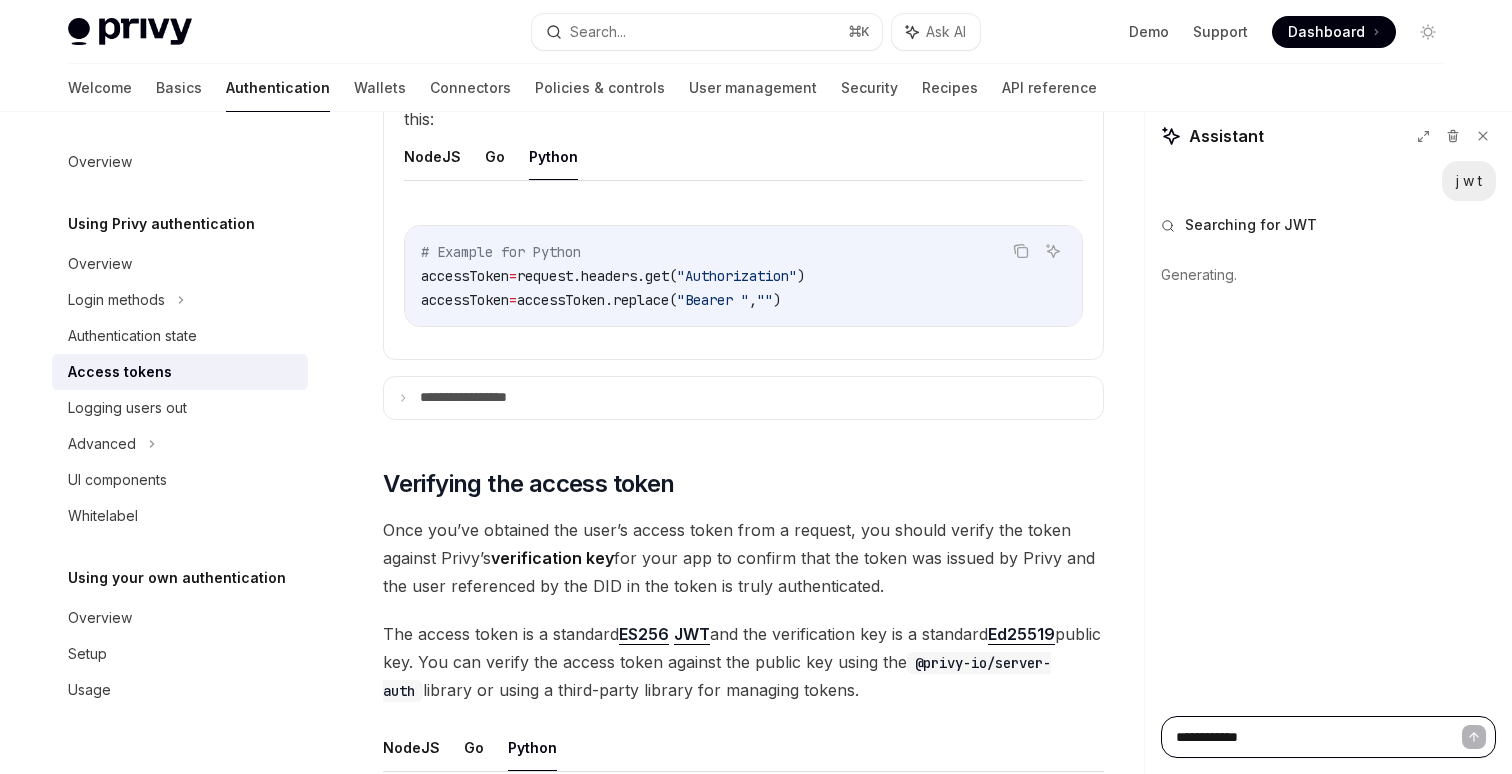 click on "**********" at bounding box center [1328, 737] 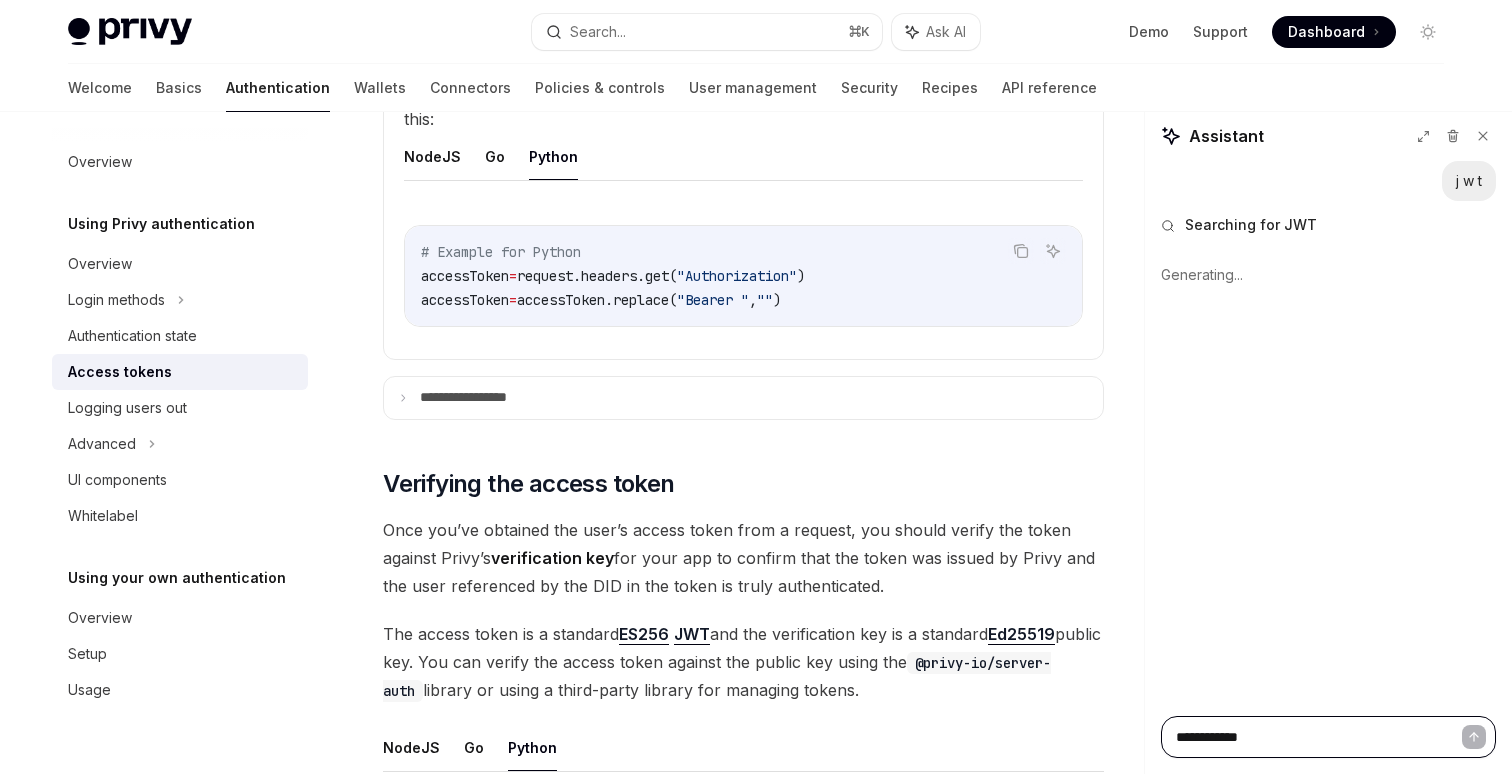 type on "**********" 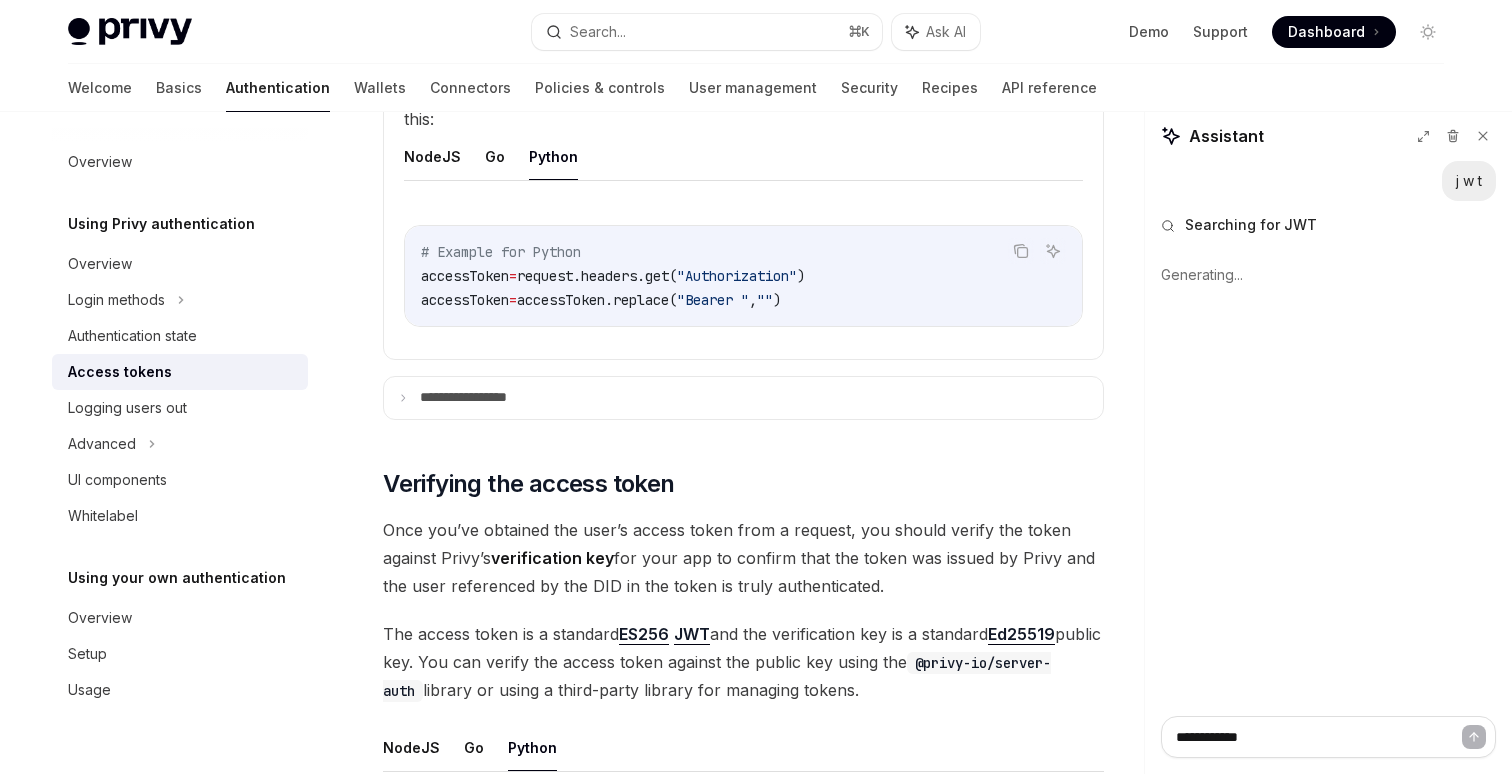 click on "**********" at bounding box center (1328, 737) 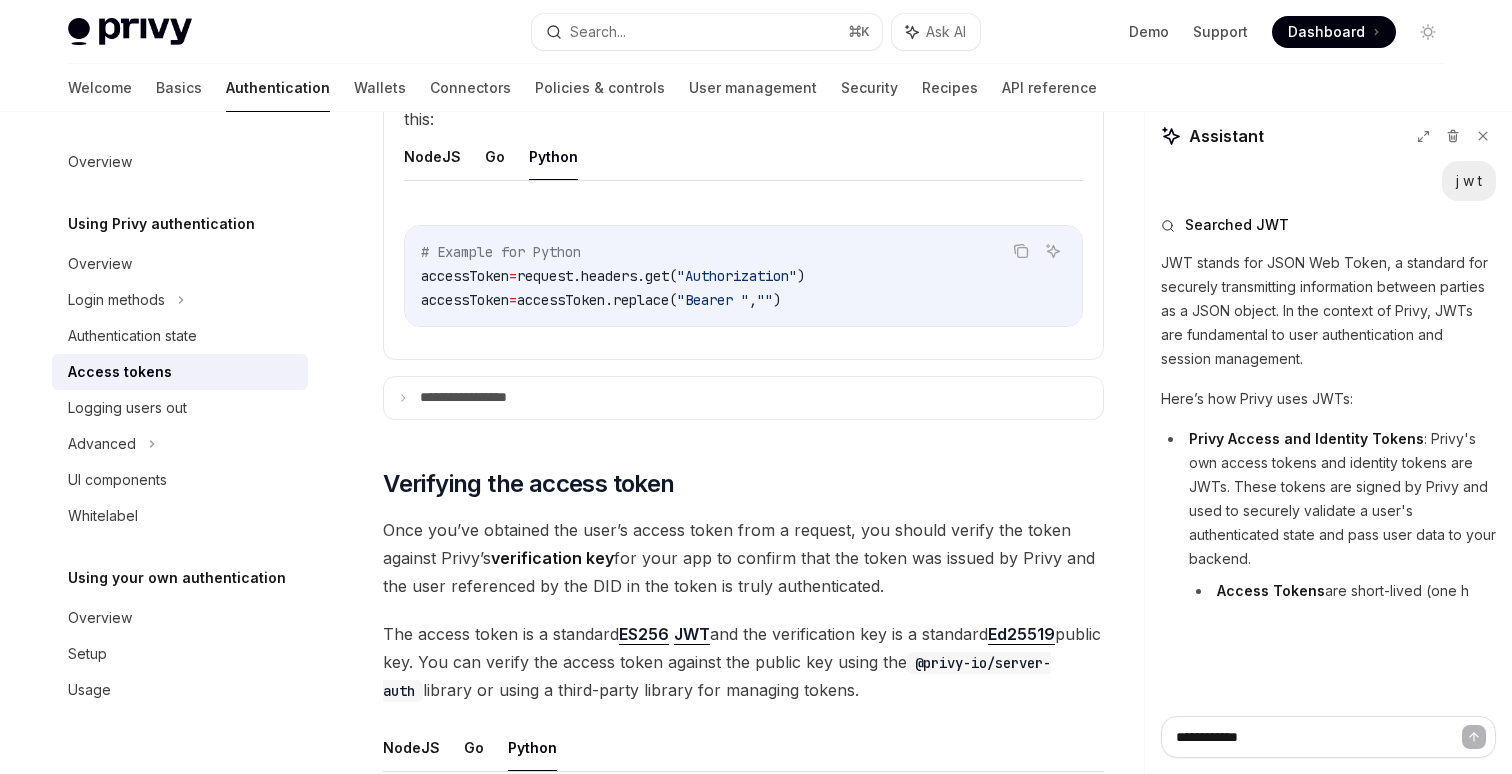 type on "*" 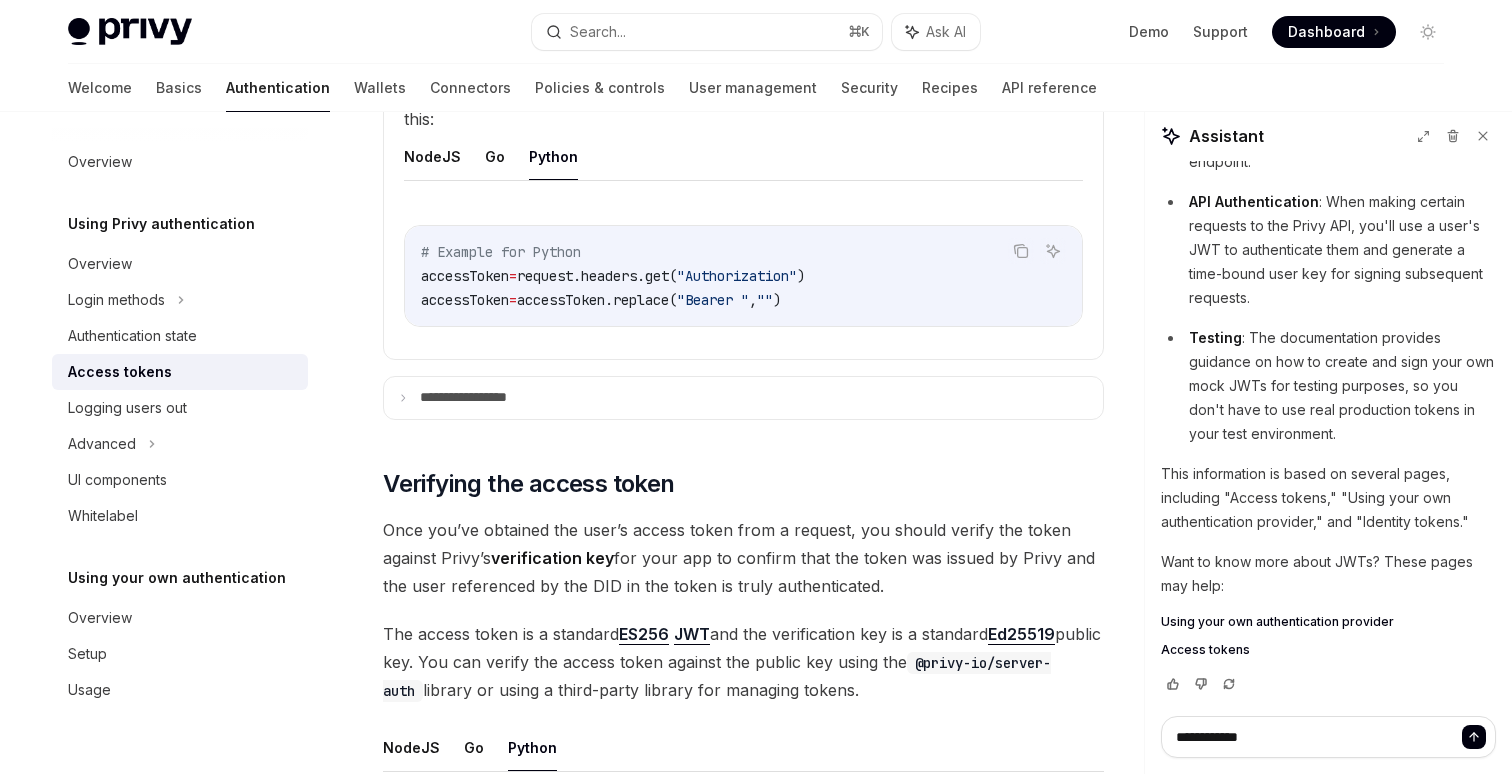 scroll, scrollTop: 837, scrollLeft: 0, axis: vertical 